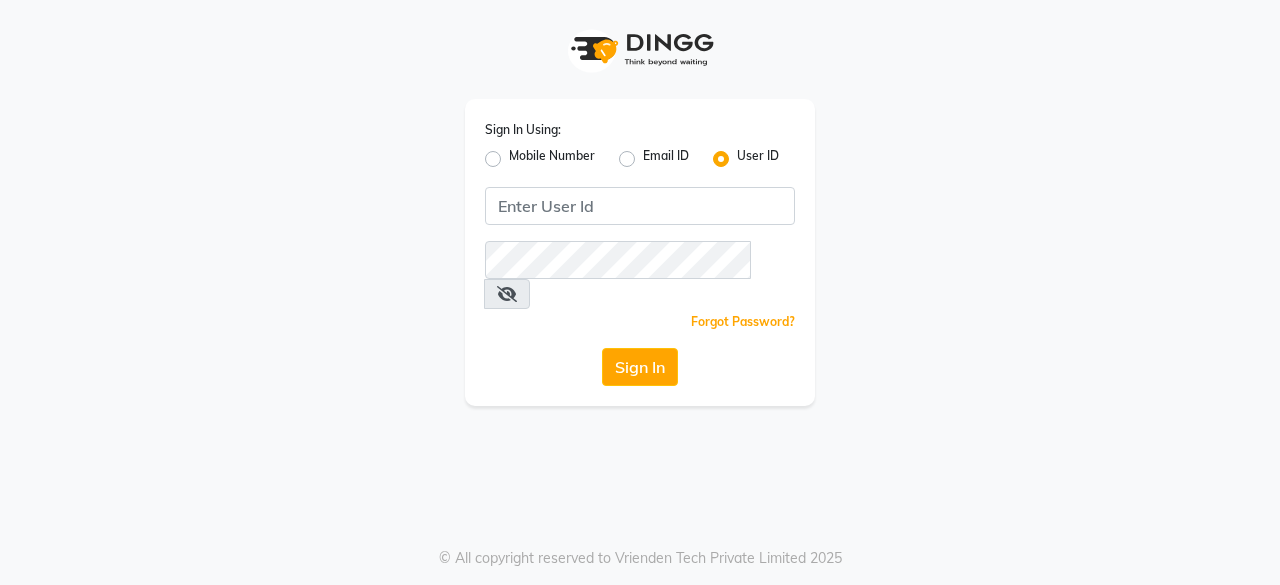 scroll, scrollTop: 0, scrollLeft: 0, axis: both 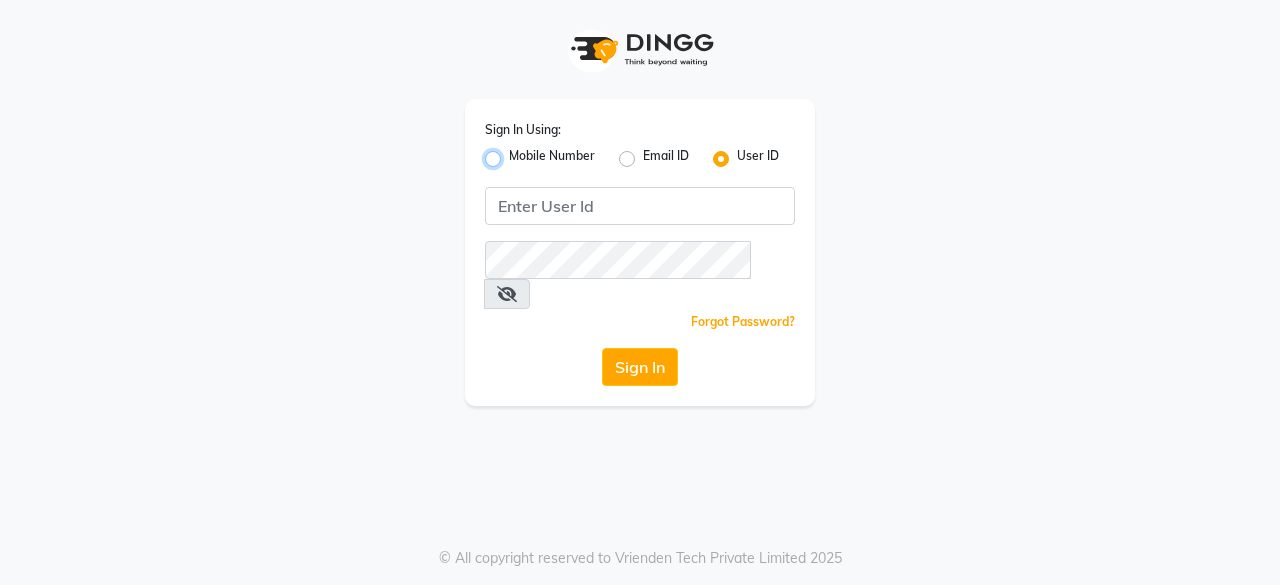click on "Mobile Number" at bounding box center [515, 153] 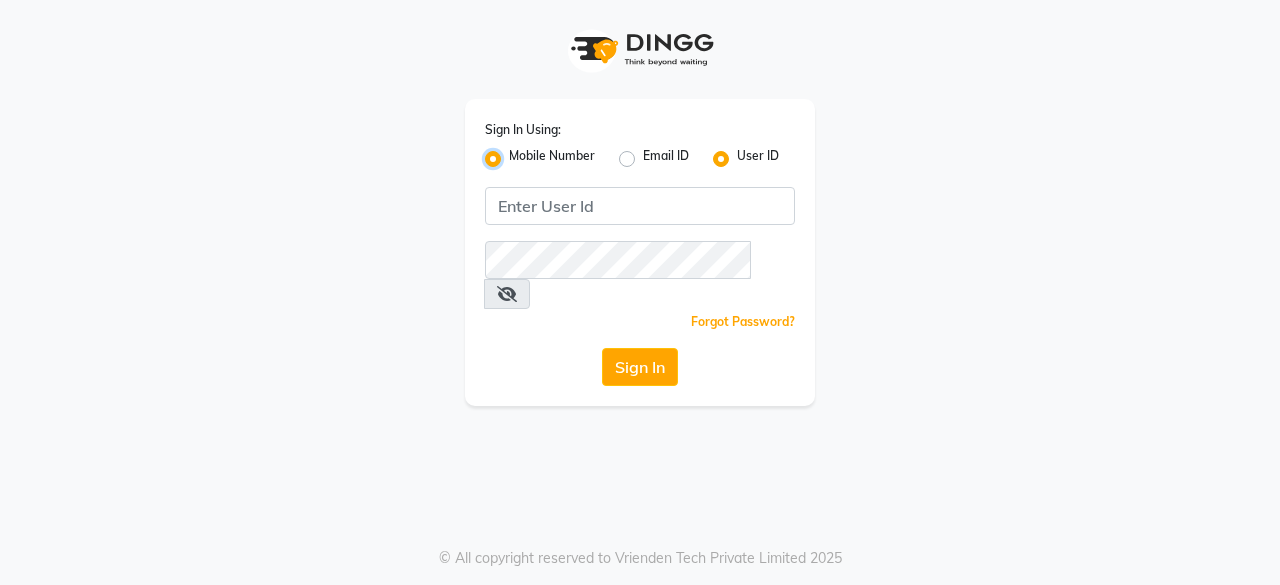 radio on "false" 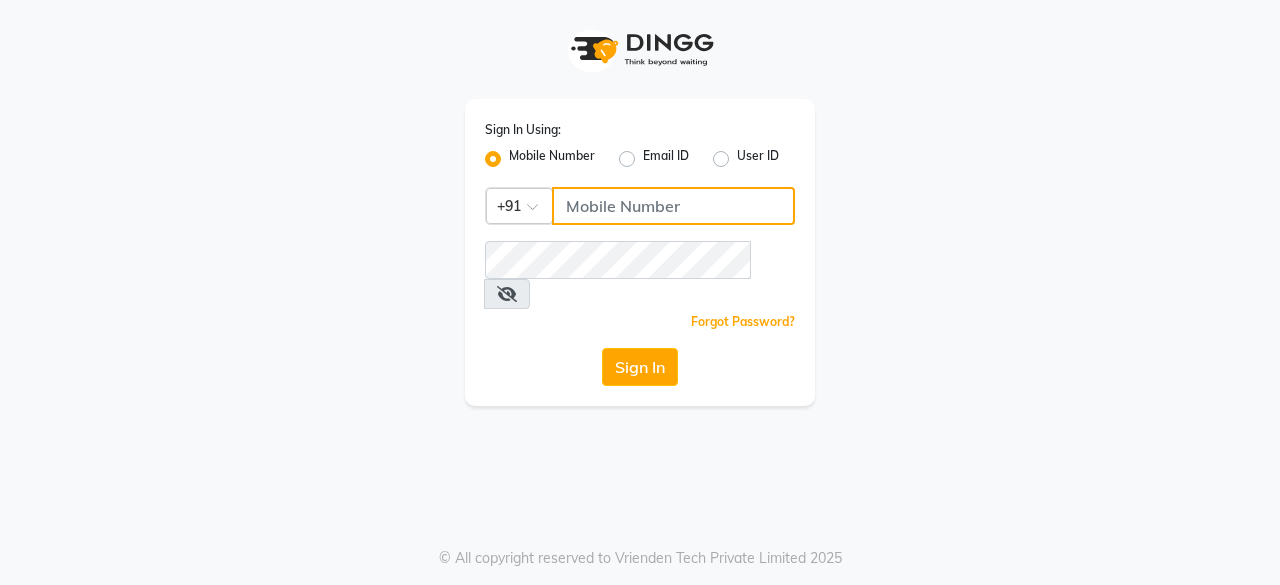 click 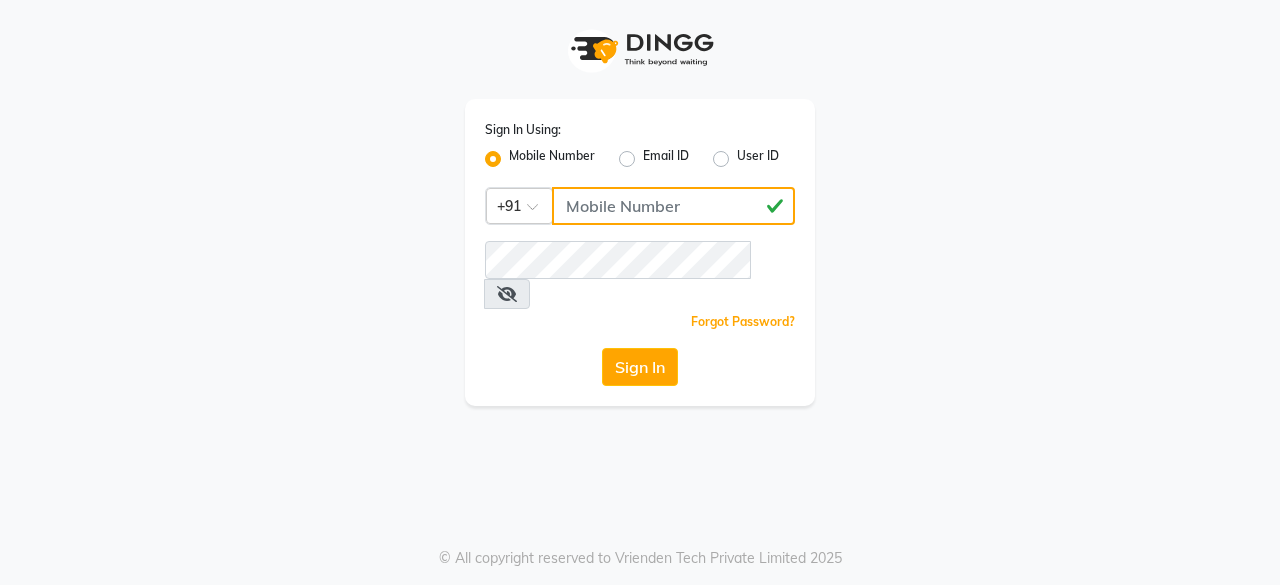 type on "[PHONE]" 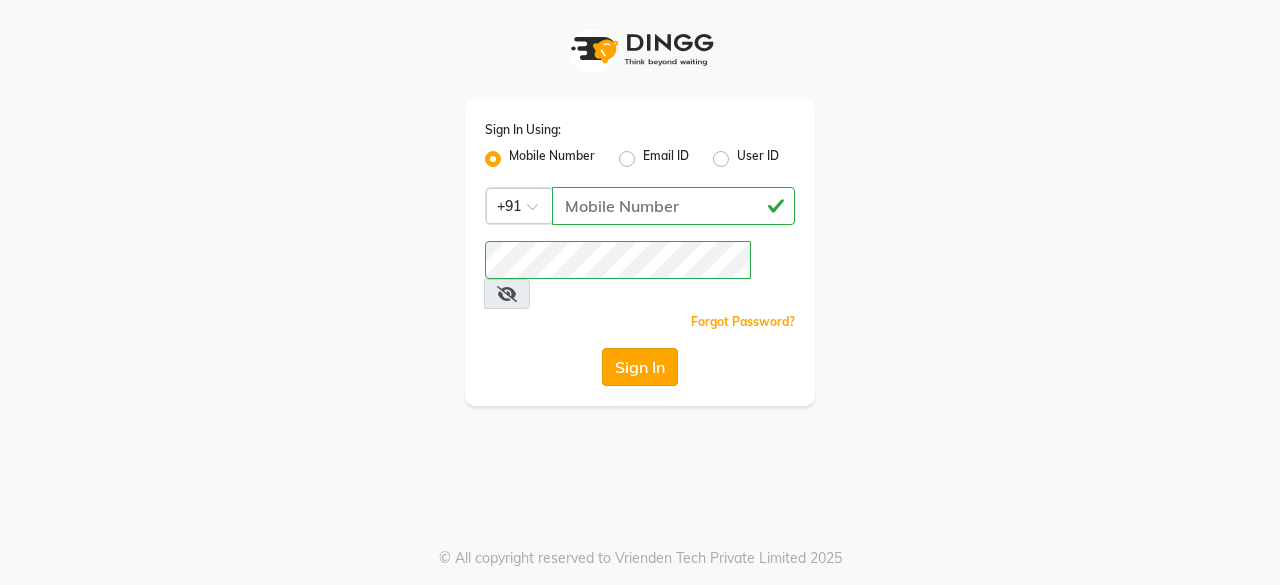 click on "Sign In" 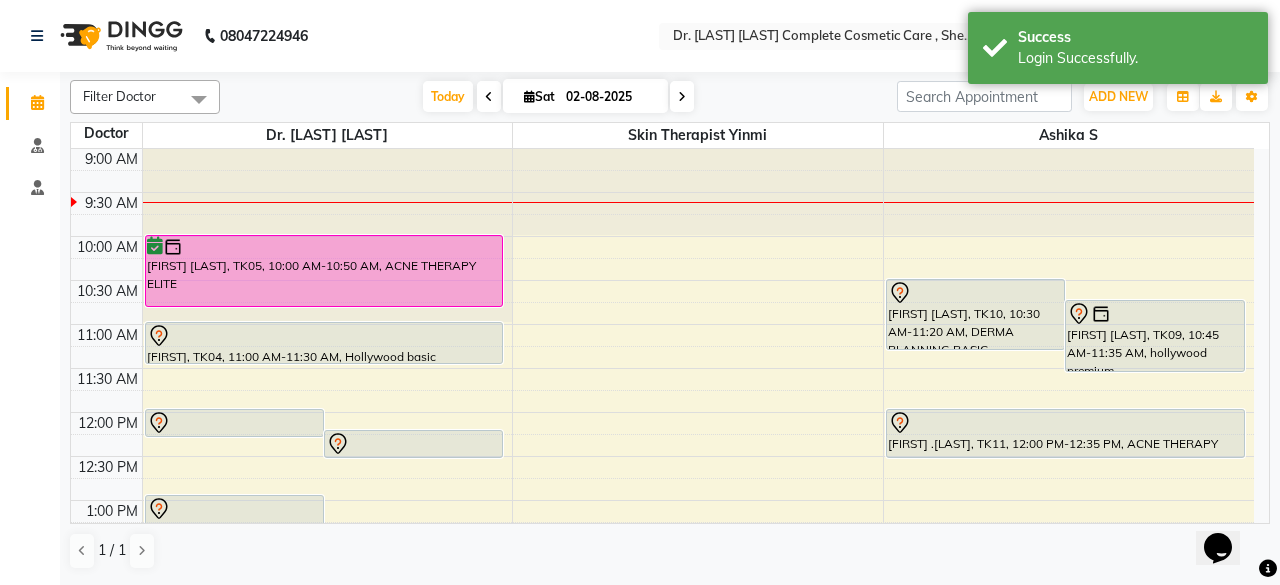 scroll, scrollTop: 0, scrollLeft: 0, axis: both 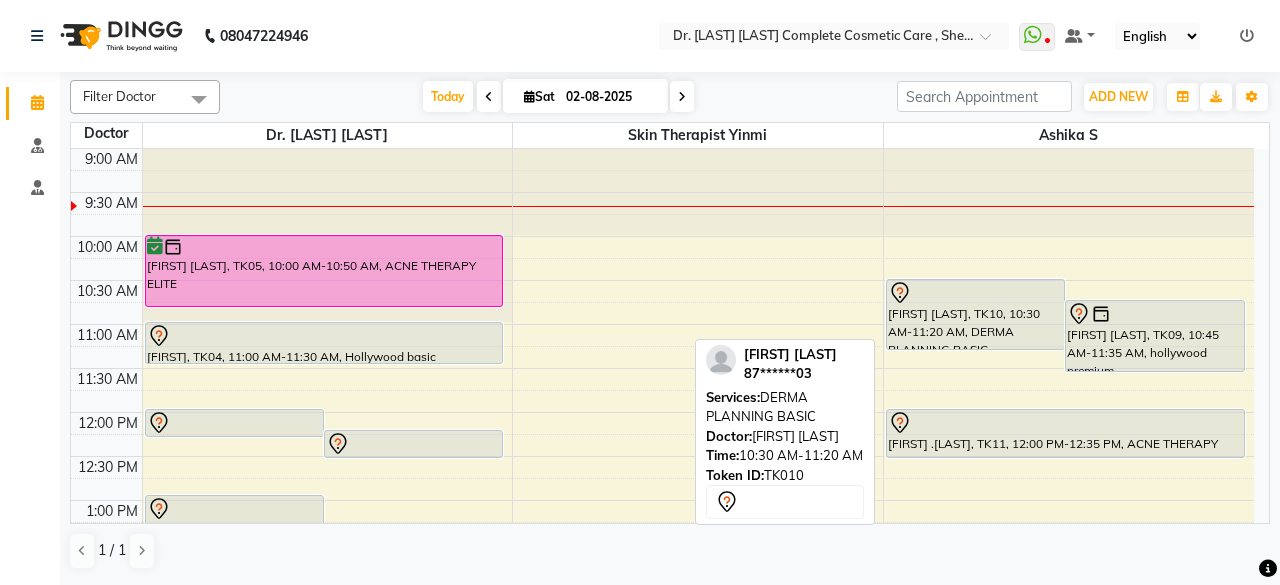 click at bounding box center [975, 293] 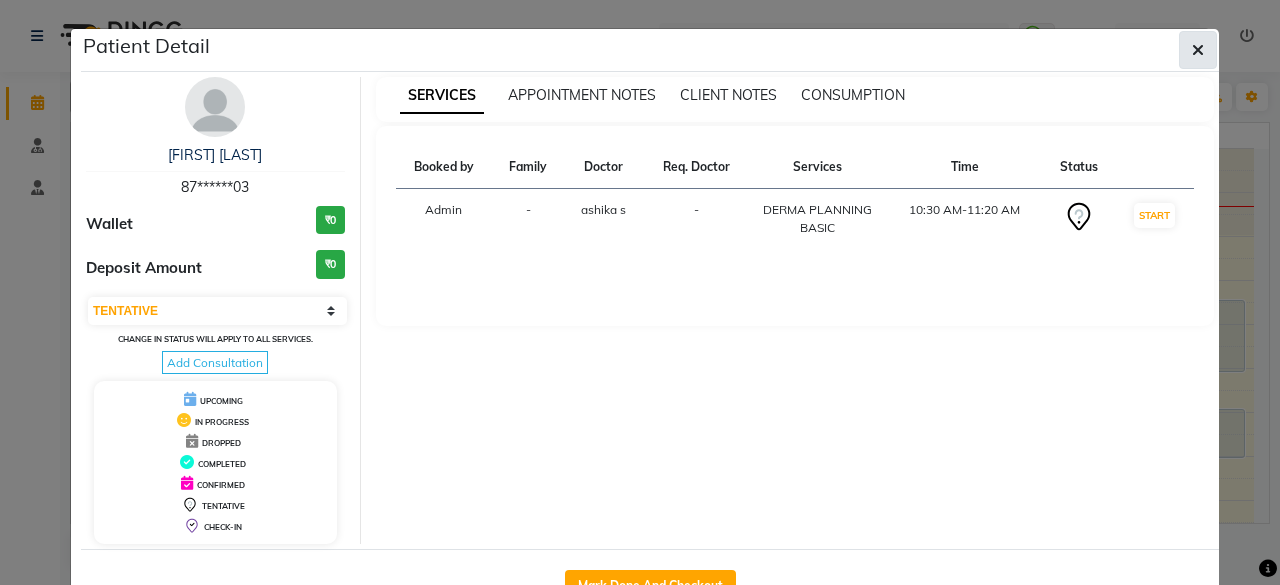 click 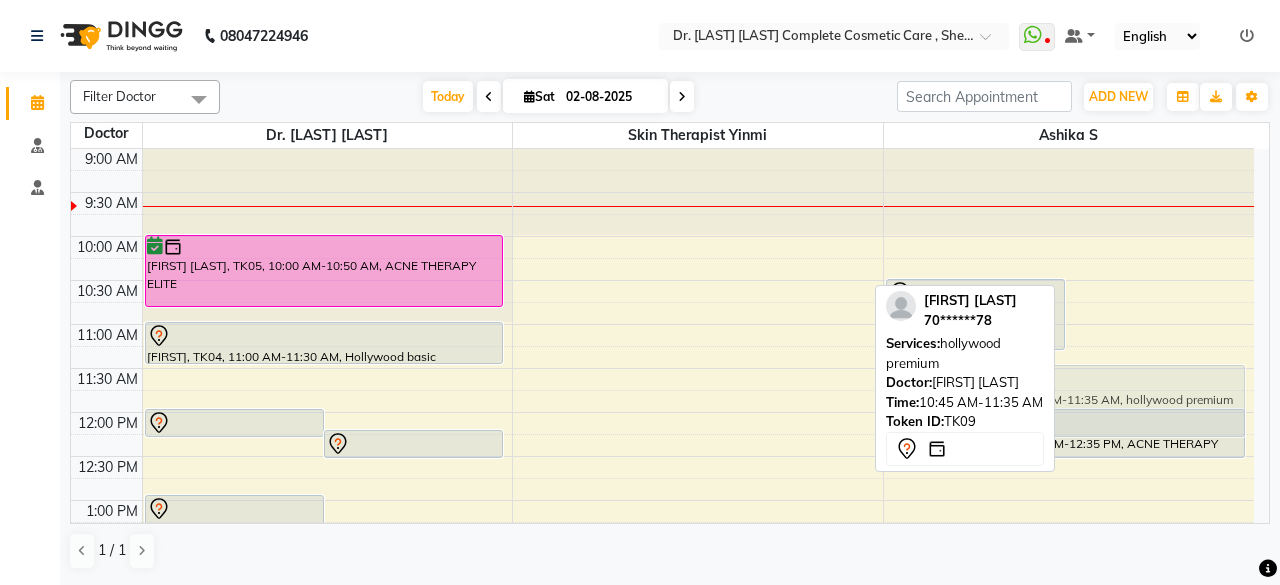 drag, startPoint x: 1107, startPoint y: 351, endPoint x: 1112, endPoint y: 409, distance: 58.21512 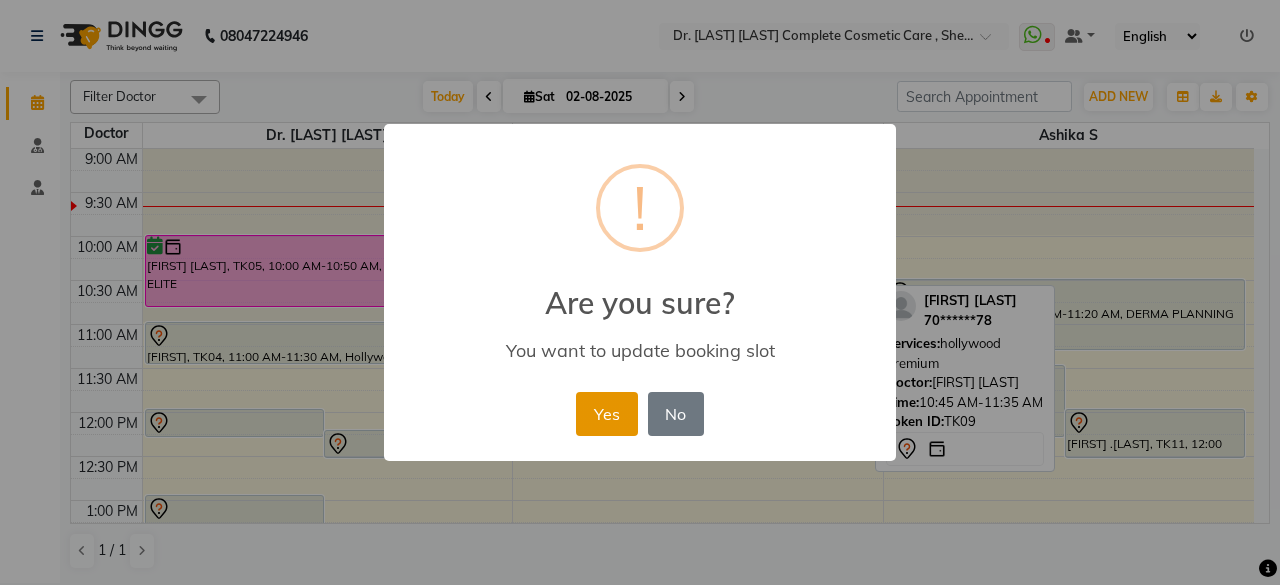 click on "Yes" at bounding box center [606, 414] 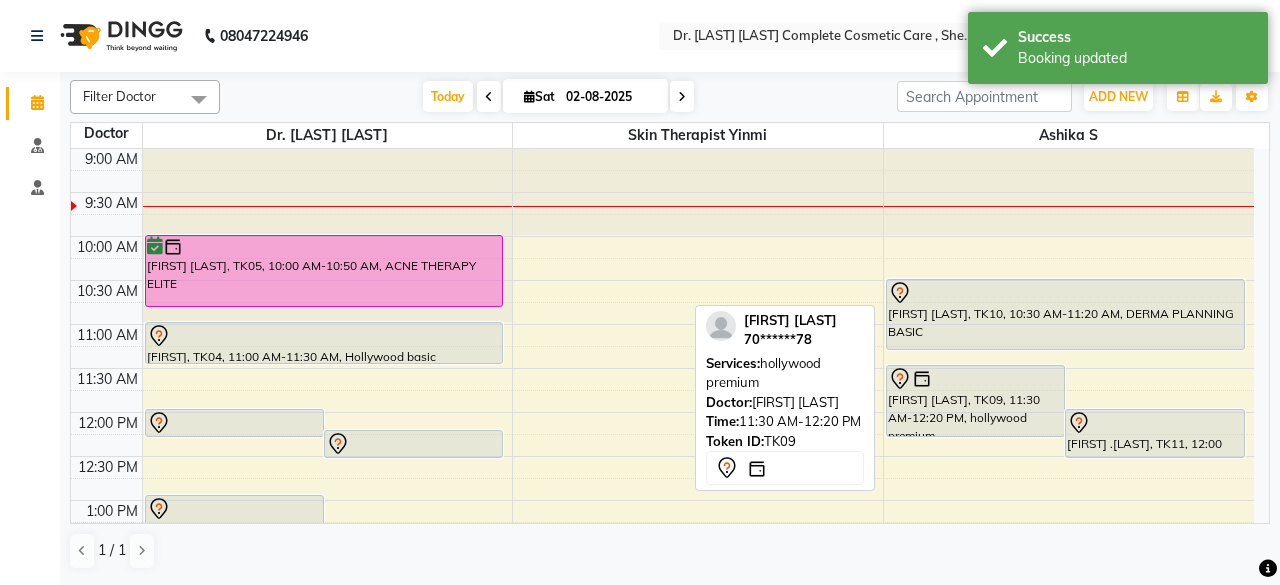 click on "[FIRST] [LAST], TK09, 11:30 AM-12:20 PM, hollywood premium" at bounding box center [975, 401] 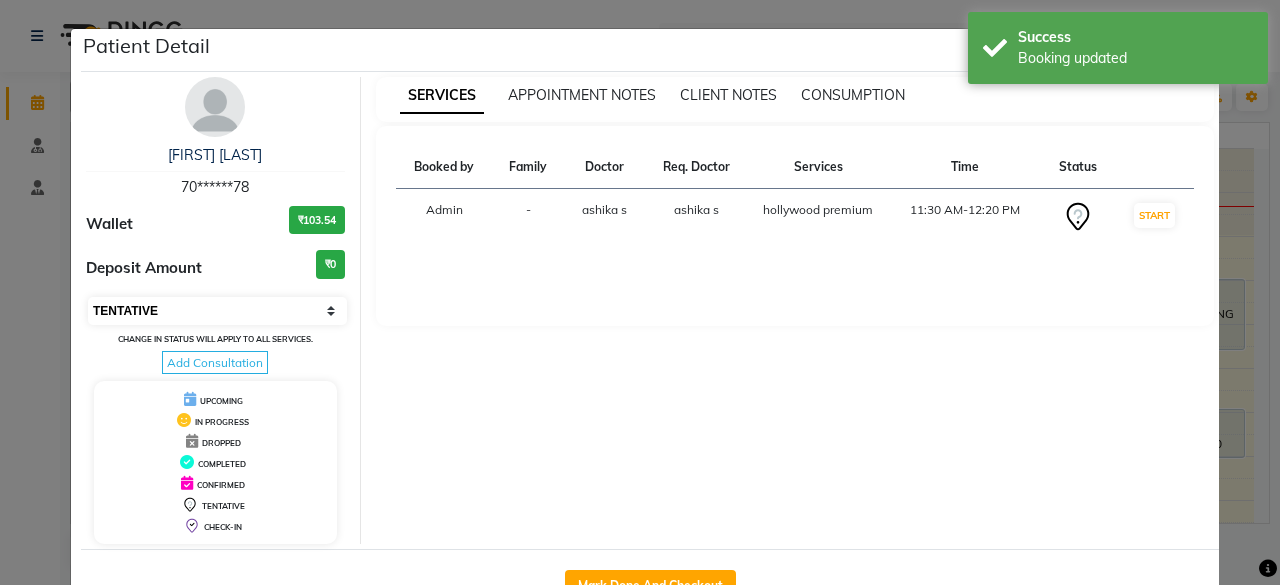 click on "Select IN SERVICE CONFIRMED TENTATIVE CHECK IN MARK DONE UPCOMING" at bounding box center [217, 311] 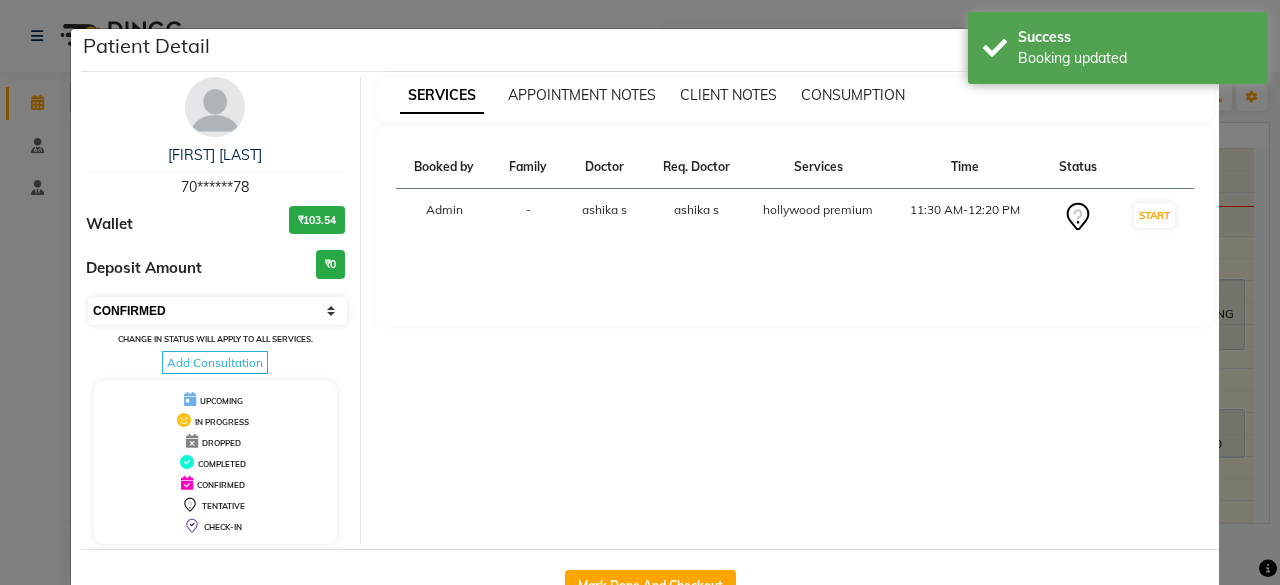 click on "Select IN SERVICE CONFIRMED TENTATIVE CHECK IN MARK DONE UPCOMING" at bounding box center [217, 311] 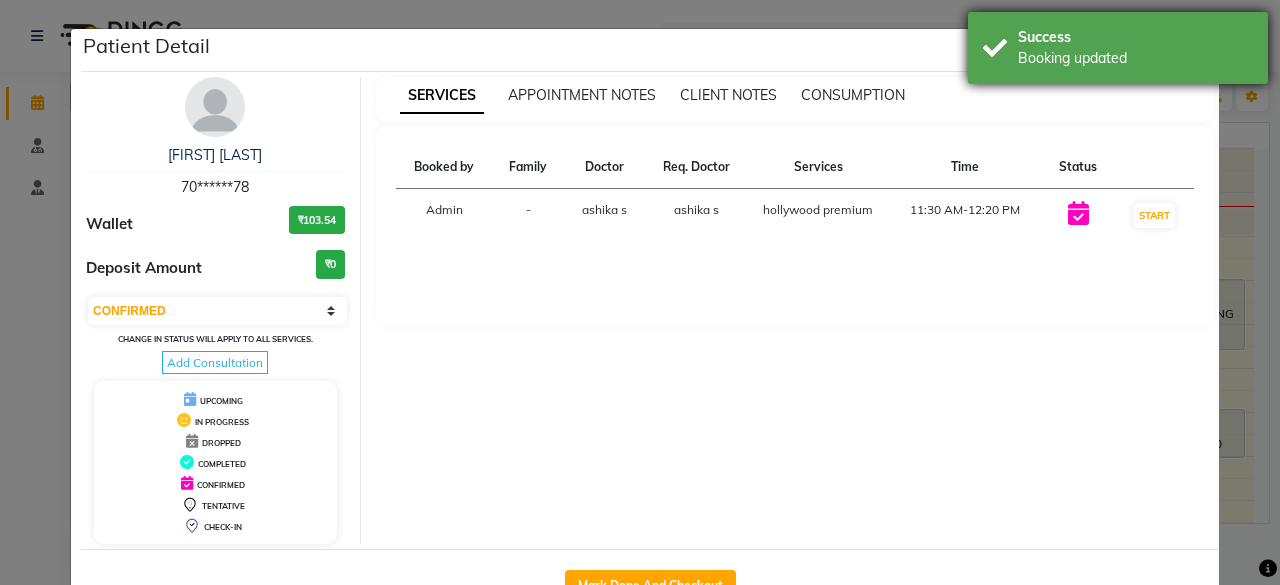 click on "Booking updated" at bounding box center (1135, 58) 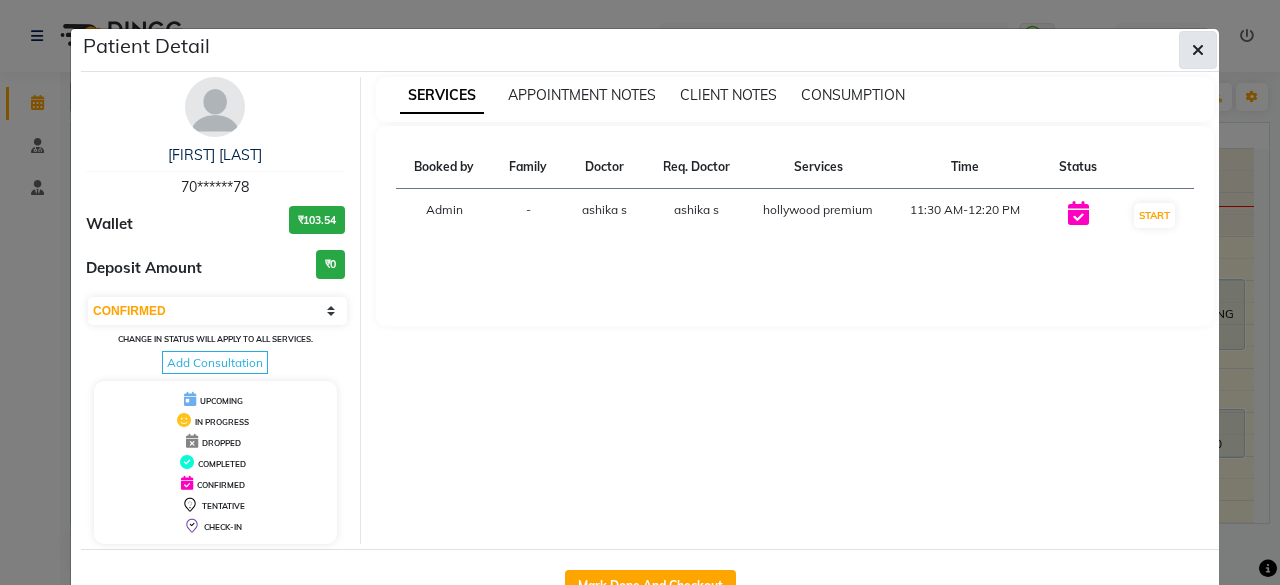 click 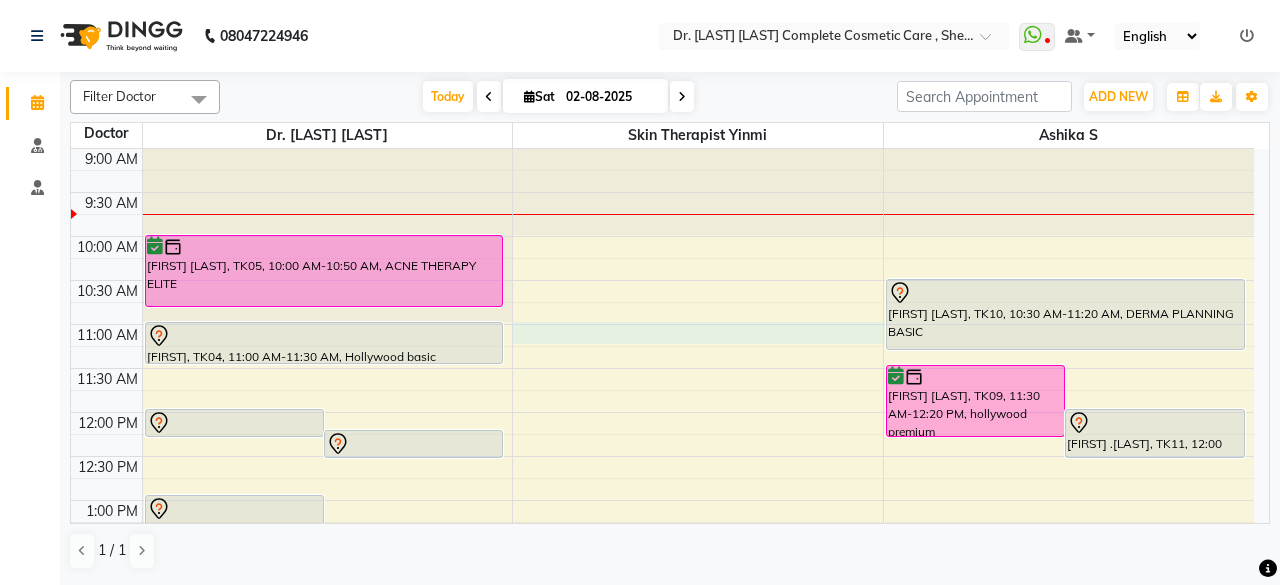 click on "9:00 AM 9:30 AM 10:00 AM 10:30 AM 11:00 AM 11:30 AM 12:00 PM 12:30 PM 1:00 PM 1:30 PM 2:00 PM 2:30 PM 3:00 PM 3:30 PM 4:00 PM 4:30 PM 5:00 PM 5:30 PM 6:00 PM 6:30 PM 7:00 PM 7:30 PM 8:00 PM 8:30 PM             [FIRST] [LAST], TK03, 12:00 PM-12:20 PM, DERMA PLANNING ELITE             [FIRST] [LAST], TK03, 12:15 PM-12:35 PM, ACNE THERAPY ELITE             [FIRST] [LAST], TK02, 01:00 PM-02:15 PM, Consultation with dr [LAST] [LAST]             [FIRST] [LAST], TK01, 02:00 PM-02:20 PM, ACNE THERAPY BASIC      [FIRST] [LAST], TK05, 10:00 AM-10:50 AM, ACNE THERAPY ELITE             [LAST], TK04, 11:00 AM-11:30 AM, Hollywood basic              [FIRST] [LAST], TK06, 05:00 PM-06:30 PM, IV skin lightening treatment - Elite     [FIRST] [LAST], TK09, 11:30 AM-12:20 PM, hollywood premium             [FIRST] .[LAST], TK11, 12:00 PM-12:35 PM, ACNE THERAPY BASIC              [FIRST] [LAST], TK10, 10:30 AM-11:20 AM, DERMA PLANNING BASIC" at bounding box center (662, 676) 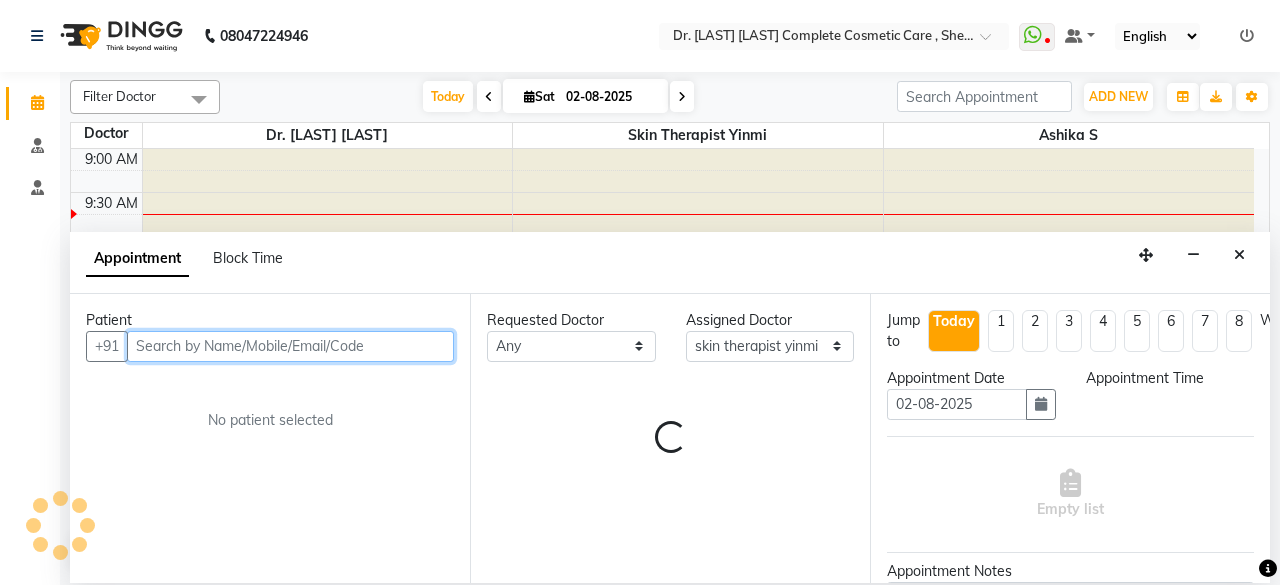 select on "660" 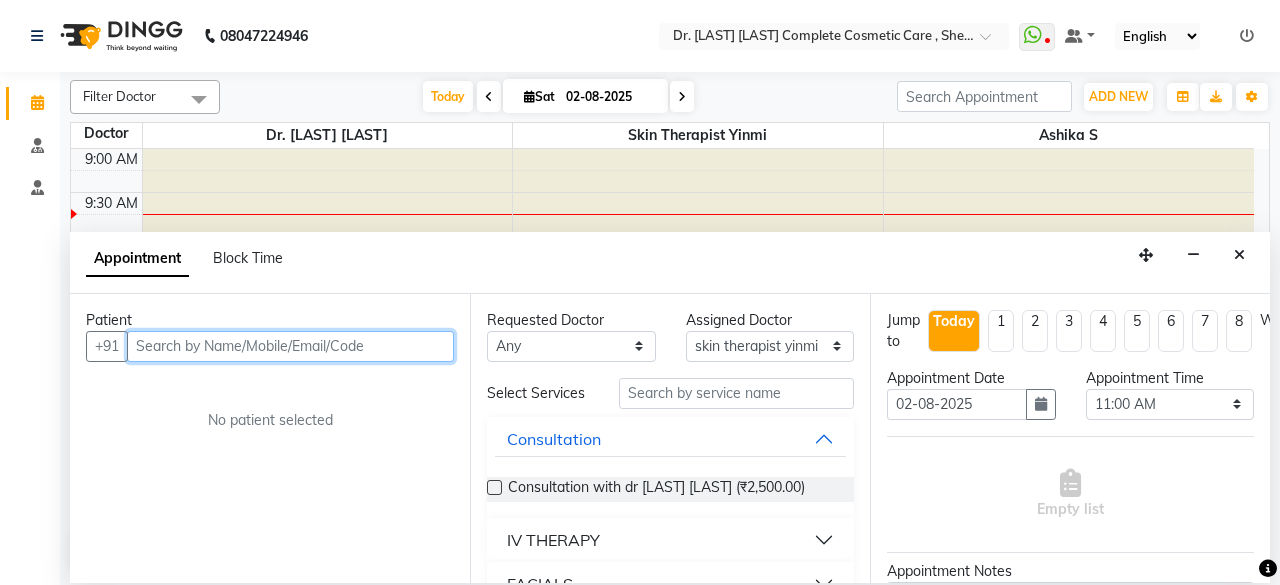 click at bounding box center [290, 346] 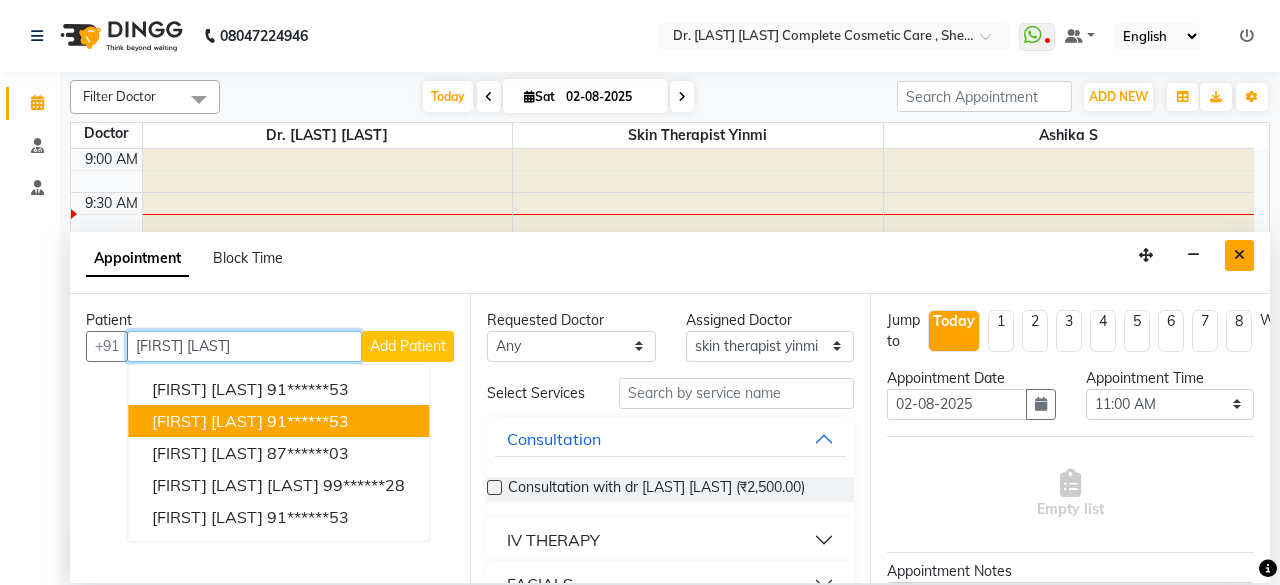 type on "[FIRST] [LAST]" 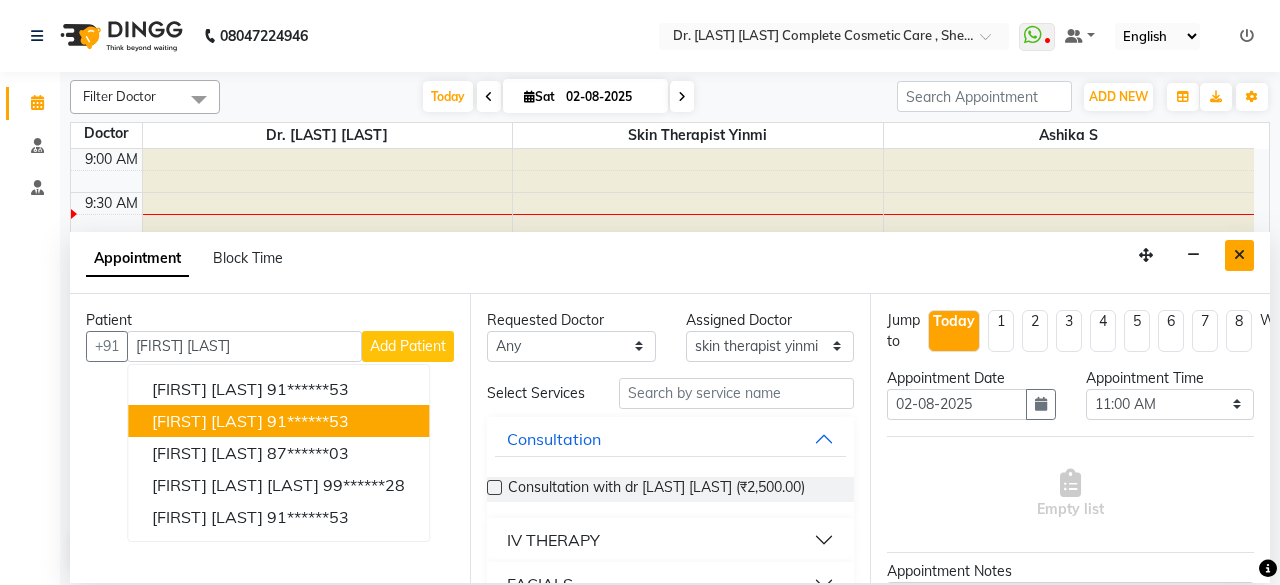 click at bounding box center [1239, 255] 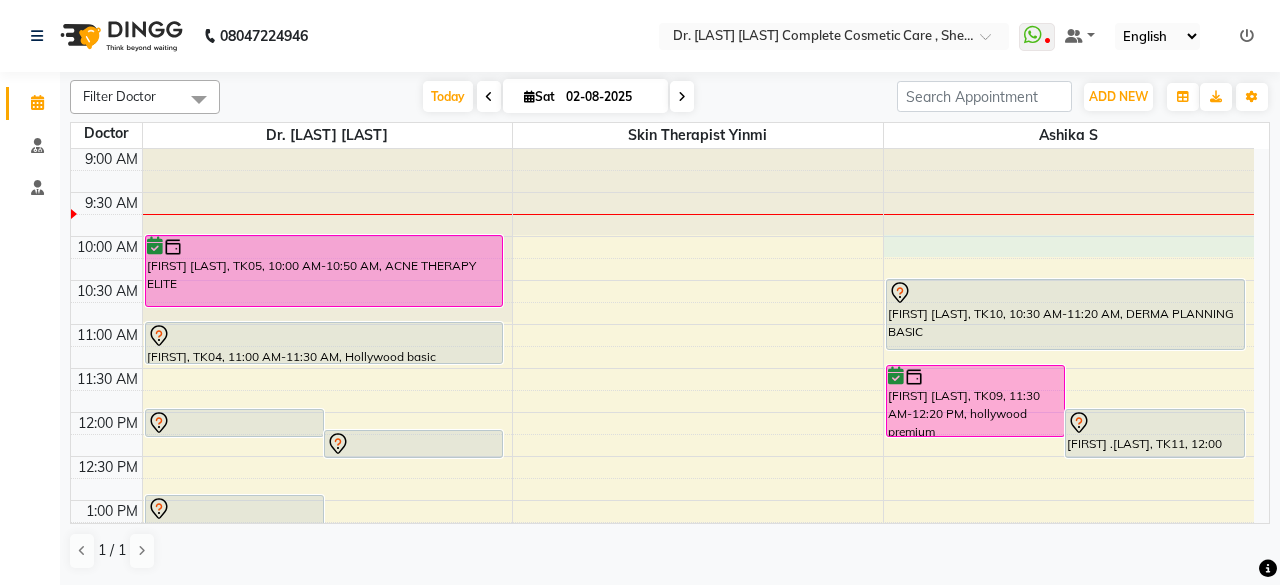 click on "9:00 AM 9:30 AM 10:00 AM 10:30 AM 11:00 AM 11:30 AM 12:00 PM 12:30 PM 1:00 PM 1:30 PM 2:00 PM 2:30 PM 3:00 PM 3:30 PM 4:00 PM 4:30 PM 5:00 PM 5:30 PM 6:00 PM 6:30 PM 7:00 PM 7:30 PM 8:00 PM 8:30 PM             [FIRST] [LAST], TK03, 12:00 PM-12:20 PM, DERMA PLANNING ELITE             [FIRST] [LAST], TK03, 12:15 PM-12:35 PM, ACNE THERAPY ELITE             [FIRST] [LAST], TK02, 01:00 PM-02:15 PM, Consultation with dr [LAST] [LAST]             [FIRST] [LAST], TK01, 02:00 PM-02:20 PM, ACNE THERAPY BASIC      [FIRST] [LAST], TK05, 10:00 AM-10:50 AM, ACNE THERAPY ELITE             [LAST], TK04, 11:00 AM-11:30 AM, Hollywood basic              [FIRST] [LAST], TK06, 05:00 PM-06:30 PM, IV skin lightening treatment - Elite     [FIRST] [LAST], TK09, 11:30 AM-12:20 PM, hollywood premium             [FIRST] .[LAST], TK11, 12:00 PM-12:35 PM, ACNE THERAPY BASIC              [FIRST] [LAST], TK10, 10:30 AM-11:20 AM, DERMA PLANNING BASIC" at bounding box center (662, 676) 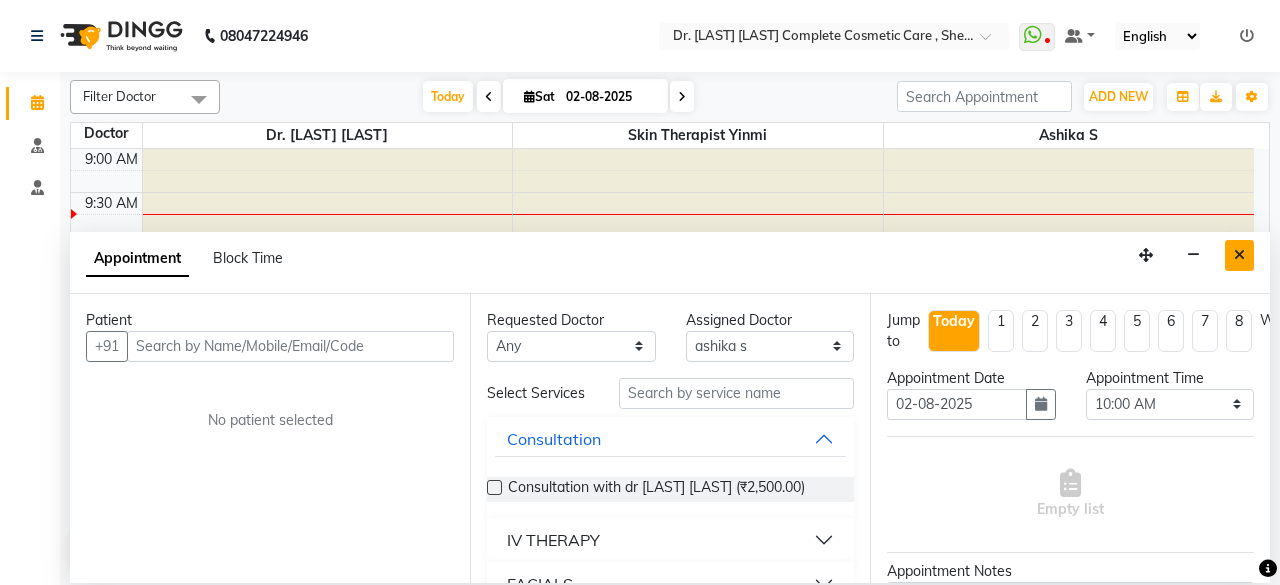 click at bounding box center (1239, 255) 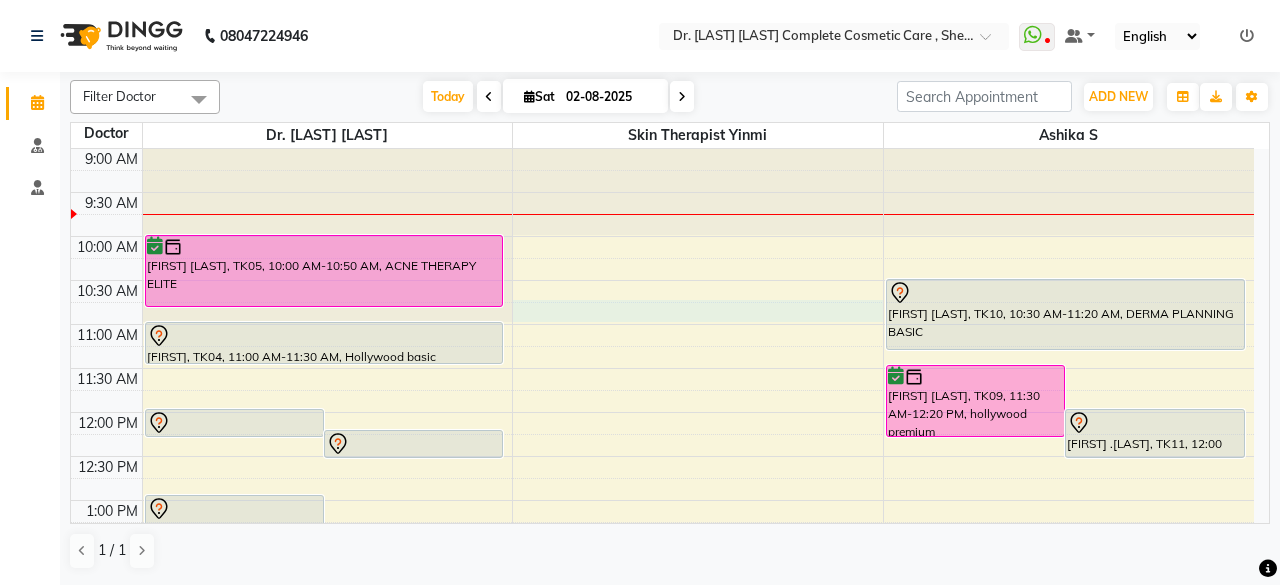 click on "9:00 AM 9:30 AM 10:00 AM 10:30 AM 11:00 AM 11:30 AM 12:00 PM 12:30 PM 1:00 PM 1:30 PM 2:00 PM 2:30 PM 3:00 PM 3:30 PM 4:00 PM 4:30 PM 5:00 PM 5:30 PM 6:00 PM 6:30 PM 7:00 PM 7:30 PM 8:00 PM 8:30 PM             [FIRST] [LAST], TK03, 12:00 PM-12:20 PM, DERMA PLANNING ELITE             [FIRST] [LAST], TK03, 12:15 PM-12:35 PM, ACNE THERAPY ELITE             [FIRST] [LAST], TK02, 01:00 PM-02:15 PM, Consultation with dr [LAST] [LAST]             [FIRST] [LAST], TK01, 02:00 PM-02:20 PM, ACNE THERAPY BASIC      [FIRST] [LAST], TK05, 10:00 AM-10:50 AM, ACNE THERAPY ELITE             [LAST], TK04, 11:00 AM-11:30 AM, Hollywood basic              [FIRST] [LAST], TK06, 05:00 PM-06:30 PM, IV skin lightening treatment - Elite     [FIRST] [LAST], TK09, 11:30 AM-12:20 PM, hollywood premium             [FIRST] .[LAST], TK11, 12:00 PM-12:35 PM, ACNE THERAPY BASIC              [FIRST] [LAST], TK10, 10:30 AM-11:20 AM, DERMA PLANNING BASIC" at bounding box center (662, 676) 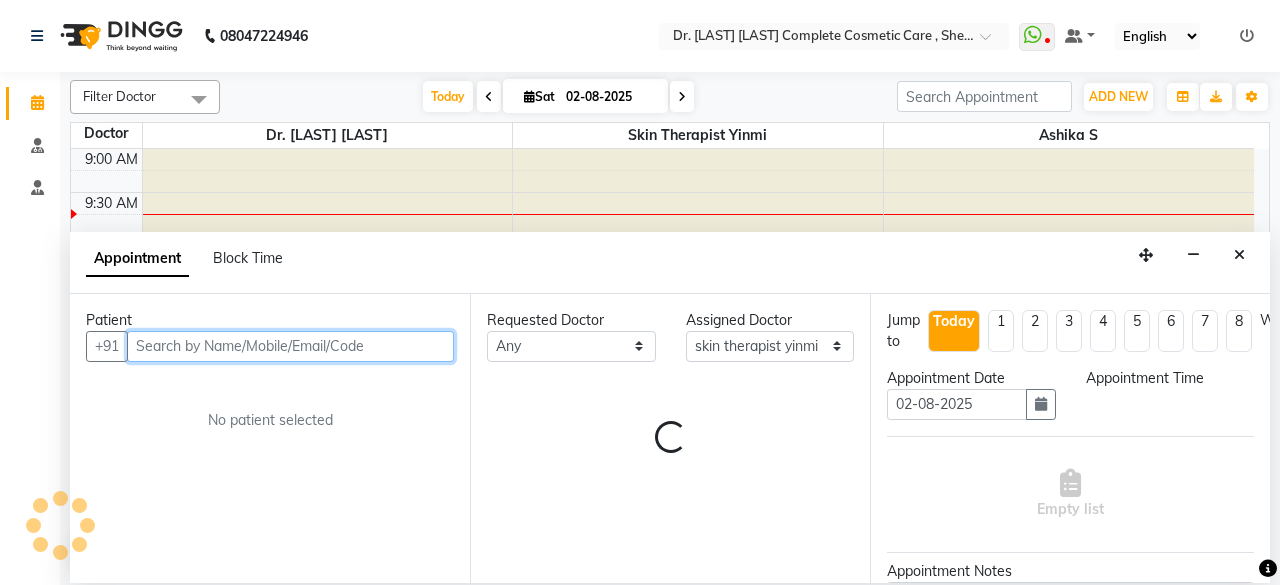 select on "645" 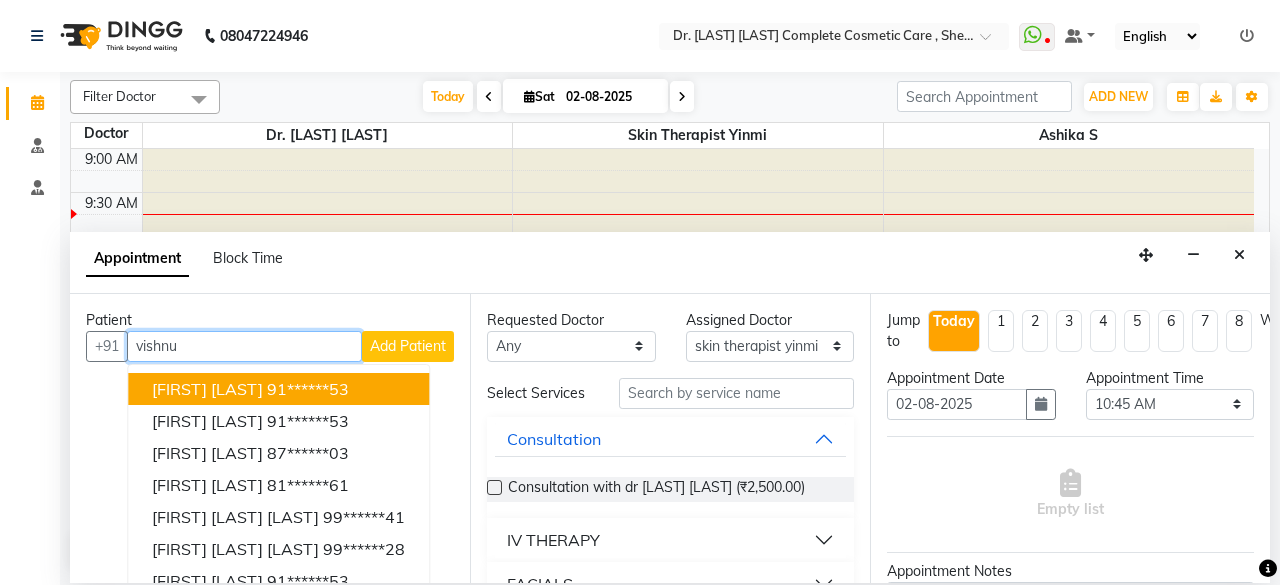 click on "91******53" at bounding box center [308, 389] 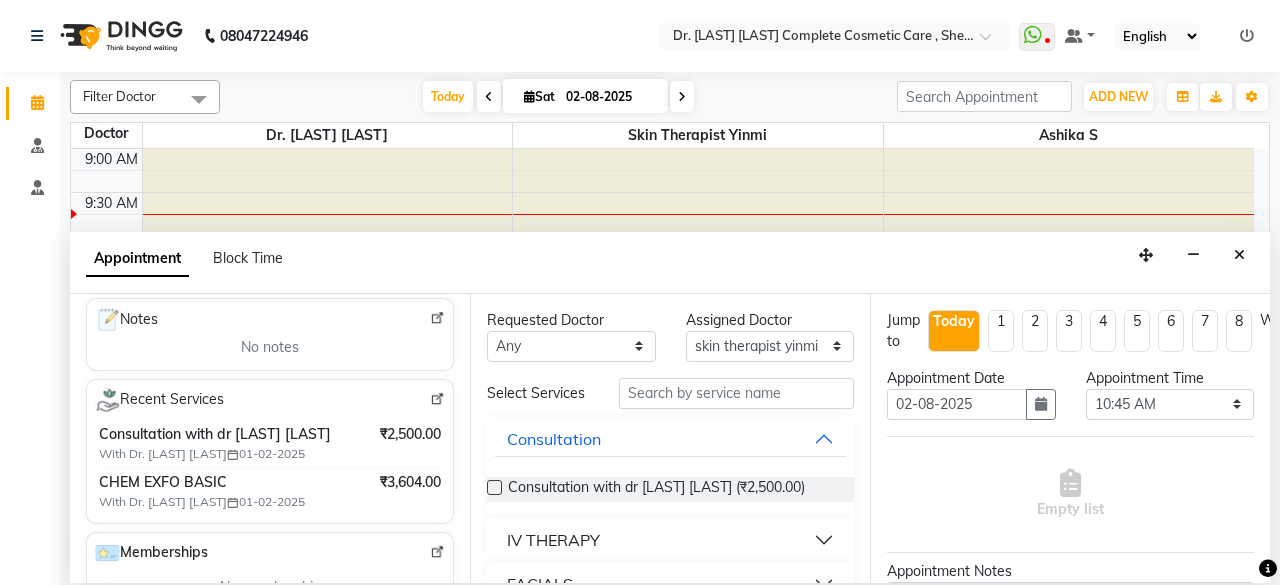 scroll, scrollTop: 302, scrollLeft: 0, axis: vertical 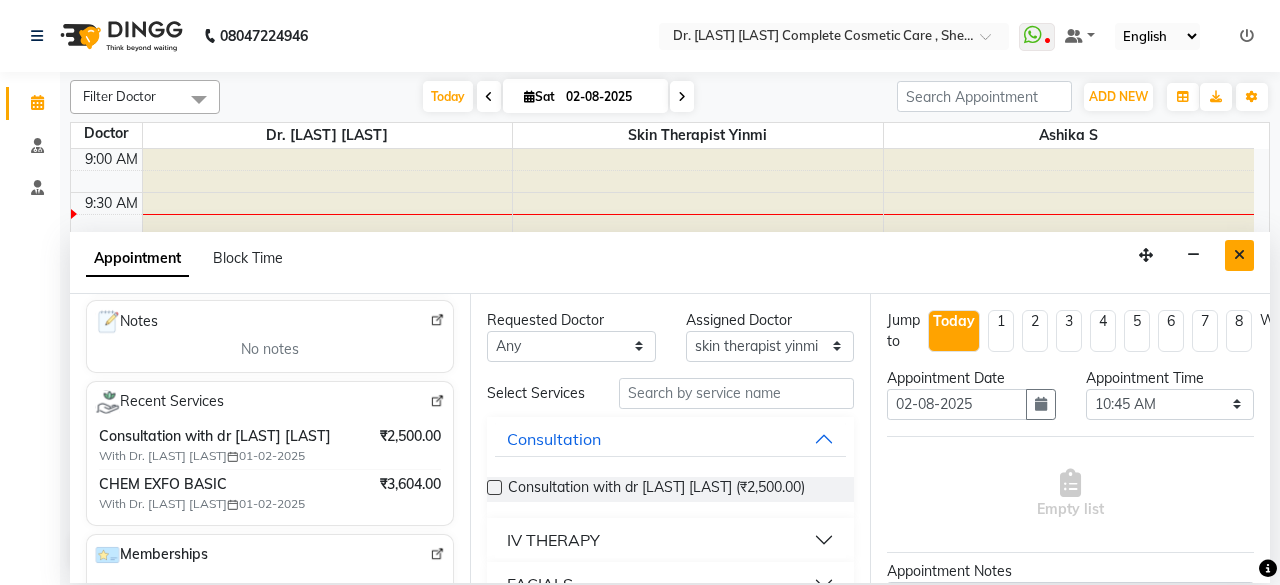 type on "91******53" 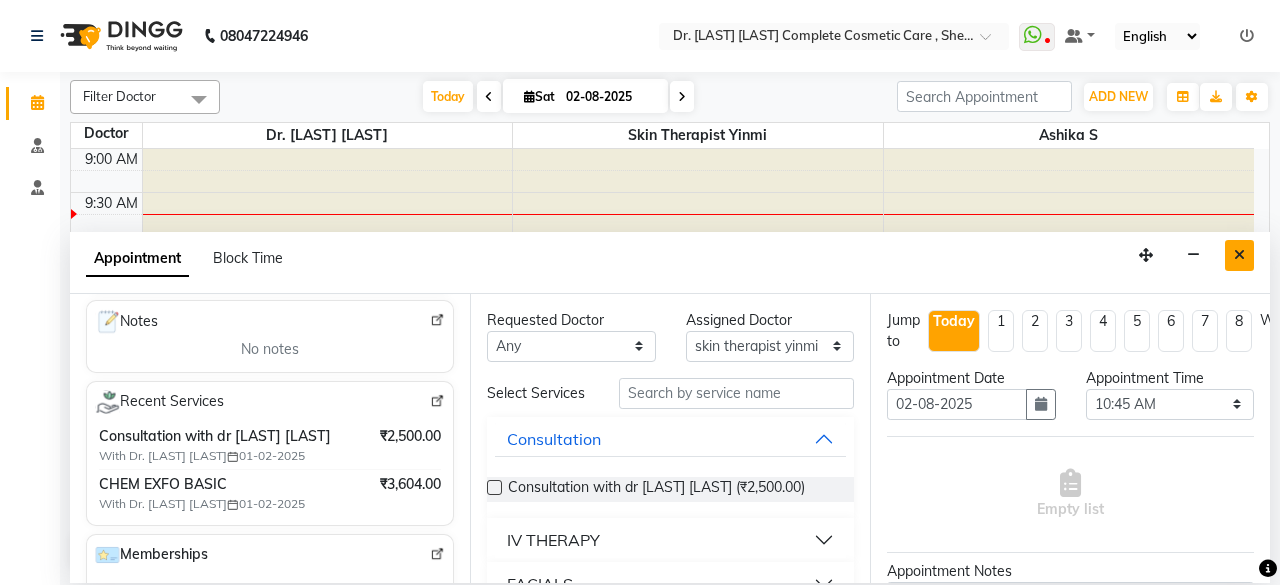 click at bounding box center (1239, 255) 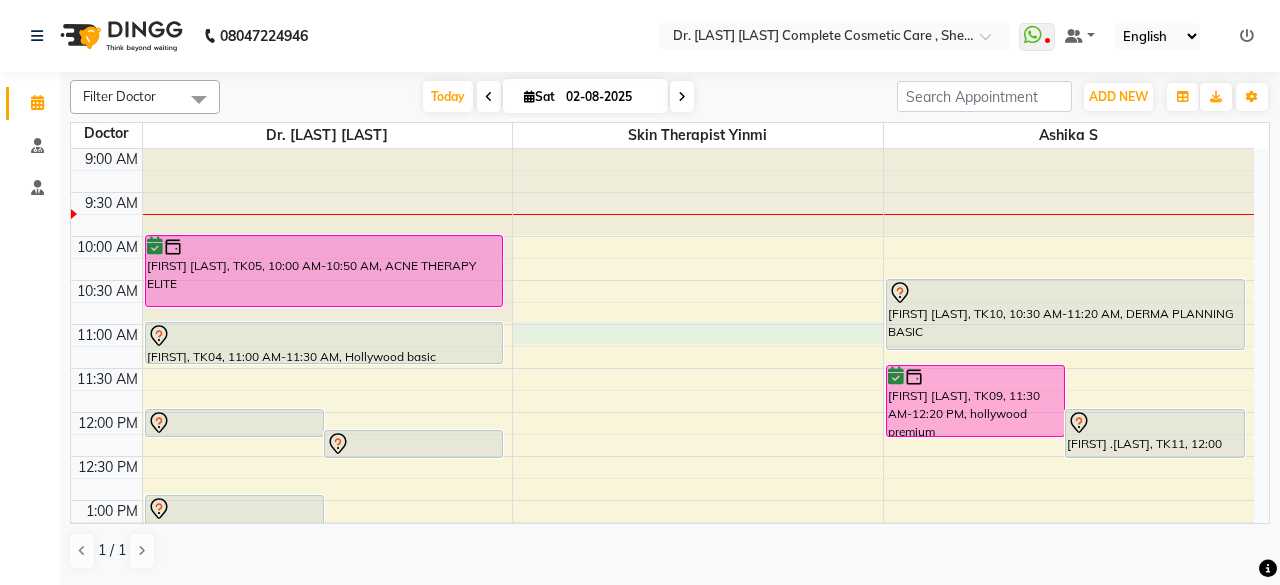 click on "9:00 AM 9:30 AM 10:00 AM 10:30 AM 11:00 AM 11:30 AM 12:00 PM 12:30 PM 1:00 PM 1:30 PM 2:00 PM 2:30 PM 3:00 PM 3:30 PM 4:00 PM 4:30 PM 5:00 PM 5:30 PM 6:00 PM 6:30 PM 7:00 PM 7:30 PM 8:00 PM 8:30 PM             [FIRST] [LAST], TK03, 12:00 PM-12:20 PM, DERMA PLANNING ELITE             [FIRST] [LAST], TK03, 12:15 PM-12:35 PM, ACNE THERAPY ELITE             [FIRST] [LAST], TK02, 01:00 PM-02:15 PM, Consultation with dr [LAST] [LAST]             [FIRST] [LAST], TK01, 02:00 PM-02:20 PM, ACNE THERAPY BASIC      [FIRST] [LAST], TK05, 10:00 AM-10:50 AM, ACNE THERAPY ELITE             [LAST], TK04, 11:00 AM-11:30 AM, Hollywood basic              [FIRST] [LAST], TK06, 05:00 PM-06:30 PM, IV skin lightening treatment - Elite     [FIRST] [LAST], TK09, 11:30 AM-12:20 PM, hollywood premium             [FIRST] .[LAST], TK11, 12:00 PM-12:35 PM, ACNE THERAPY BASIC              [FIRST] [LAST], TK10, 10:30 AM-11:20 AM, DERMA PLANNING BASIC" at bounding box center [662, 676] 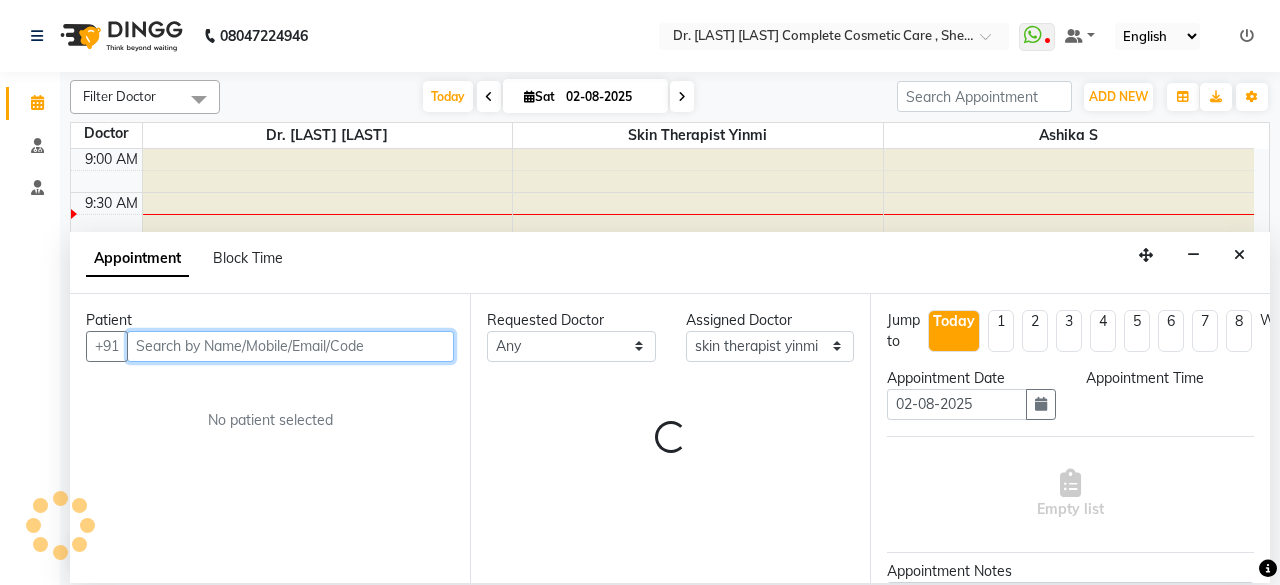 select on "660" 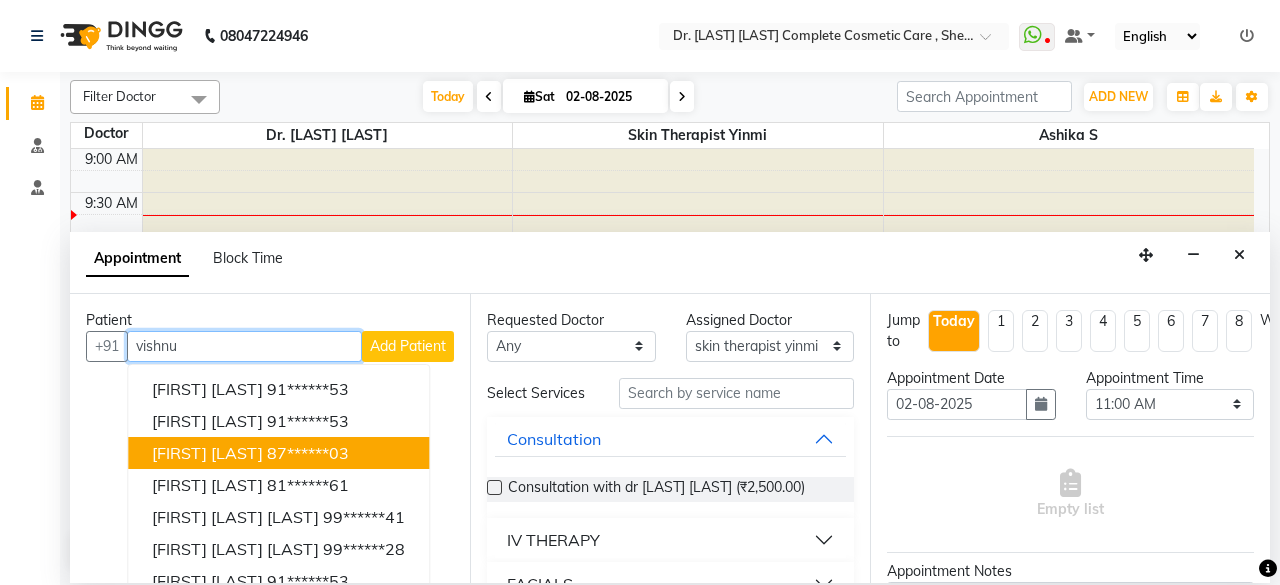 click on "87******03" at bounding box center [308, 453] 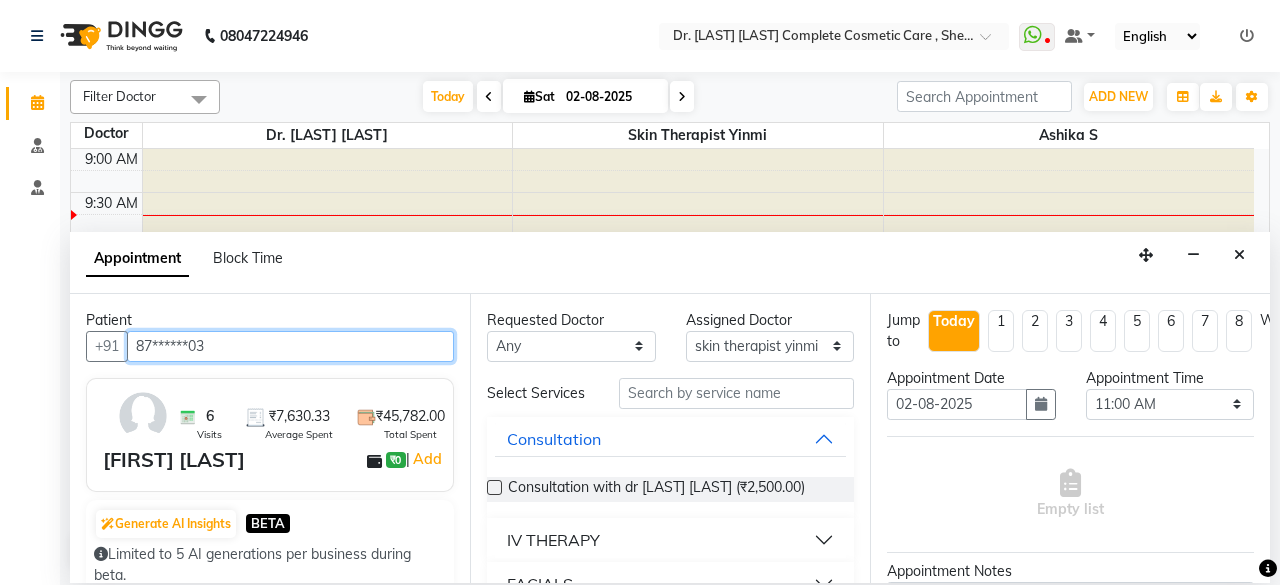type on "87******03" 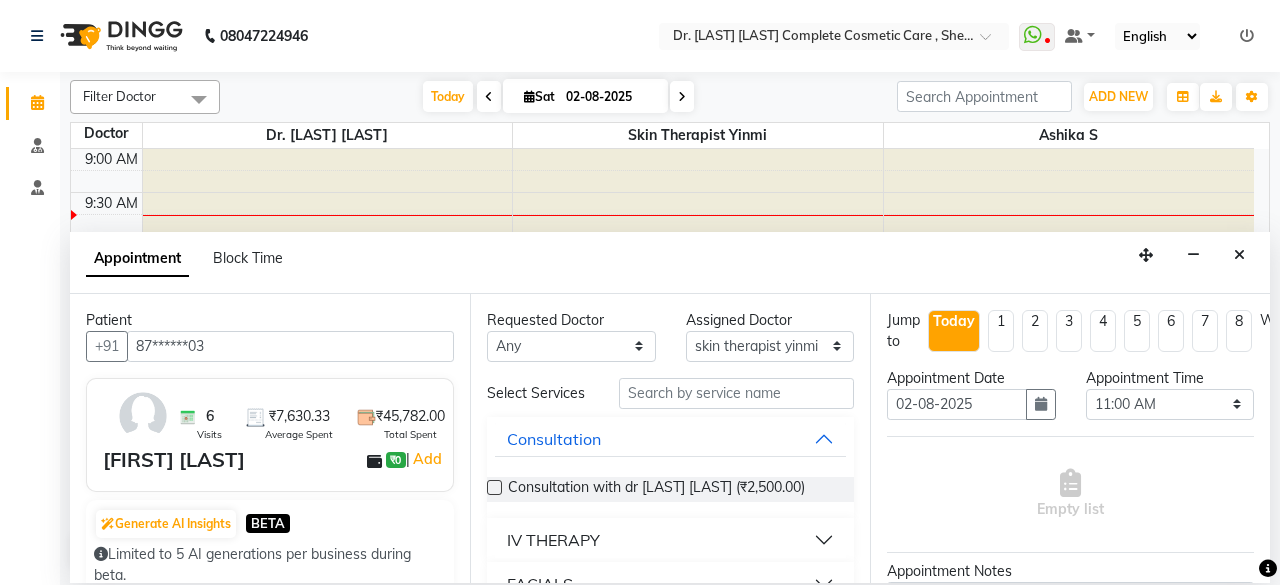 click on "Patient +91 [PHONE] 6 Visits ₹7,630.33 Average Spent ₹45,782.00 Total Spent [FIRST] [LAST]  ₹0  |   Add  Generate AI Insights
BETA Limited to 5 AI generations per business during beta.   Notes  No notes  Recent Services DERMA PLANNING BASIC ,brightening face serum  With [FIRST] [LAST]   19-07-2025 ₹4,128.00 follow up discussion,ACNE THERAPY ELITE With [LAST] [LAST]   05-07-2025 ₹10,511.00 ACNE THERAPY BASIC ,carboxy therapy basic  With [LAST] [LAST]   10-05-2025 ₹9,198.00  Memberships No membership  Active Packages No packages  Vouchers No vouchers" at bounding box center (270, 438) 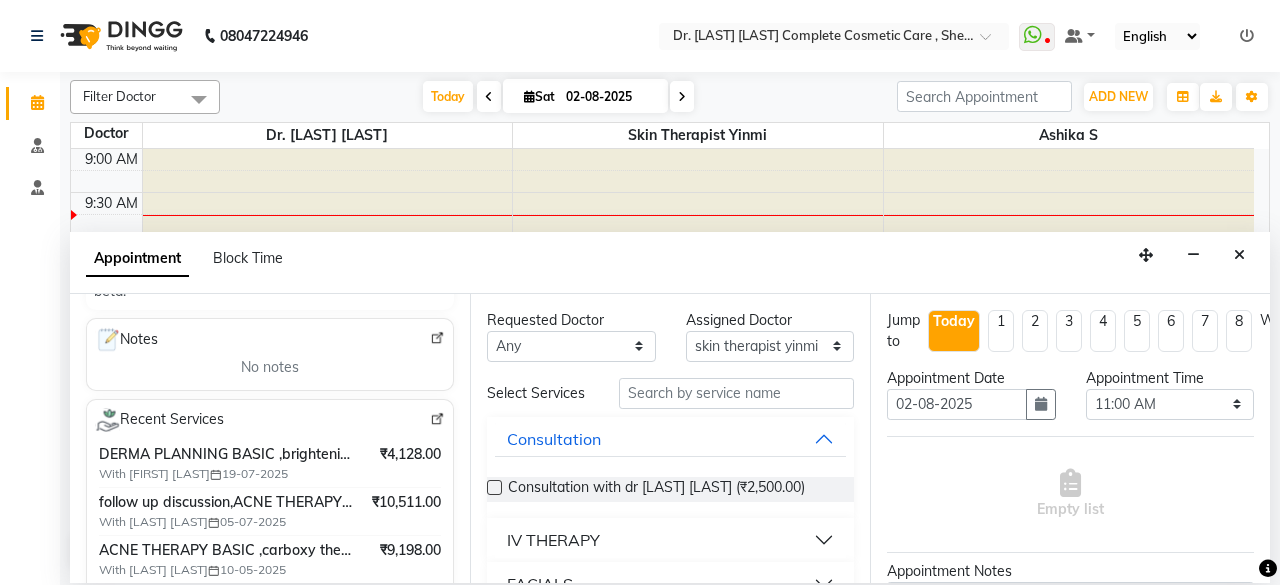 scroll, scrollTop: 282, scrollLeft: 0, axis: vertical 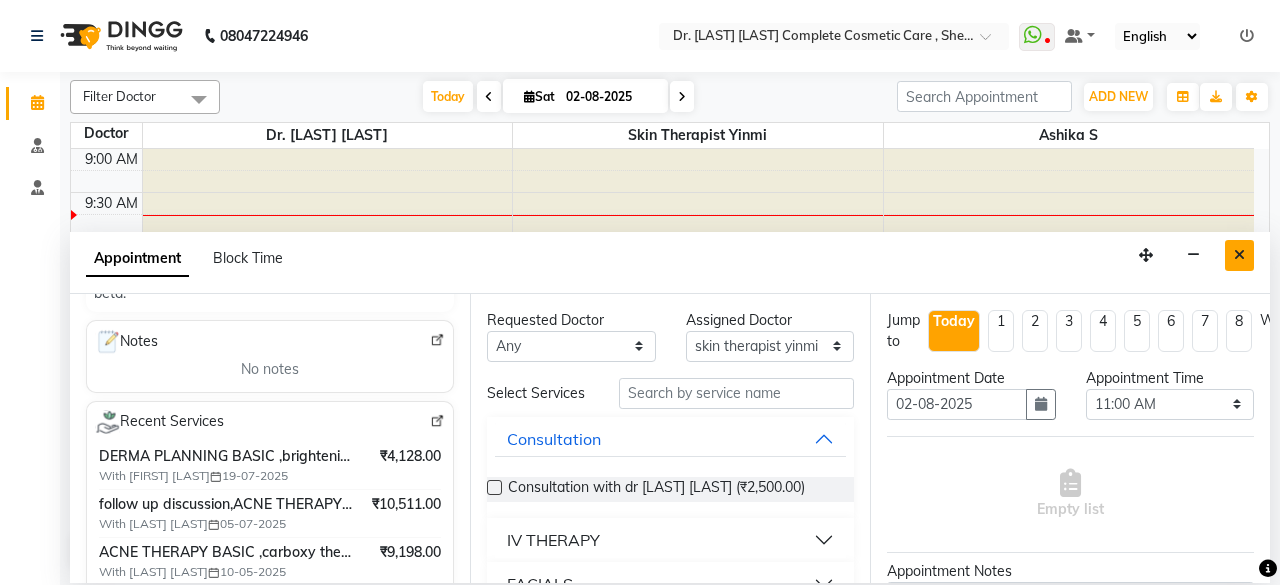 click at bounding box center [1239, 255] 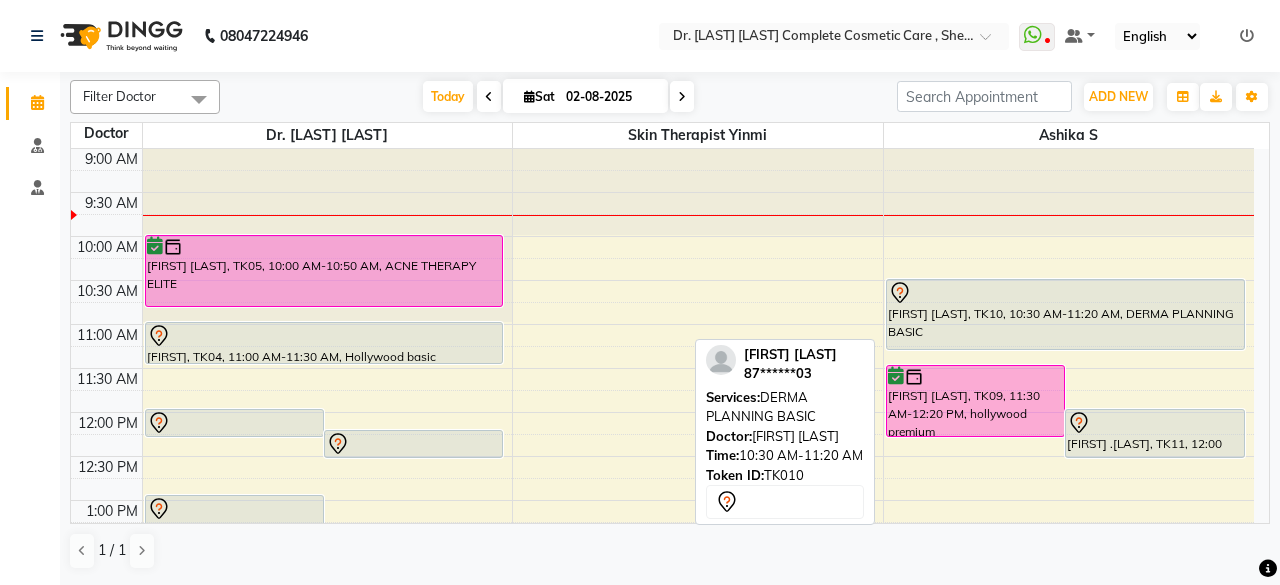 click on "[FIRST] [LAST], TK10, 10:30 AM-11:20 AM, DERMA PLANNING BASIC" at bounding box center [1065, 314] 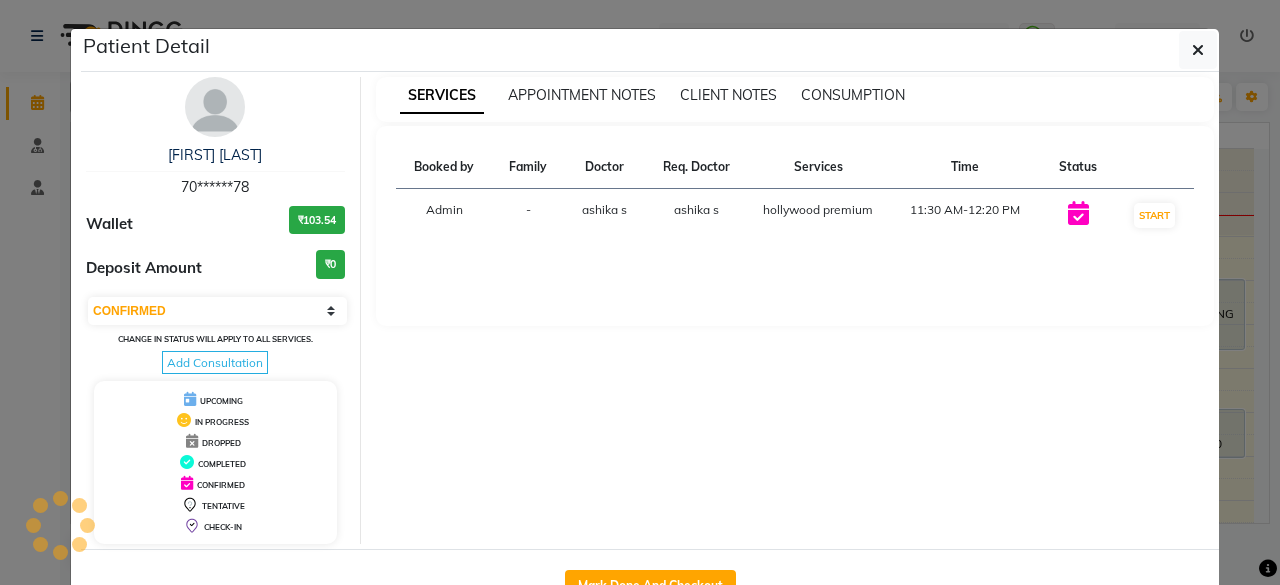 select on "7" 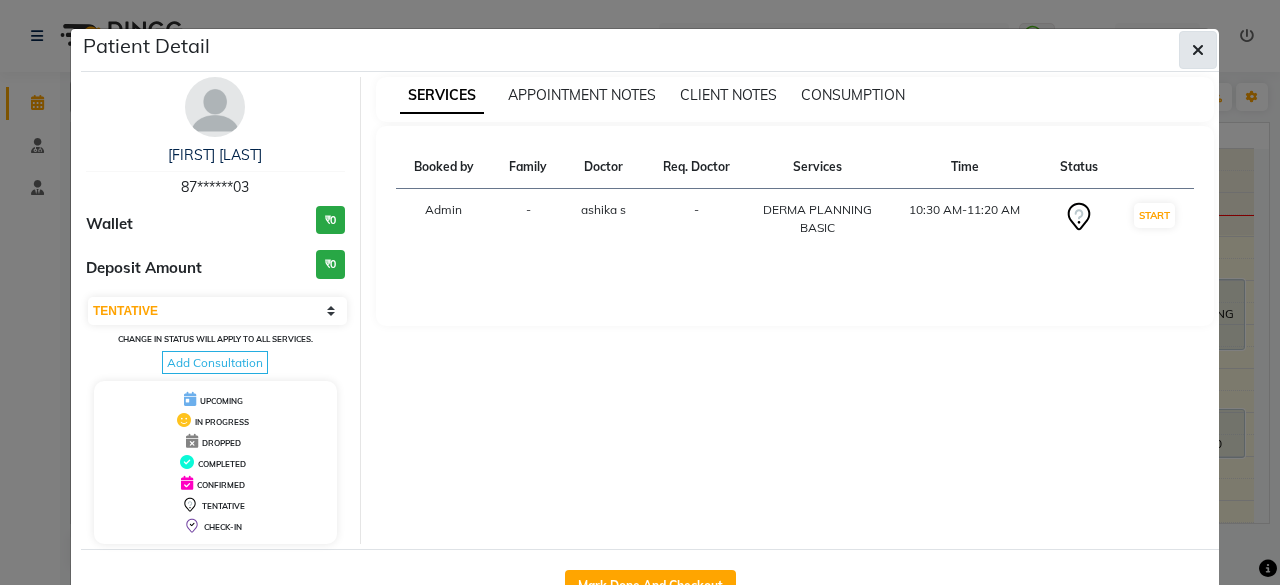 click 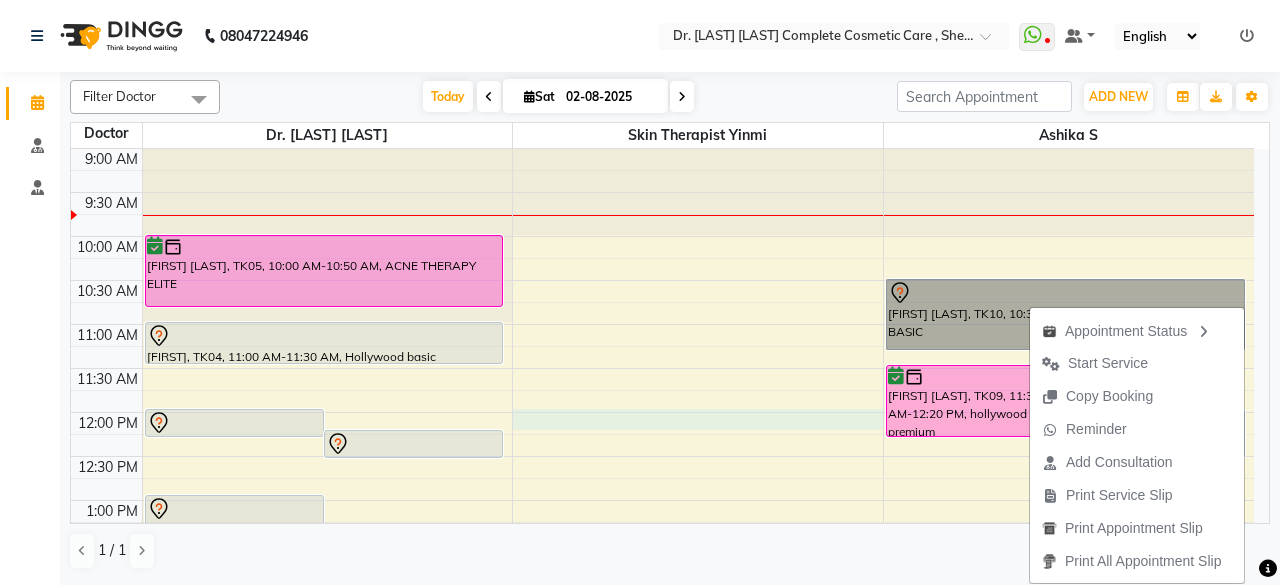 click on "9:00 AM 9:30 AM 10:00 AM 10:30 AM 11:00 AM 11:30 AM 12:00 PM 12:30 PM 1:00 PM 1:30 PM 2:00 PM 2:30 PM 3:00 PM 3:30 PM 4:00 PM 4:30 PM 5:00 PM 5:30 PM 6:00 PM 6:30 PM 7:00 PM 7:30 PM 8:00 PM 8:30 PM             [FIRST] [LAST], TK03, 12:00 PM-12:20 PM, DERMA PLANNING ELITE             [FIRST] [LAST], TK03, 12:15 PM-12:35 PM, ACNE THERAPY ELITE             [FIRST] [LAST], TK02, 01:00 PM-02:15 PM, Consultation with dr [LAST] [LAST]             [FIRST] [LAST], TK01, 02:00 PM-02:20 PM, ACNE THERAPY BASIC      [FIRST] [LAST], TK05, 10:00 AM-10:50 AM, ACNE THERAPY ELITE             [LAST], TK04, 11:00 AM-11:30 AM, Hollywood basic              [FIRST] [LAST], TK06, 05:00 PM-06:30 PM, IV skin lightening treatment - Elite     [FIRST] [LAST], TK09, 11:30 AM-12:20 PM, hollywood premium             [FIRST] .[LAST], TK11, 12:00 PM-12:35 PM, ACNE THERAPY BASIC              [FIRST] [LAST], TK10, 10:30 AM-11:20 AM, DERMA PLANNING BASIC" at bounding box center [662, 676] 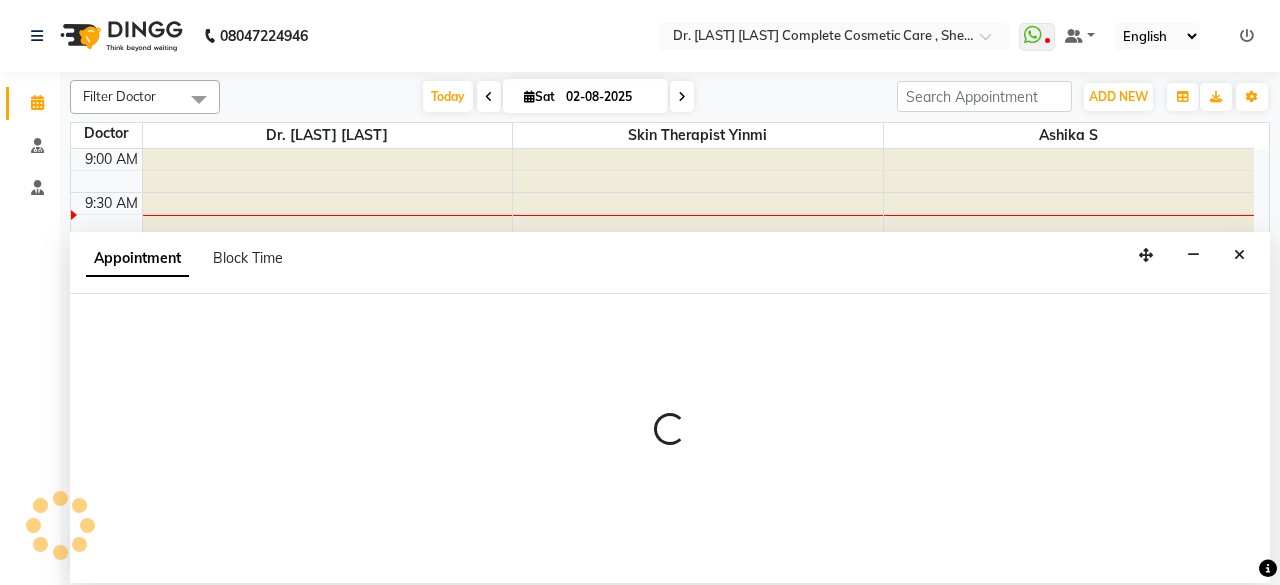 select on "70591" 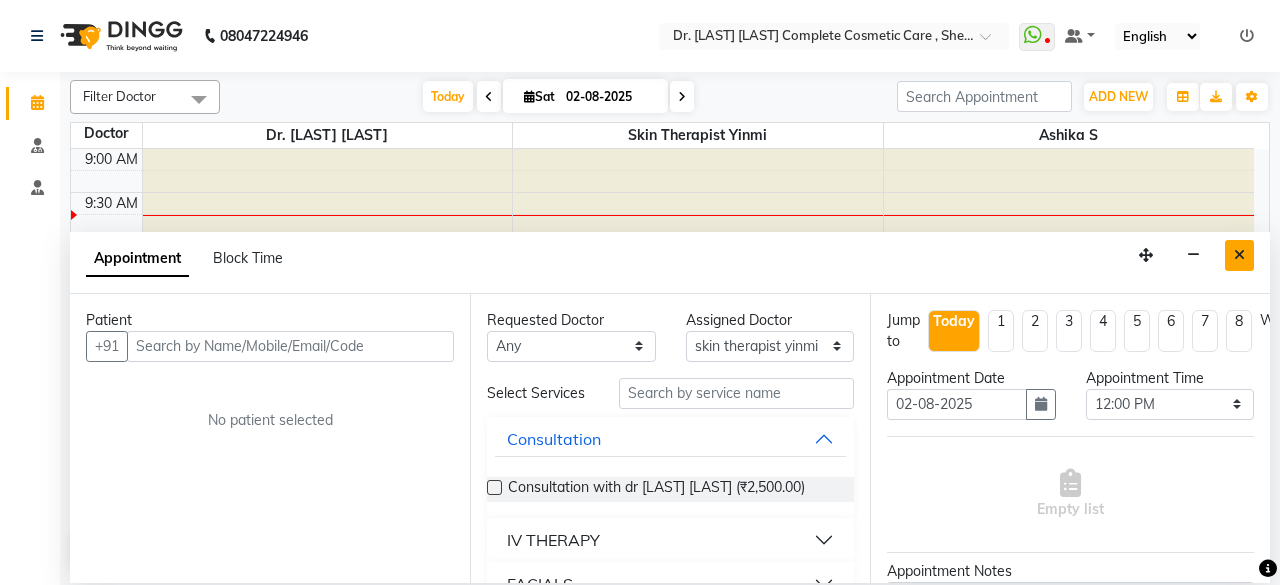 click at bounding box center [1239, 255] 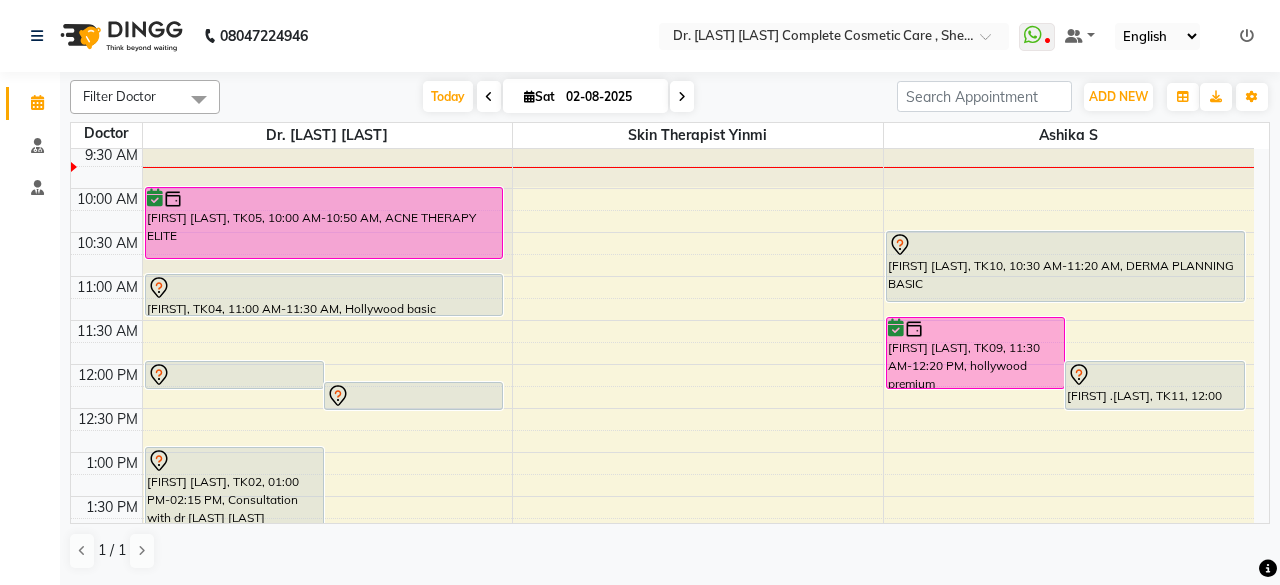 scroll, scrollTop: 50, scrollLeft: 0, axis: vertical 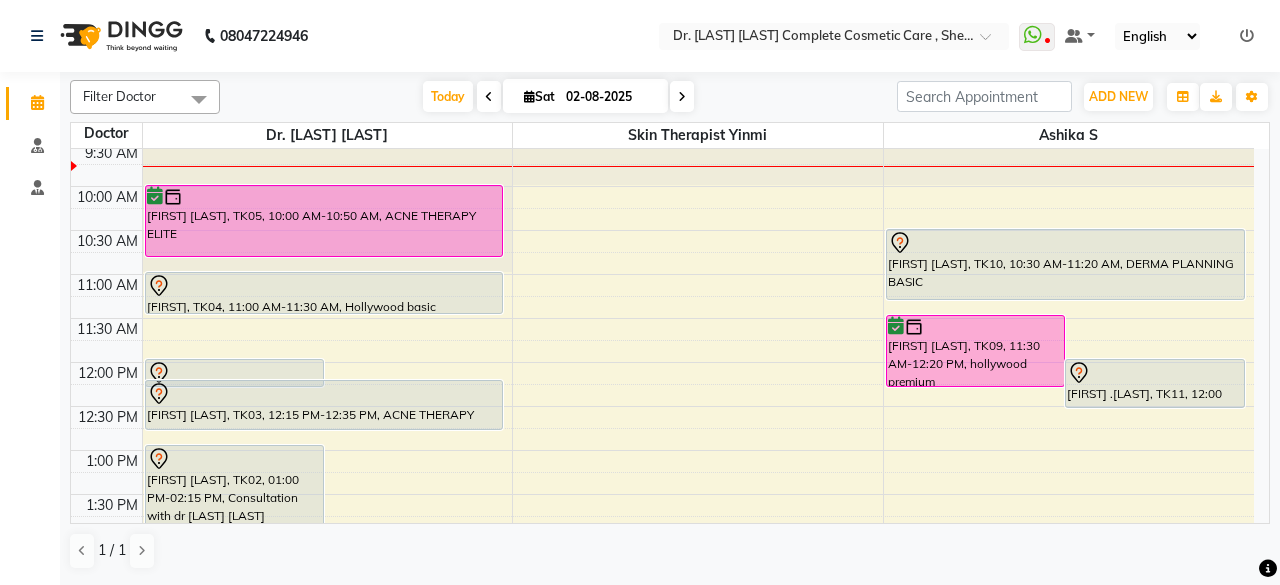 drag, startPoint x: 370, startPoint y: 405, endPoint x: 384, endPoint y: 443, distance: 40.496914 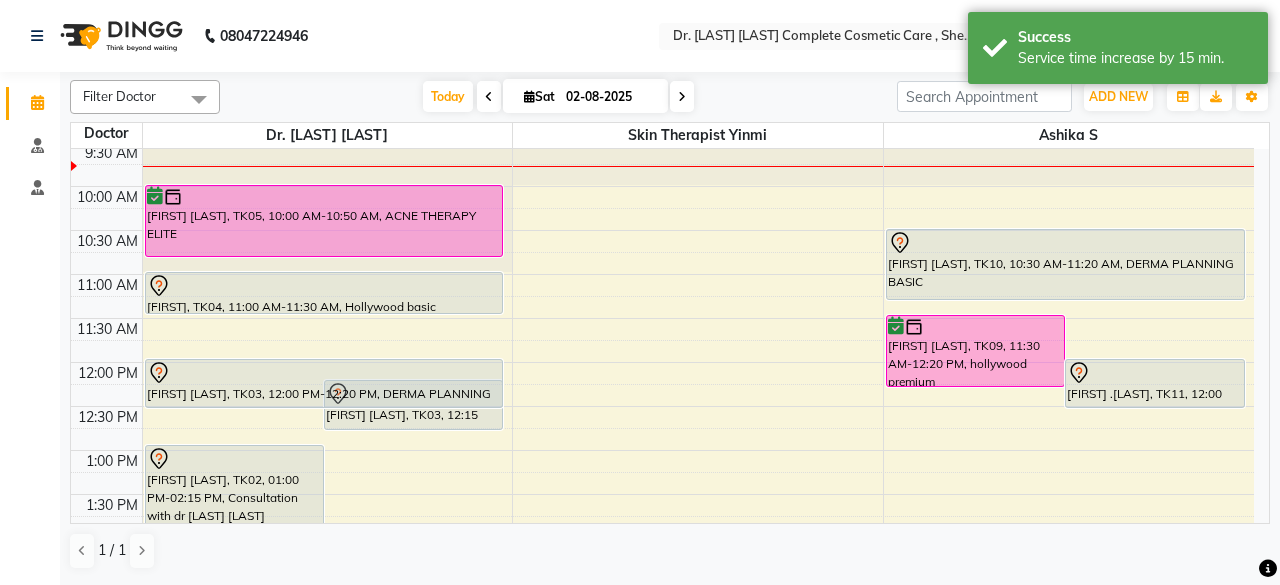 drag, startPoint x: 246, startPoint y: 387, endPoint x: 257, endPoint y: 419, distance: 33.83785 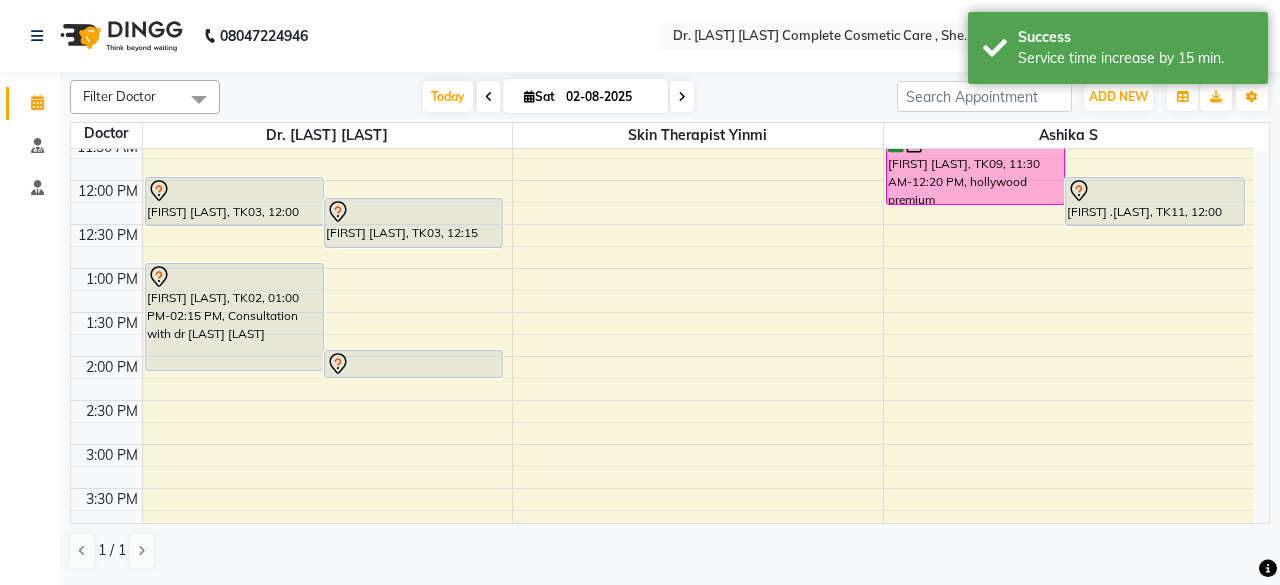 scroll, scrollTop: 242, scrollLeft: 0, axis: vertical 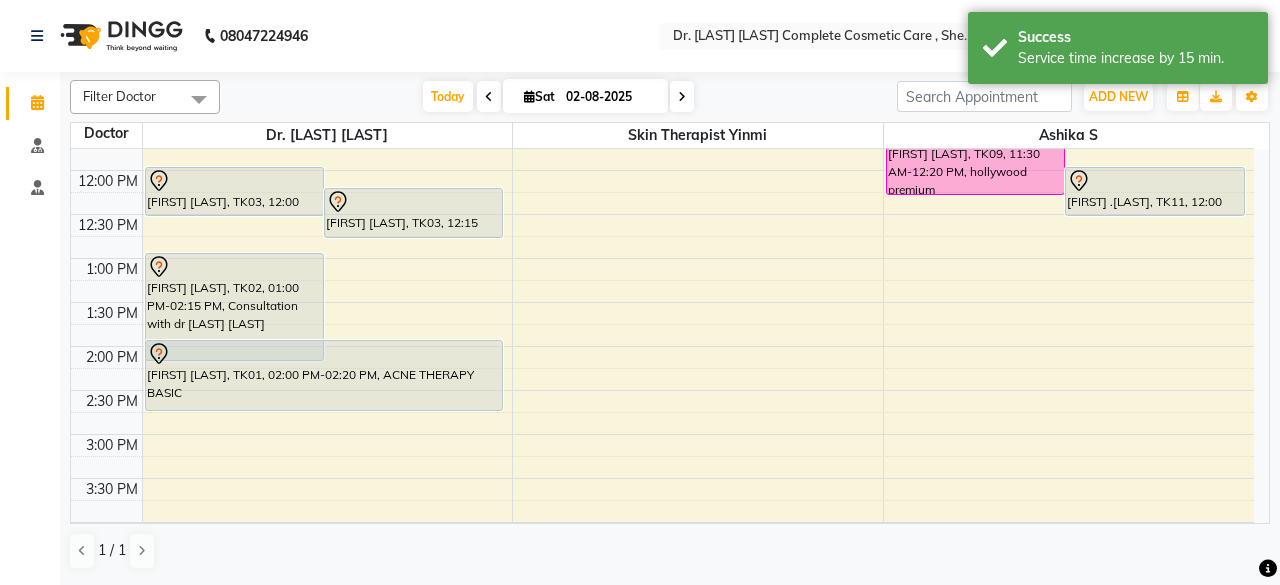 drag, startPoint x: 414, startPoint y: 364, endPoint x: 424, endPoint y: 403, distance: 40.261642 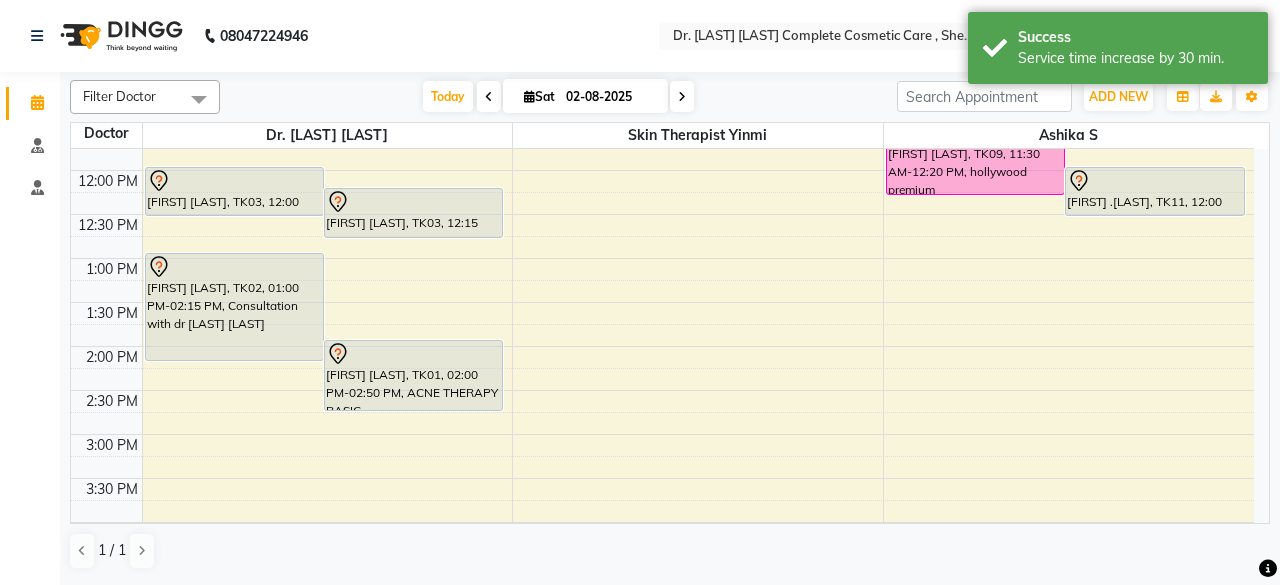 scroll, scrollTop: 0, scrollLeft: 0, axis: both 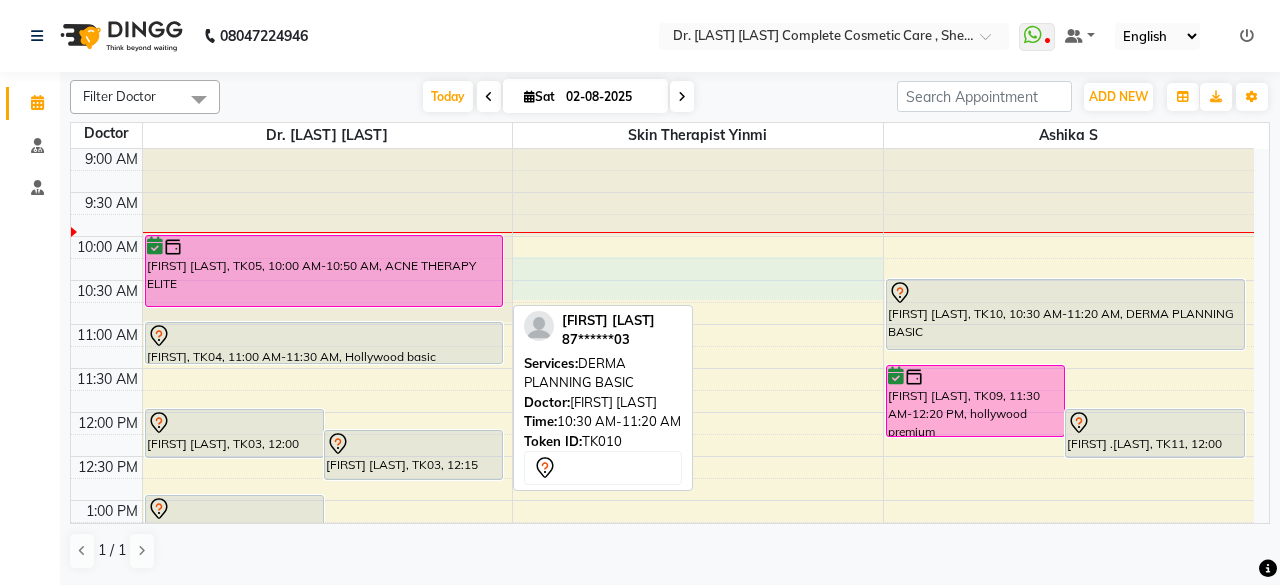 drag, startPoint x: 796, startPoint y: 269, endPoint x: 1115, endPoint y: 292, distance: 319.82806 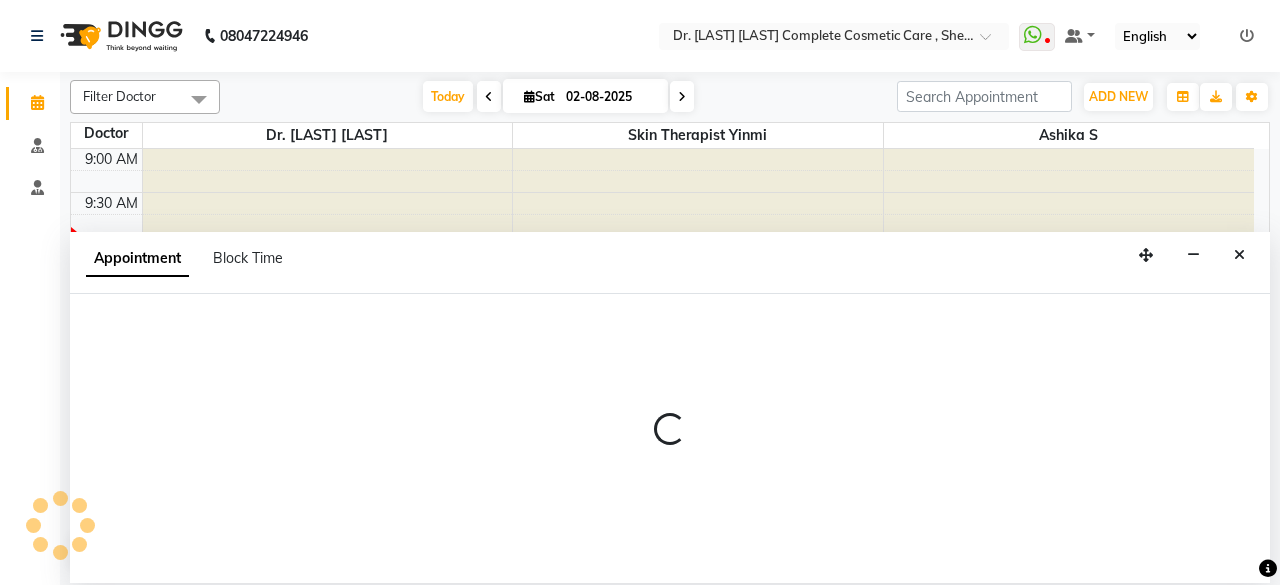 select on "70591" 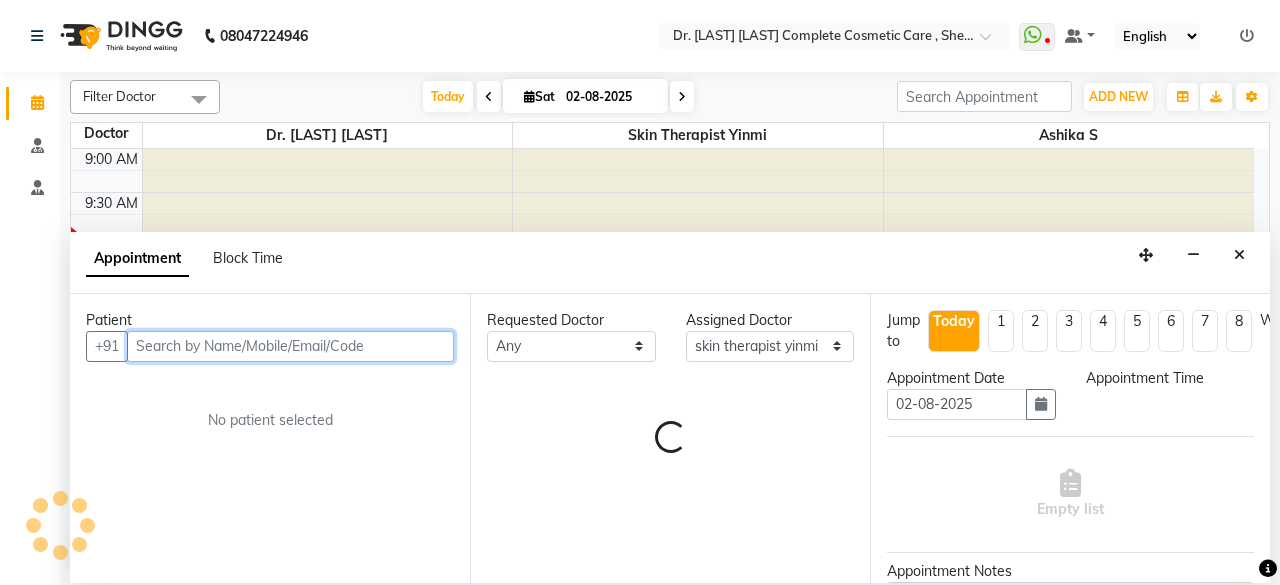 select on "615" 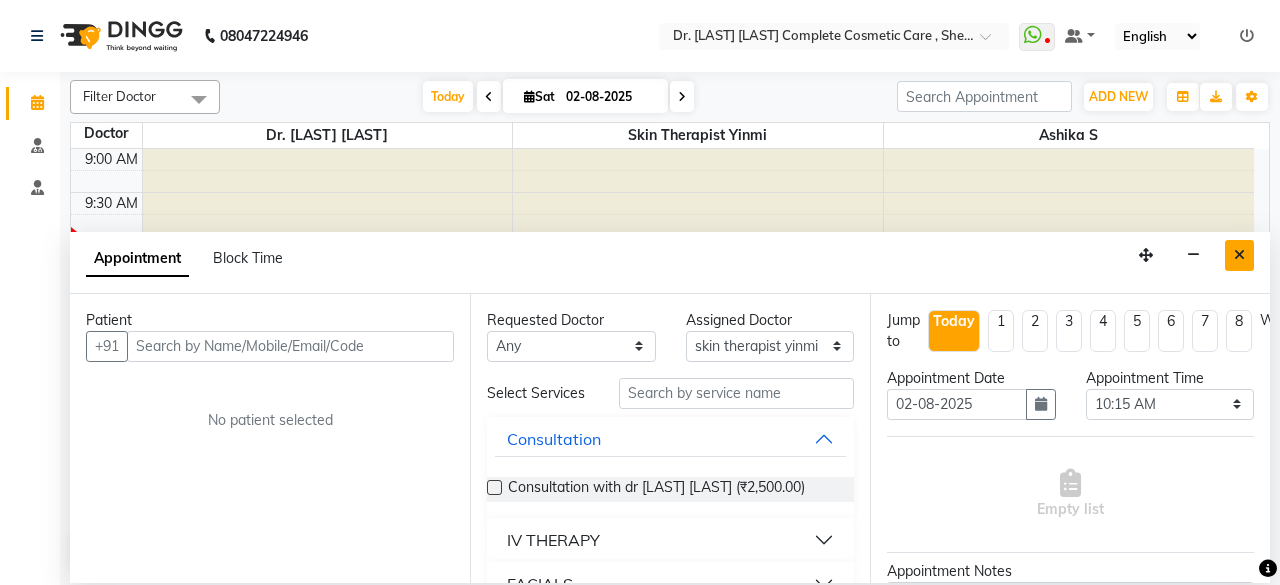 click at bounding box center (1239, 255) 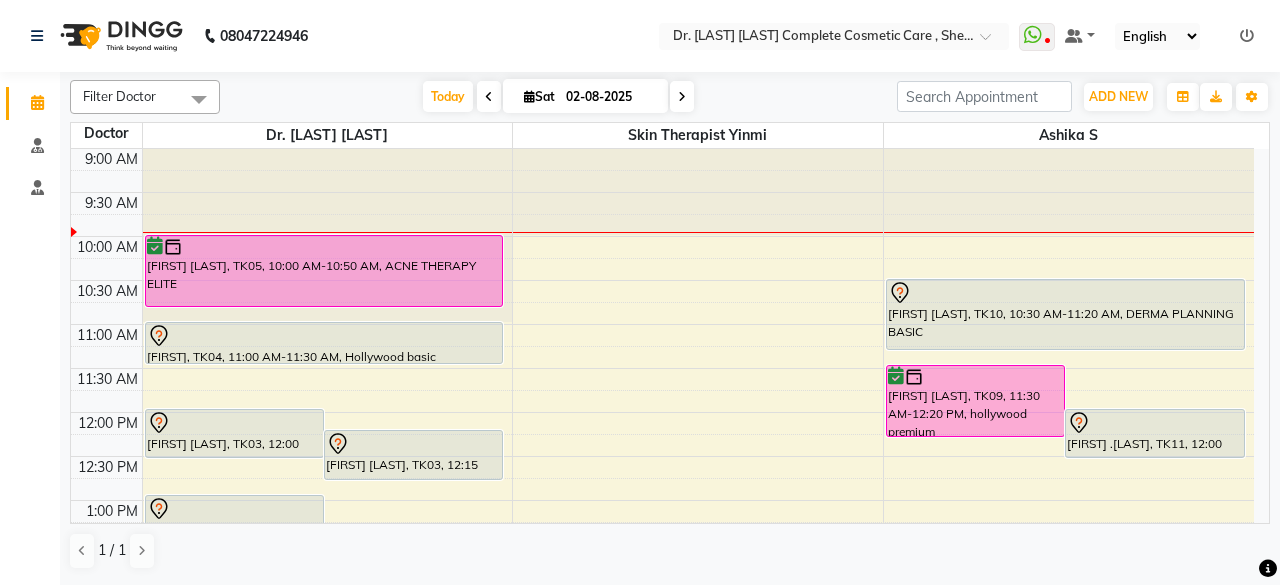 click at bounding box center (529, 96) 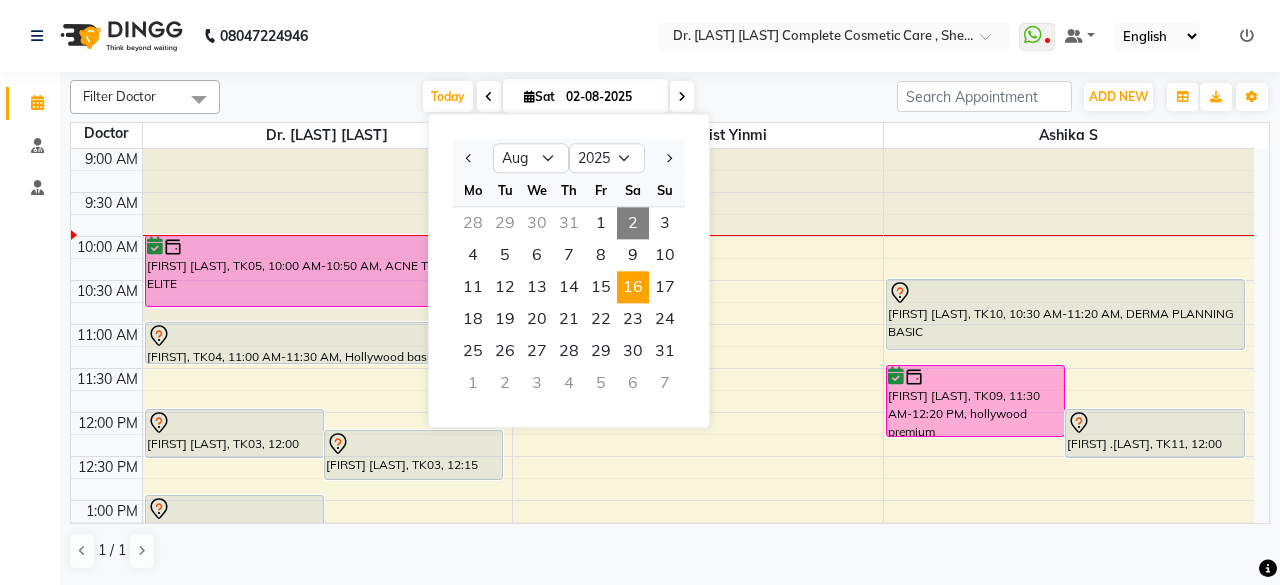 click on "16" at bounding box center (633, 287) 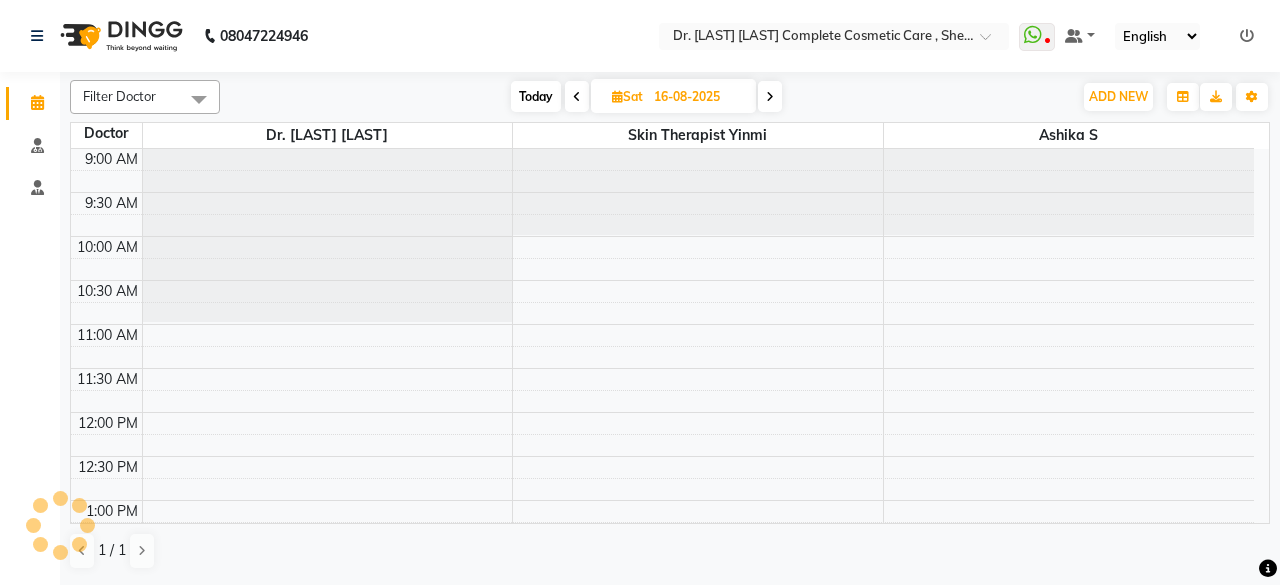 scroll, scrollTop: 88, scrollLeft: 0, axis: vertical 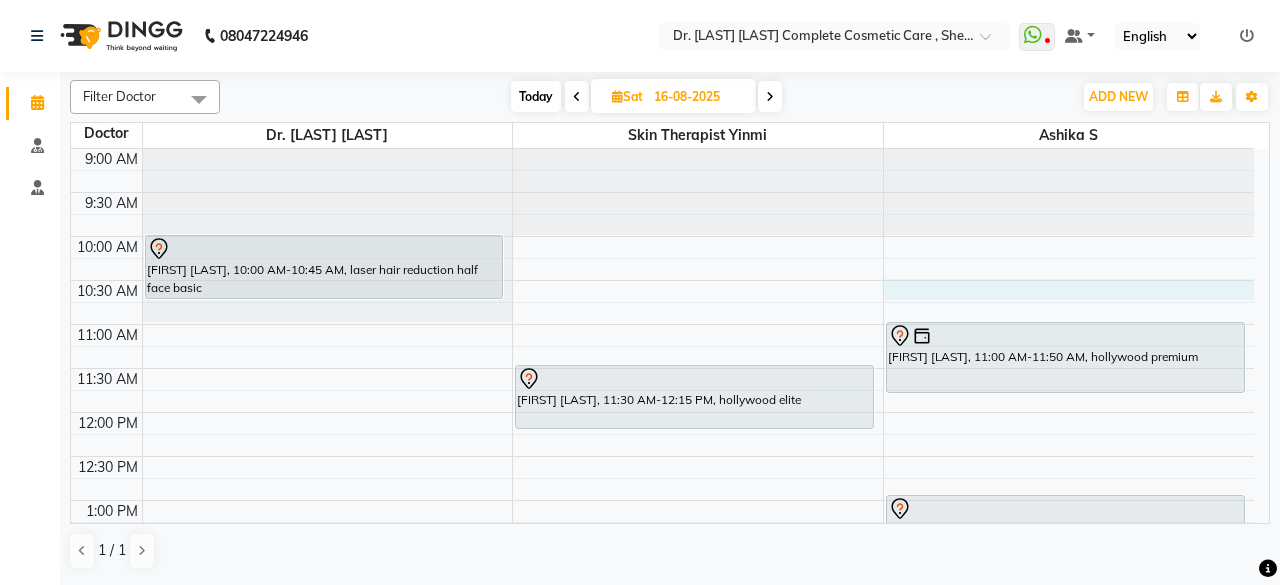 click on "9:00 AM 9:30 AM 10:00 AM 10:30 AM 11:00 AM 11:30 AM 12:00 PM 12:30 PM 1:00 PM 1:30 PM 2:00 PM 2:30 PM 3:00 PM 3:30 PM 4:00 PM 4:30 PM 5:00 PM 5:30 PM 6:00 PM 6:30 PM 7:00 PM 7:30 PM 8:00 PM 8:30 PM             [FIRST] [LAST], 10:00 AM-10:45 AM, laser hair reduction half face basic              [FIRST] [LAST], 04:45 PM-05:35 PM, DERMA PLANNING BASIC              [FIRST] [LAST], 11:30 AM-12:15 PM, hollywood elite             [FIRST] [LAST], 11:00 AM-11:50 AM, hollywood premium             [FIRST] [LAST], 01:00 PM-01:45 PM, laser hair reduction half face basic              [FIRST] [LAST], 03:15 PM-04:05 PM, ACNE THERAPY BASIC" at bounding box center (662, 676) 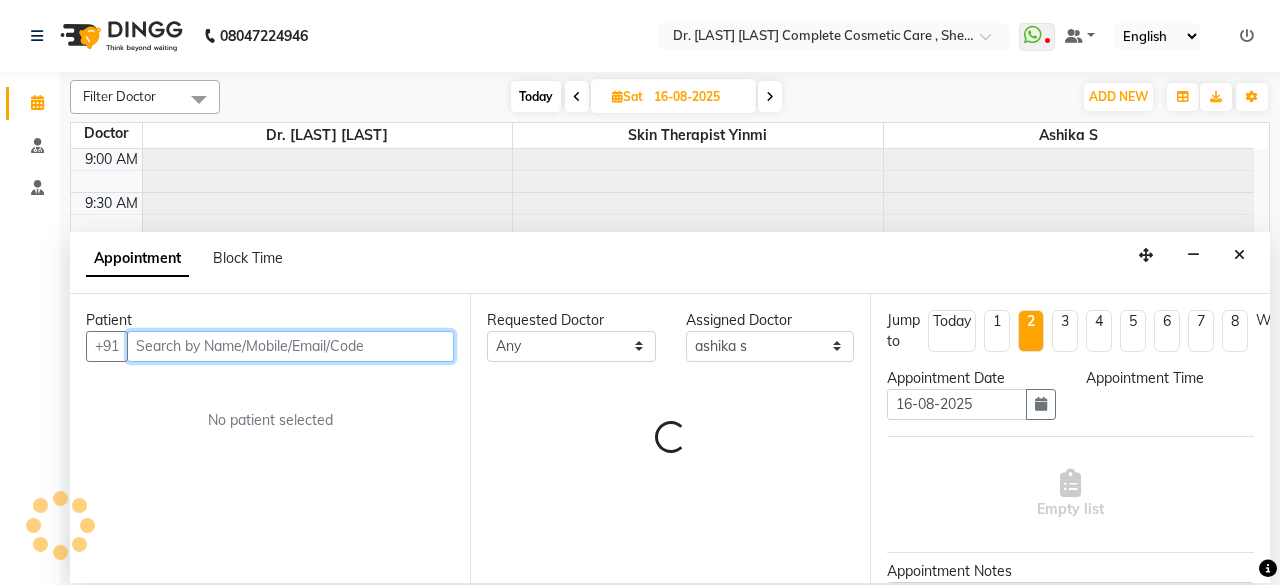 select on "630" 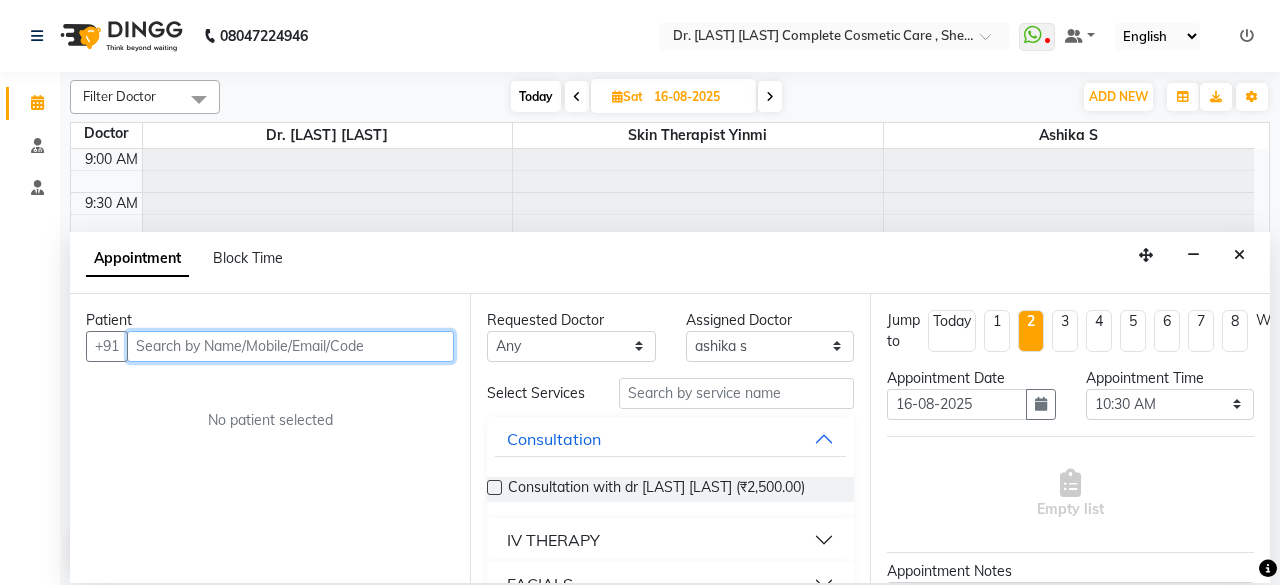 click at bounding box center (290, 346) 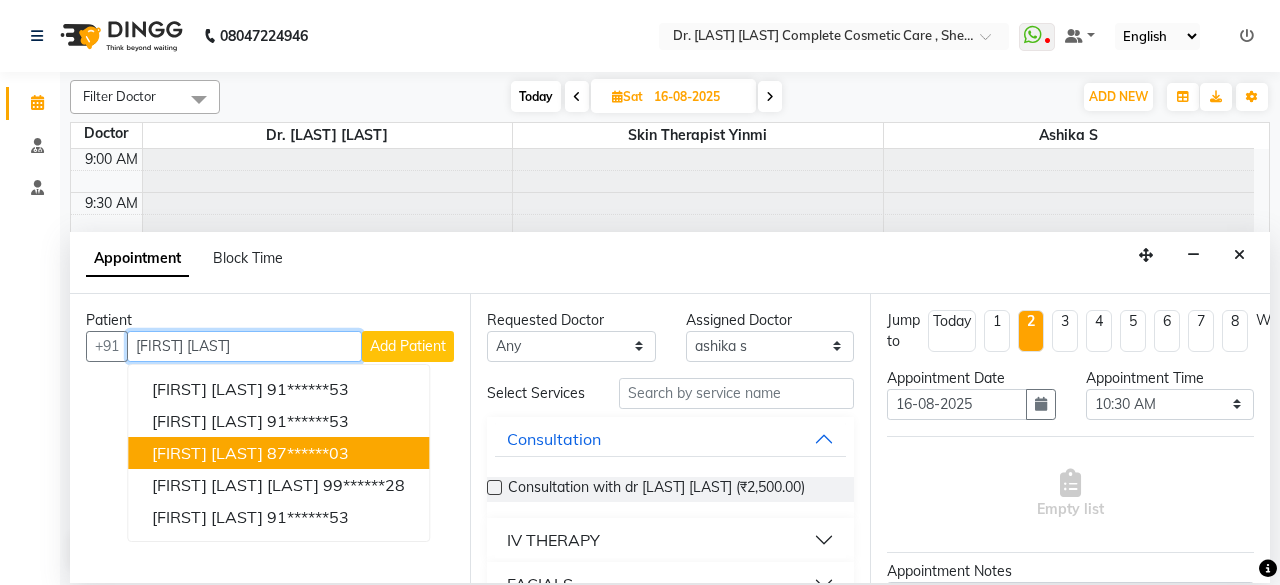 click on "[FIRST] [LAST]  [PHONE]" at bounding box center [278, 453] 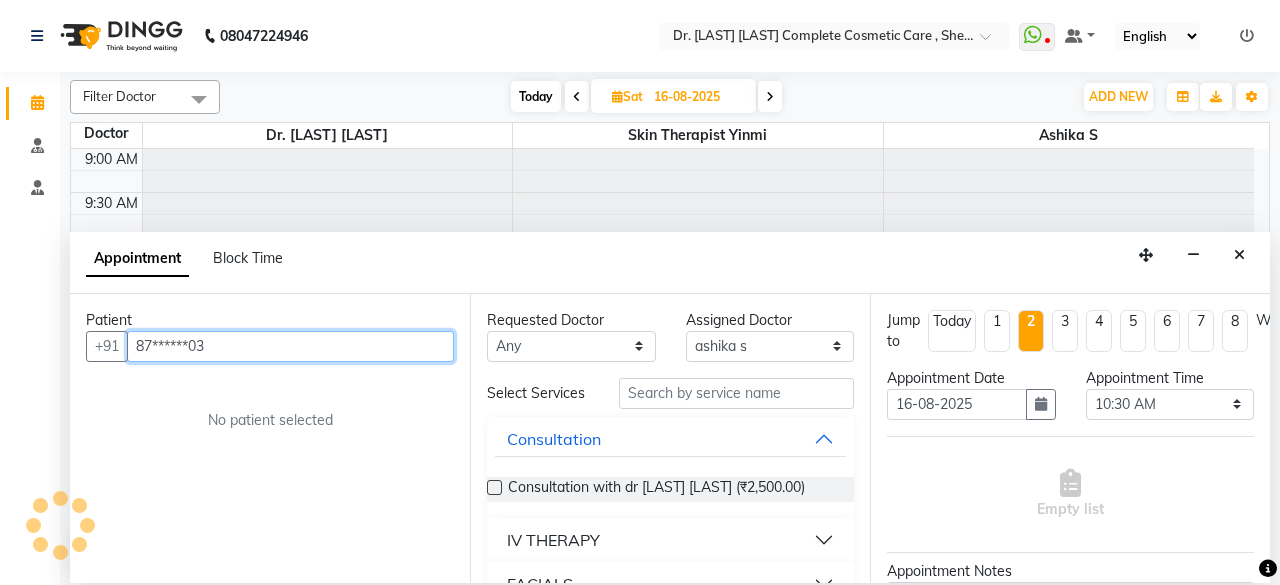 type on "87******03" 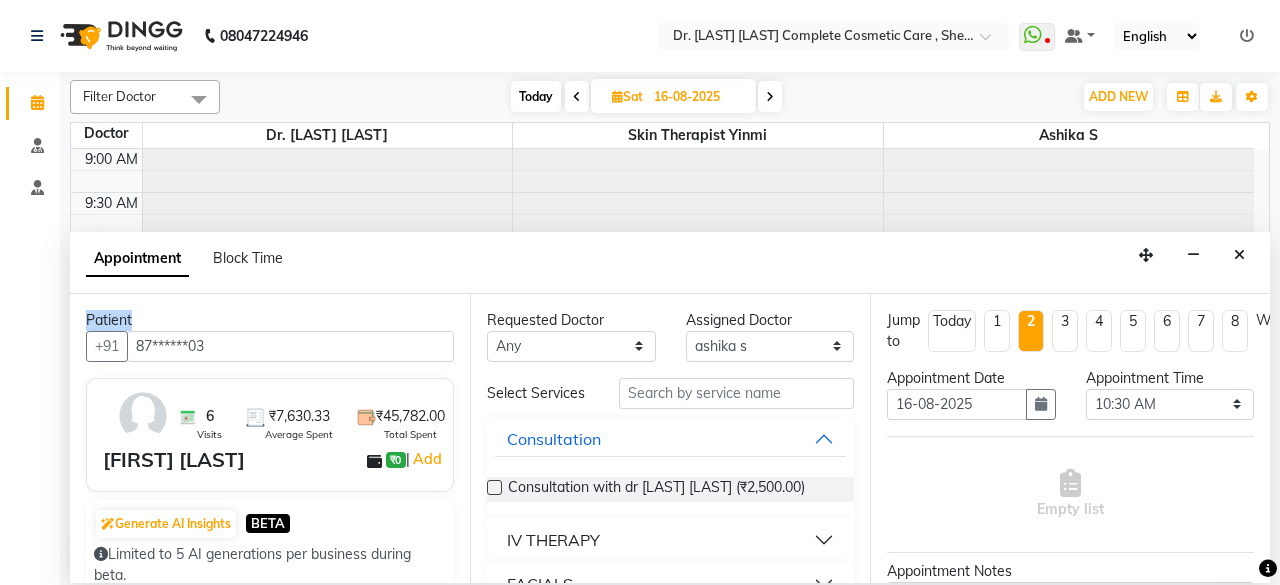 click on "6 Visits ₹7,630.33 Average Spent ₹45,782.00 Total Spent" at bounding box center [309, 416] 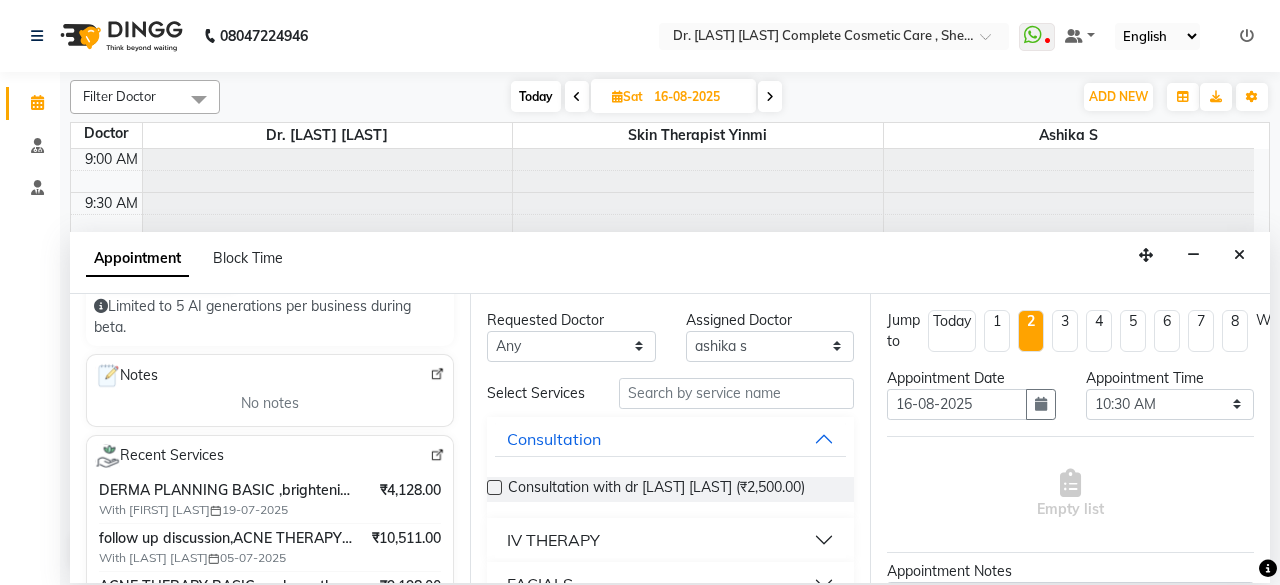 scroll, scrollTop: 253, scrollLeft: 0, axis: vertical 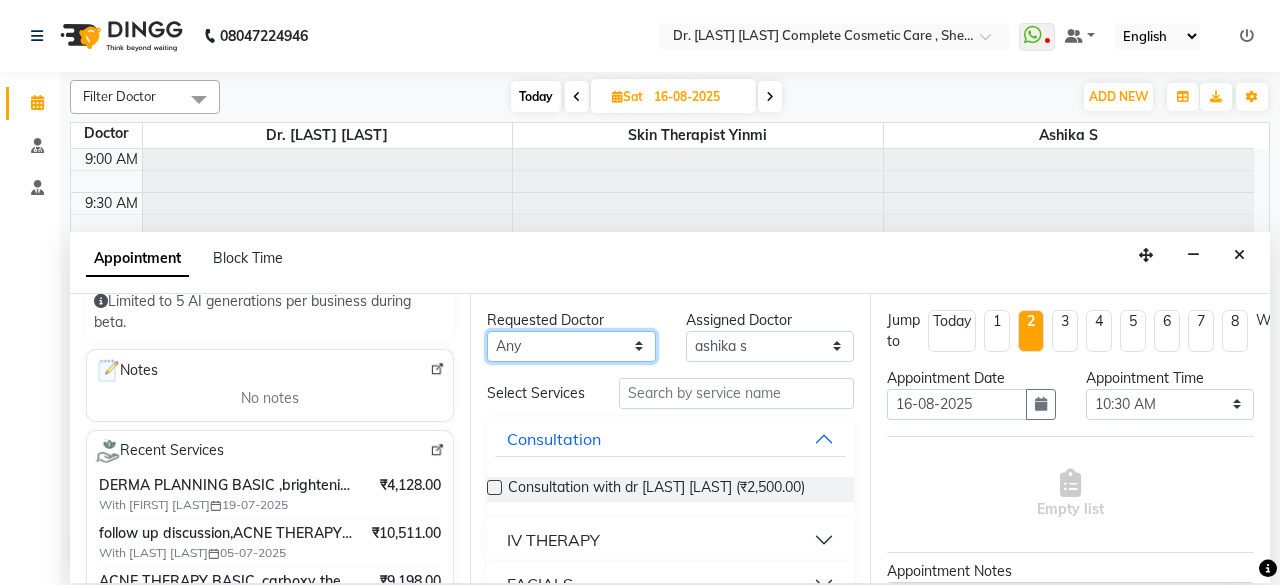 click on "Any [FIRST] [LAST] Dr. [LAST] [LAST] [LAST] [LAST]" at bounding box center (571, 346) 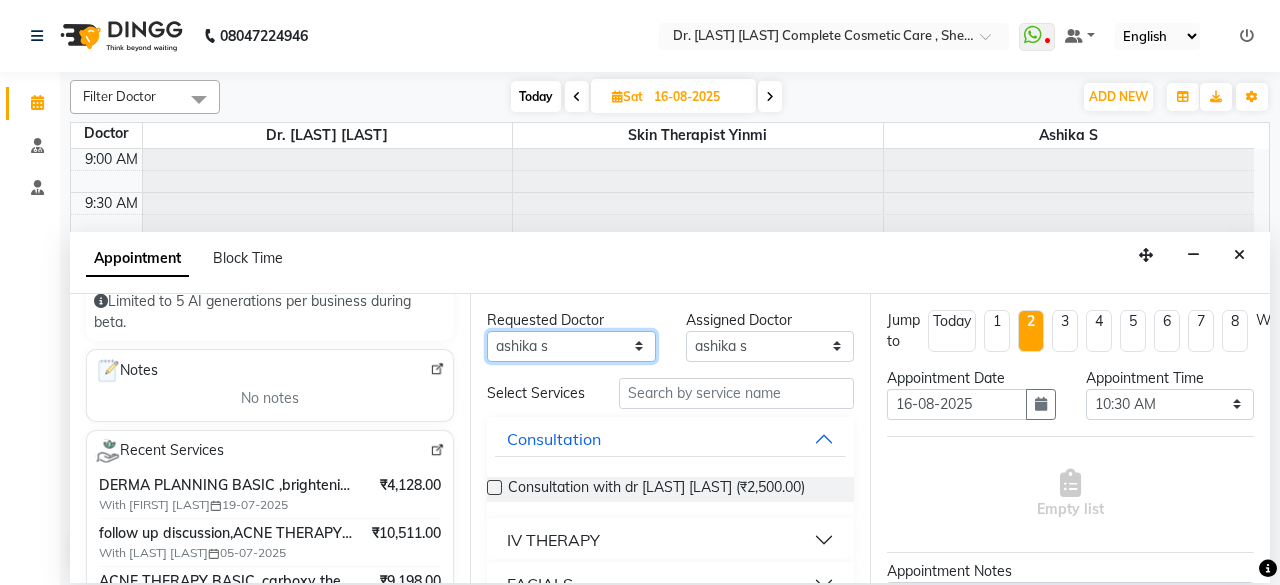 click on "Any [FIRST] [LAST] Dr. [LAST] [LAST] [LAST] [LAST]" at bounding box center [571, 346] 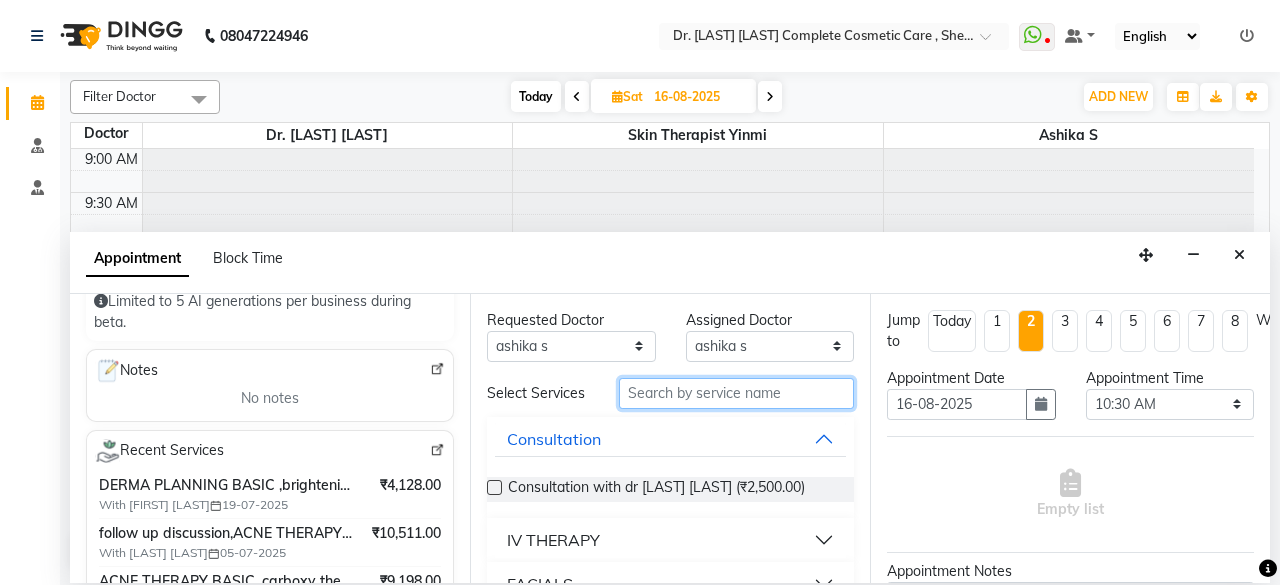 click at bounding box center (736, 393) 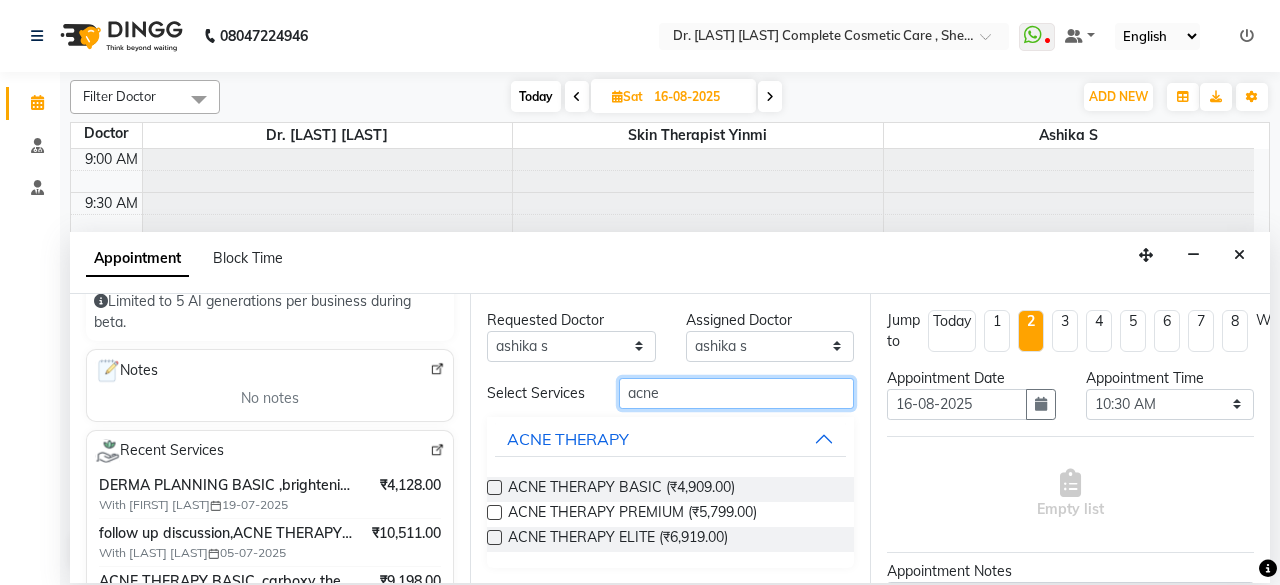 type on "acne" 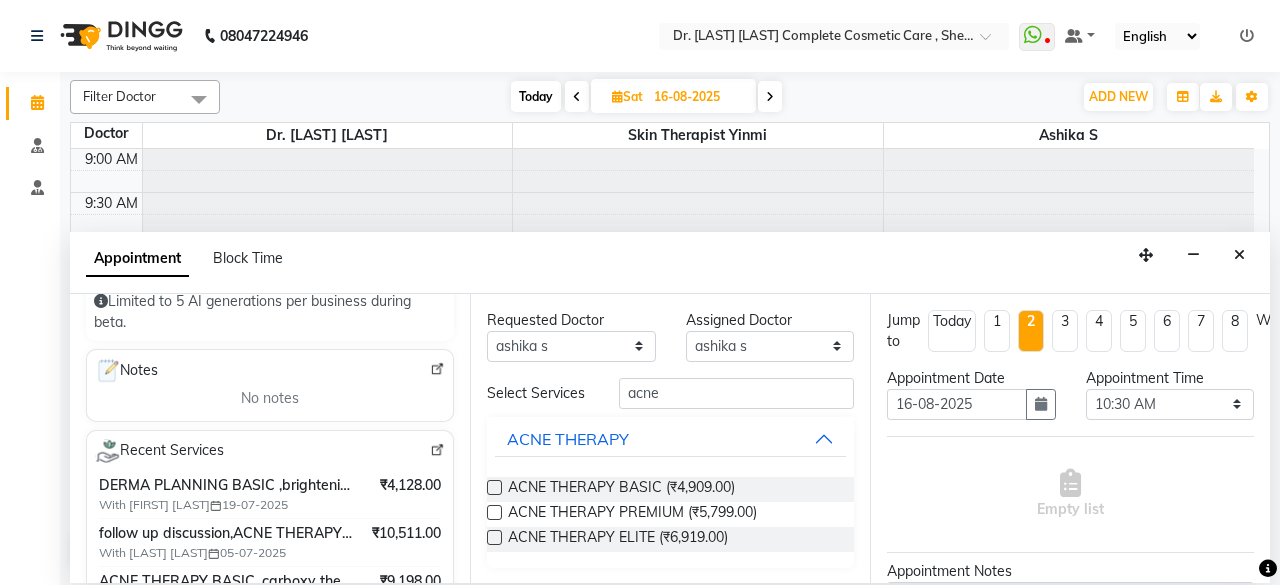 click at bounding box center (494, 537) 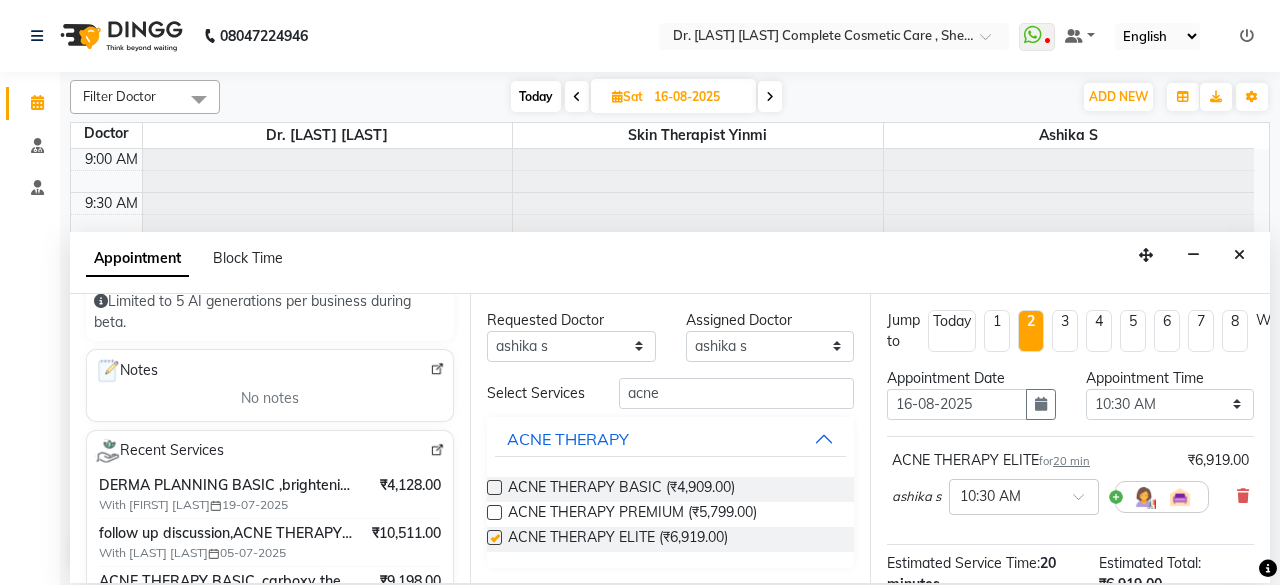checkbox on "false" 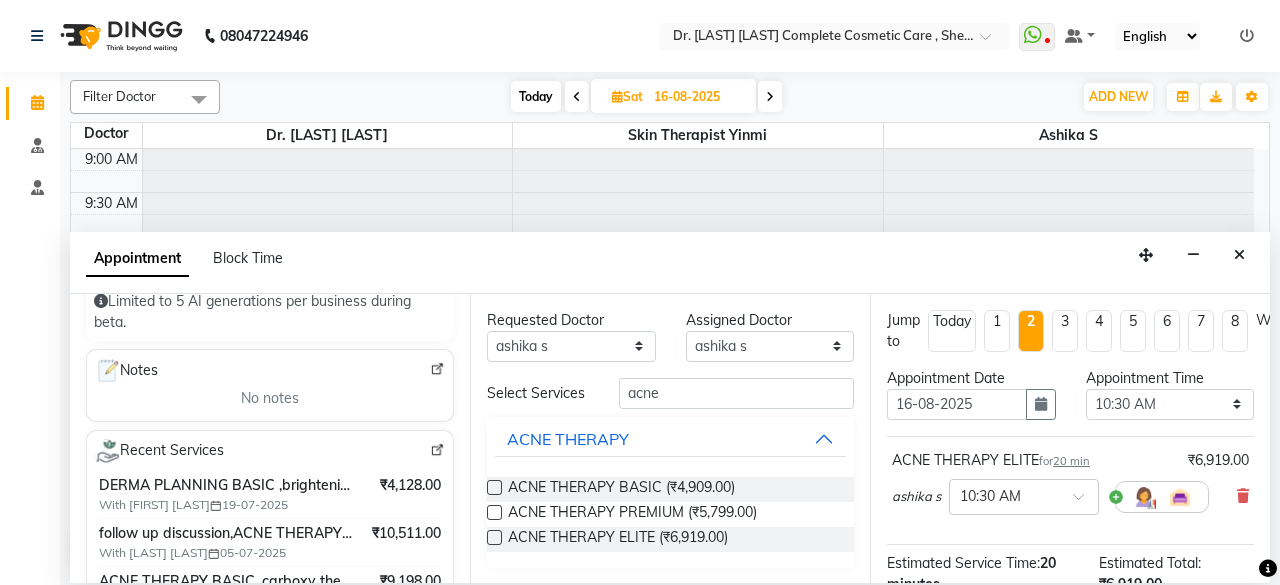 scroll, scrollTop: 0, scrollLeft: 0, axis: both 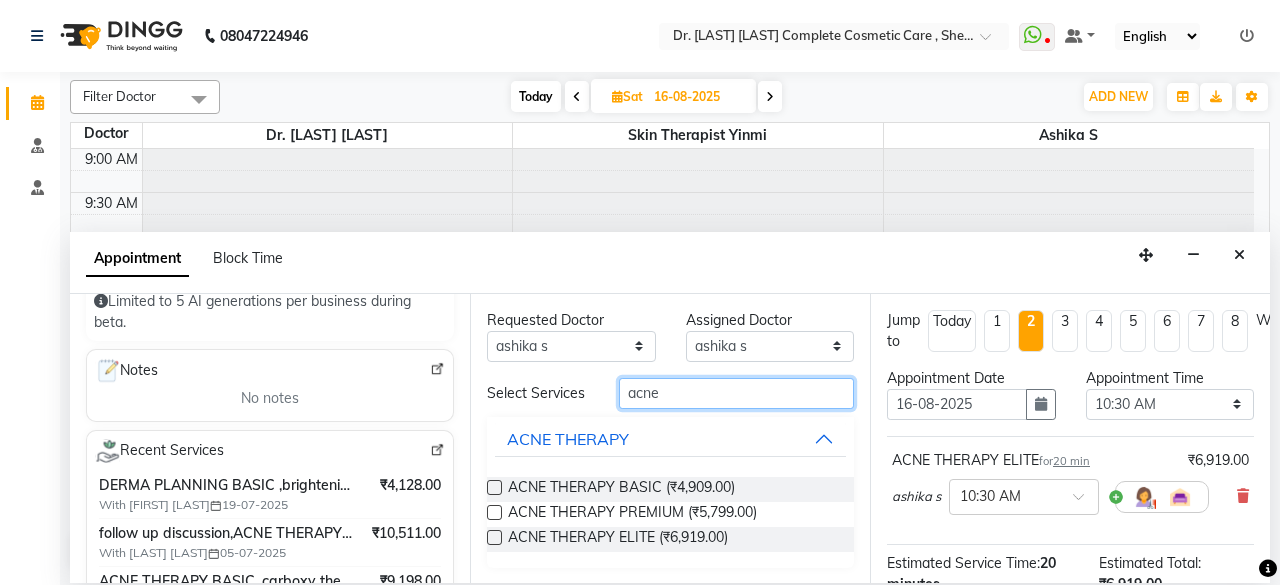 click on "acne" at bounding box center [736, 393] 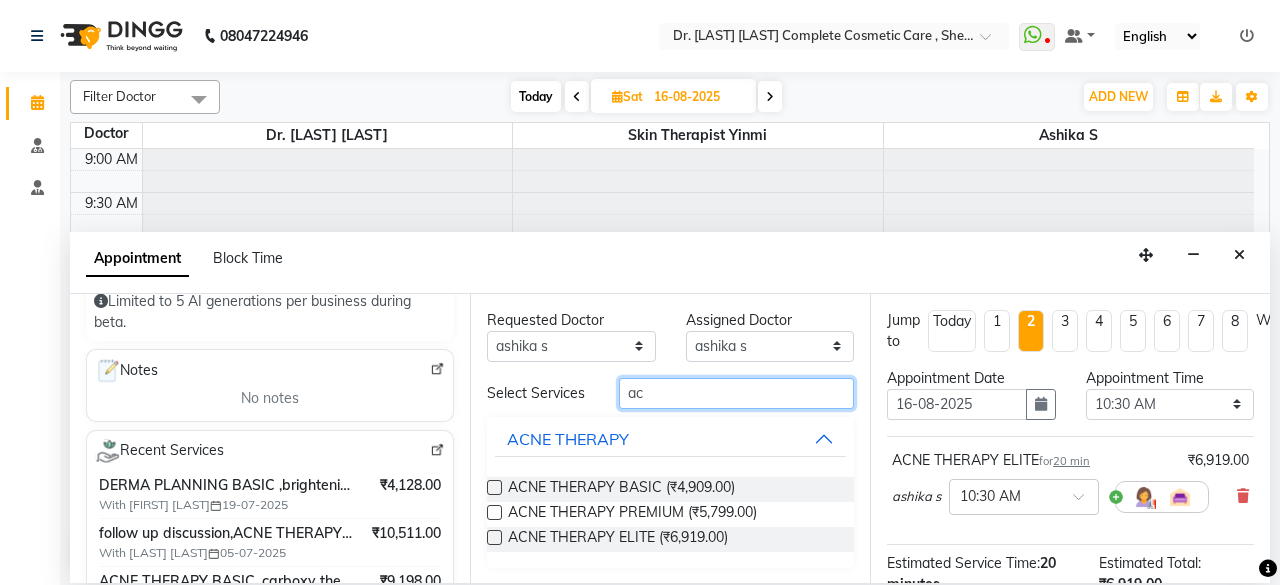 type on "a" 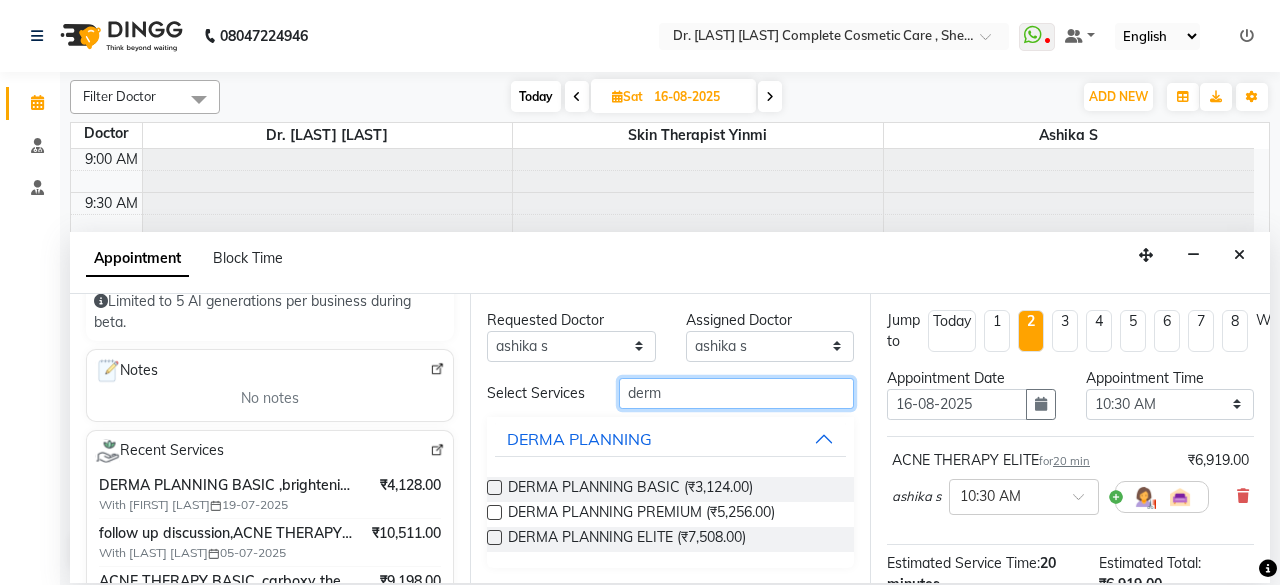 type on "derm" 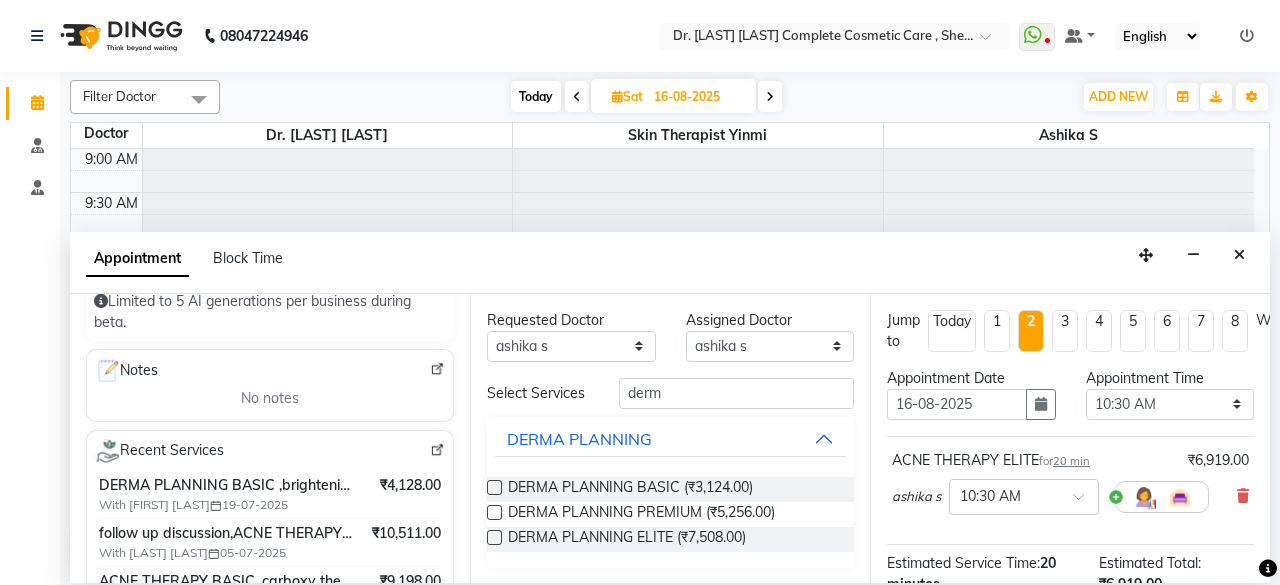 click at bounding box center [494, 487] 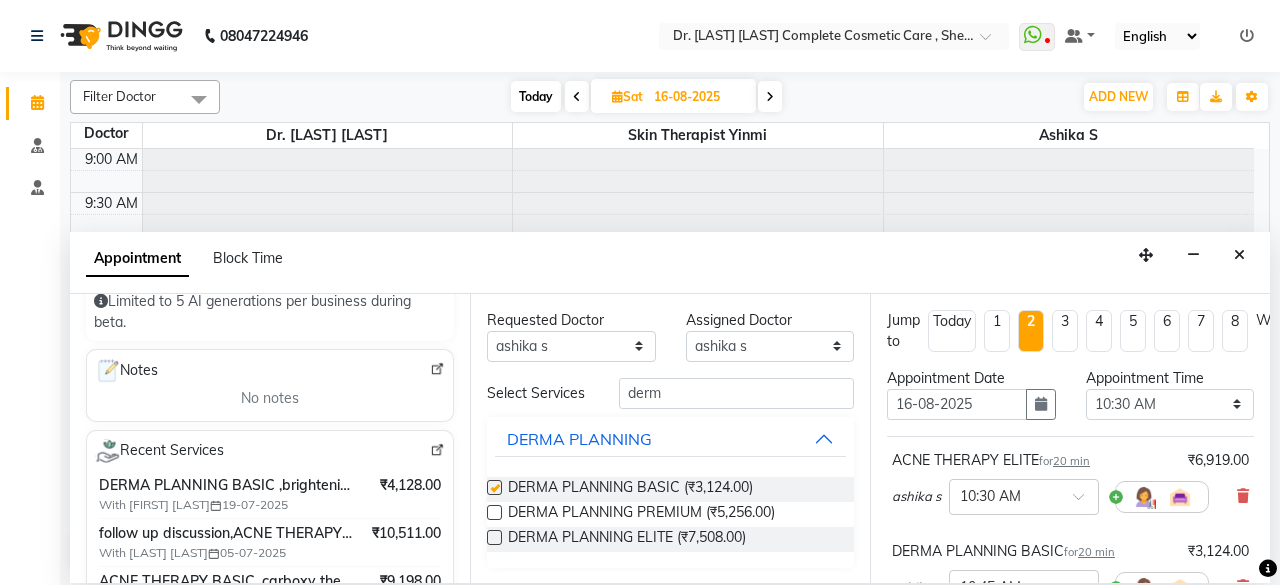 checkbox on "false" 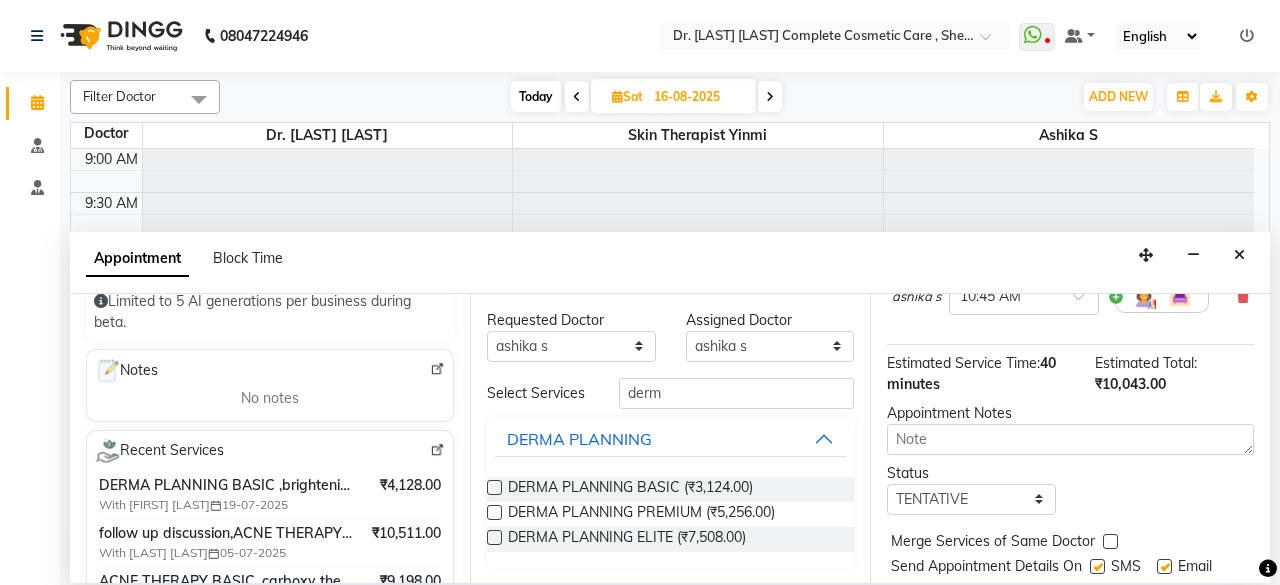 scroll, scrollTop: 314, scrollLeft: 0, axis: vertical 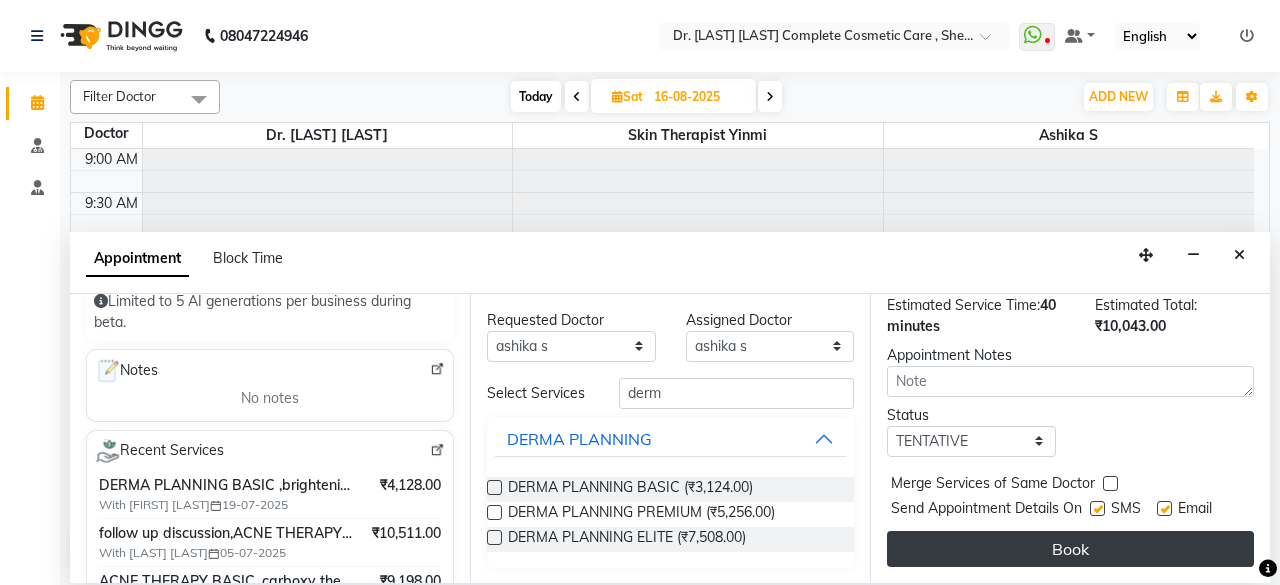 click on "Book" at bounding box center [1070, 549] 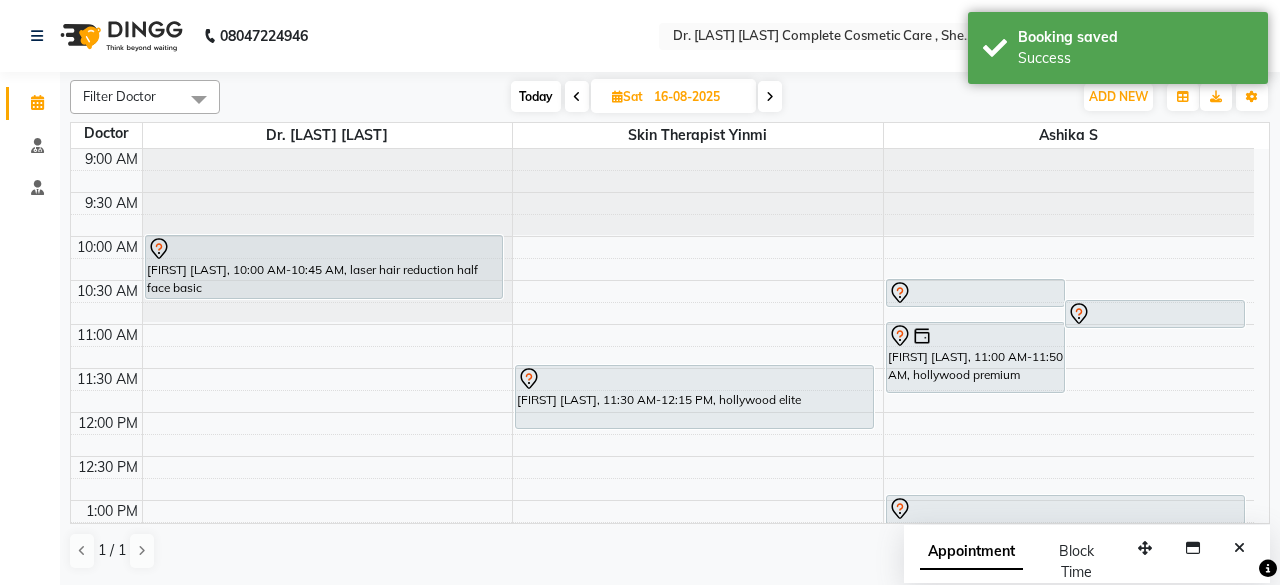 click on "Today" at bounding box center [536, 96] 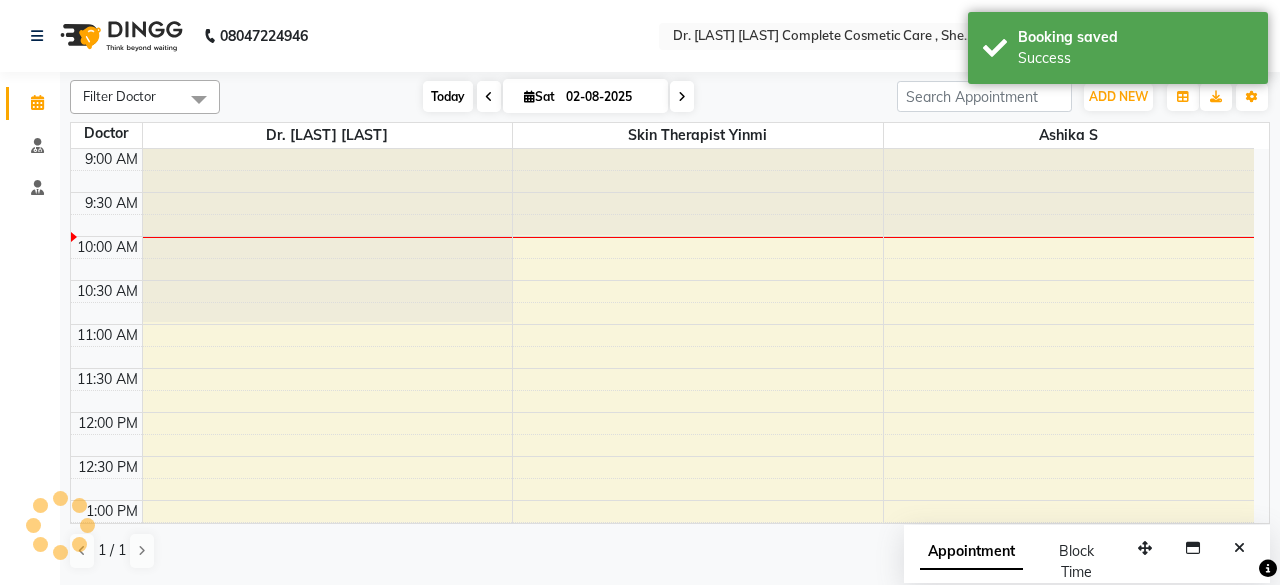 scroll, scrollTop: 88, scrollLeft: 0, axis: vertical 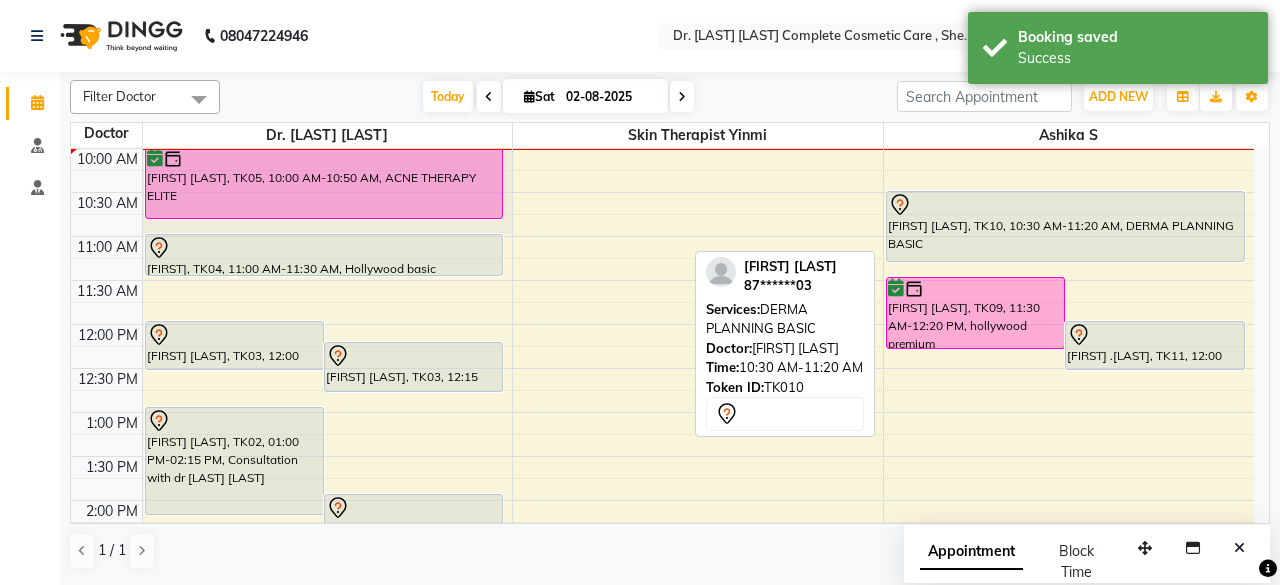 click on "[FIRST] [LAST], TK10, 10:30 AM-11:20 AM, DERMA PLANNING BASIC" at bounding box center (1065, 226) 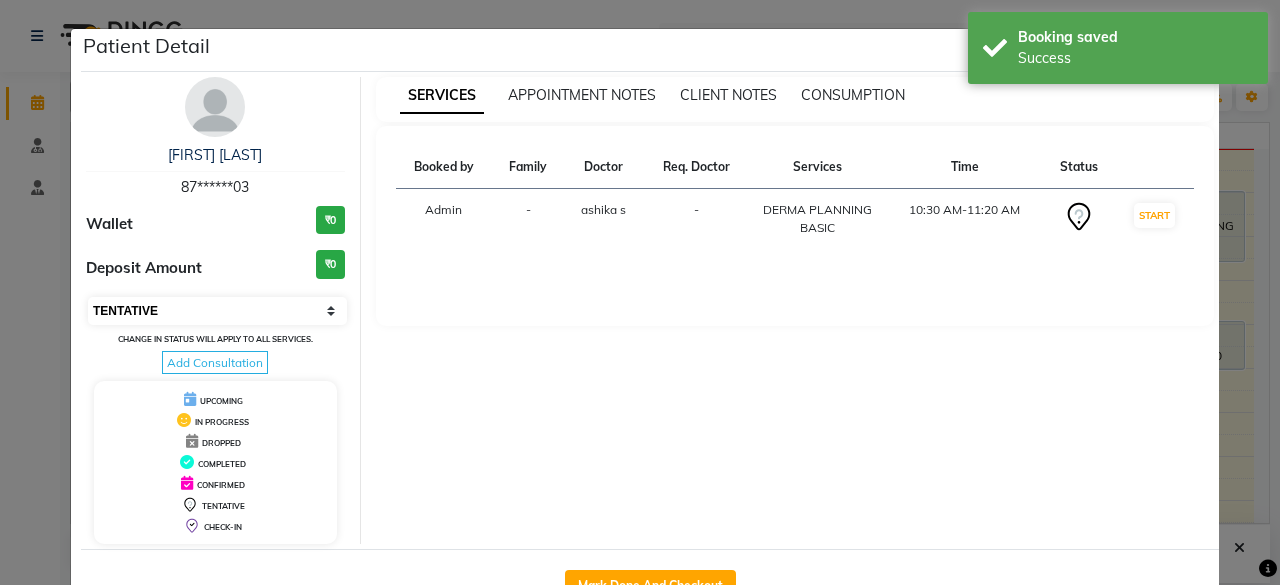click on "Select IN SERVICE CONFIRMED TENTATIVE CHECK IN MARK DONE UPCOMING" at bounding box center (217, 311) 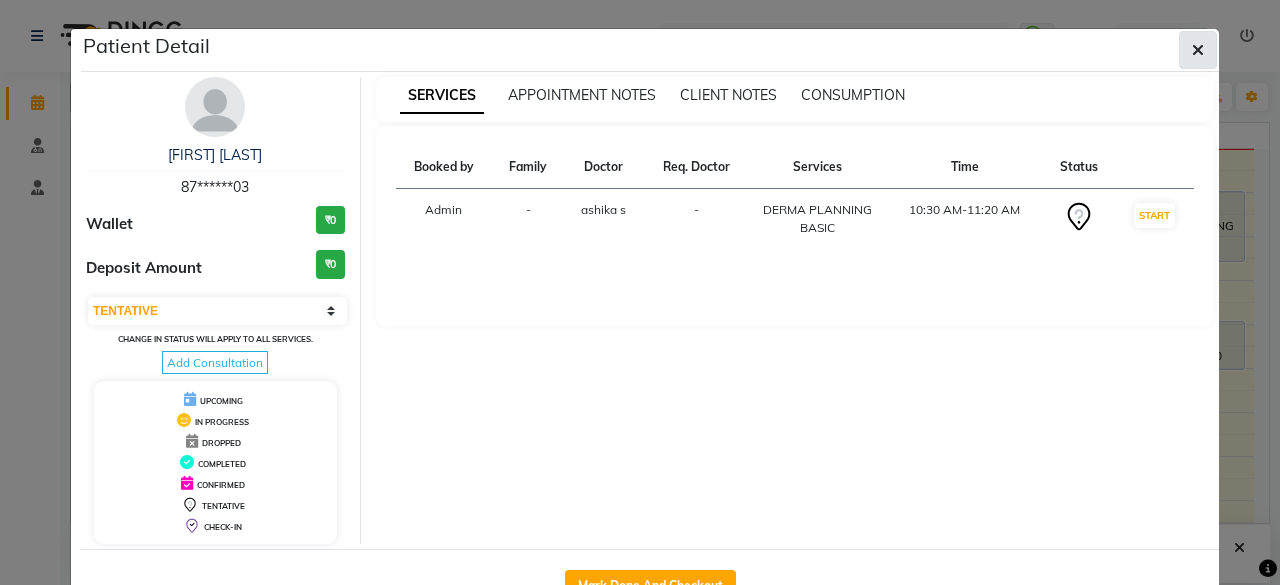 click 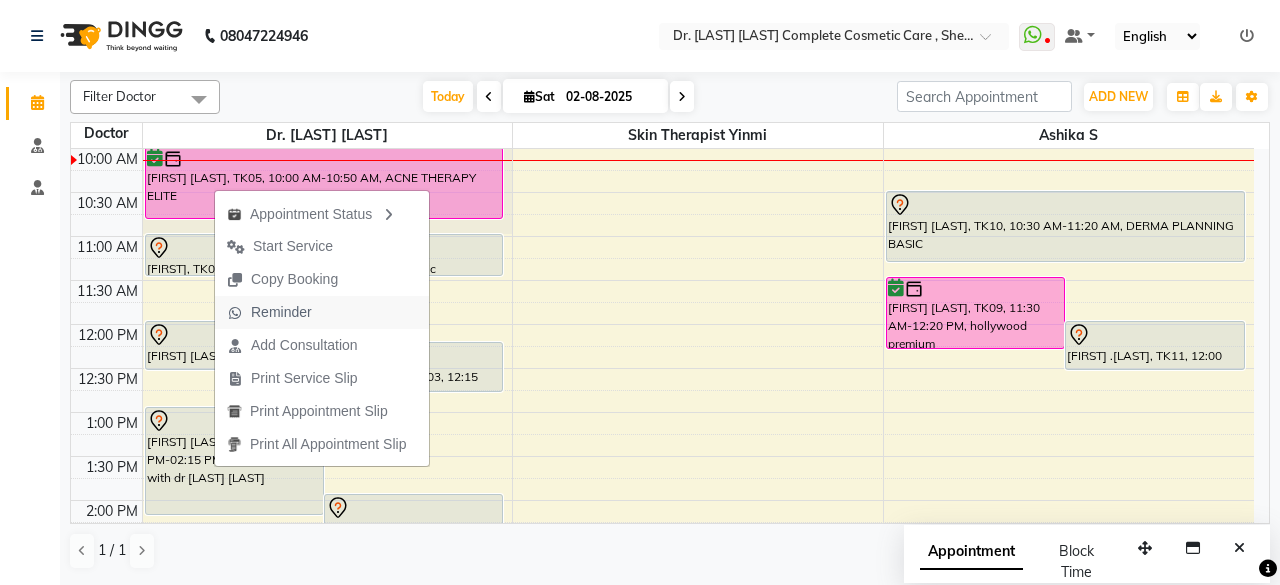 click on "Reminder" at bounding box center [281, 312] 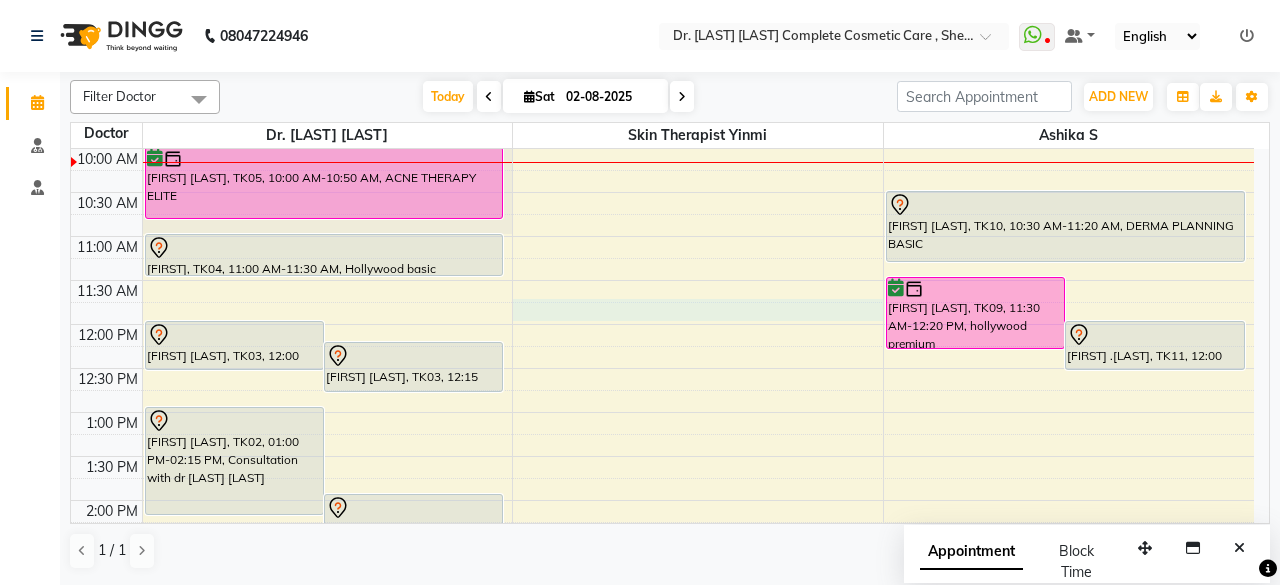 click on "9:00 AM 9:30 AM 10:00 AM 10:30 AM 11:00 AM 11:30 AM 12:00 PM 12:30 PM 1:00 PM 1:30 PM 2:00 PM 2:30 PM 3:00 PM 3:30 PM 4:00 PM 4:30 PM 5:00 PM 5:30 PM 6:00 PM 6:30 PM 7:00 PM 7:30 PM 8:00 PM 8:30 PM             [FIRST] [LAST], TK03, 12:00 PM-12:35 PM, DERMA PLANNING ELITE             [FIRST] [LAST], TK03, 12:15 PM-12:50 PM, ACNE THERAPY ELITE             [FIRST] [LAST], TK02, 01:00 PM-02:15 PM, Consultation with dr [LAST] [LAST]             [FIRST] [LAST], TK01, 02:00 PM-02:50 PM, ACNE THERAPY BASIC      [FIRST] [LAST], TK05, 10:00 AM-10:50 AM, ACNE THERAPY ELITE             [LAST], TK04, 11:00 AM-11:30 AM, Hollywood basic              [FIRST] [LAST], TK06, 05:00 PM-06:30 PM, IV skin lightening treatment - Elite     [FIRST] [LAST], TK09, 11:30 AM-12:20 PM, hollywood premium             [FIRST] .[LAST], TK11, 12:00 PM-12:35 PM, ACNE THERAPY BASIC              [FIRST] [LAST], TK10, 10:30 AM-11:20 AM, DERMA PLANNING BASIC" at bounding box center (662, 588) 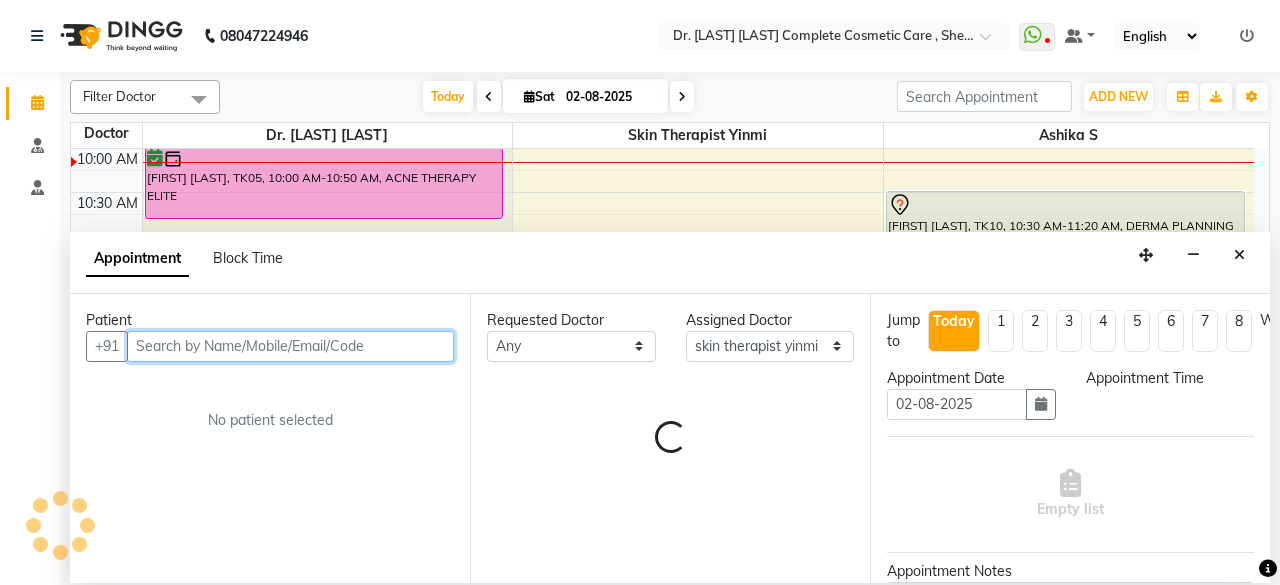 select on "705" 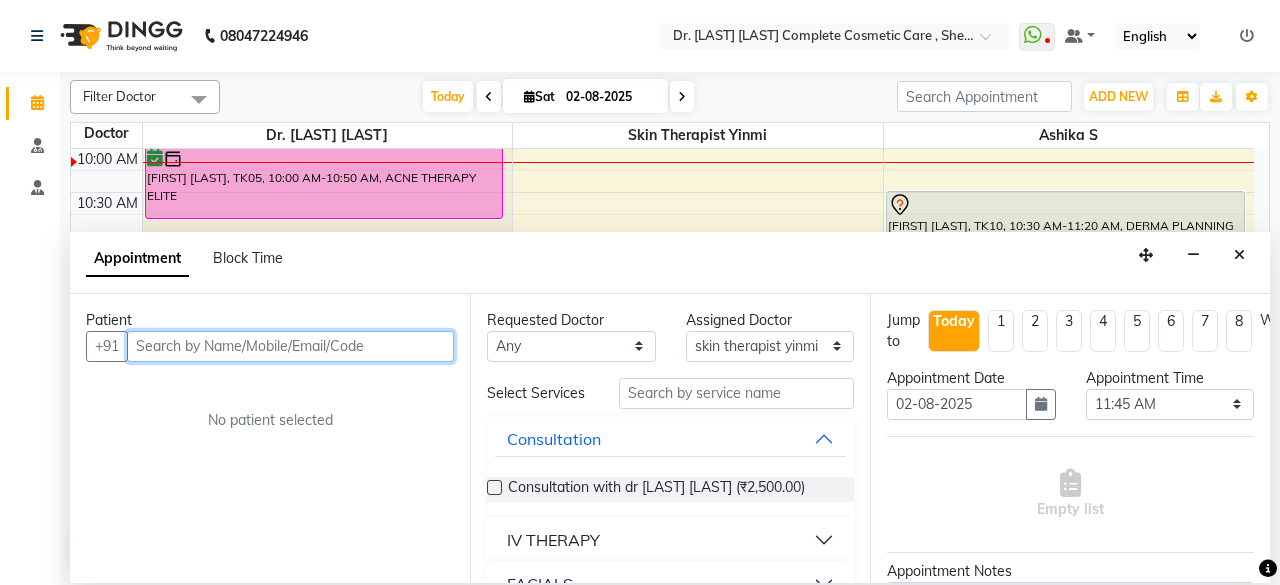 click at bounding box center (290, 346) 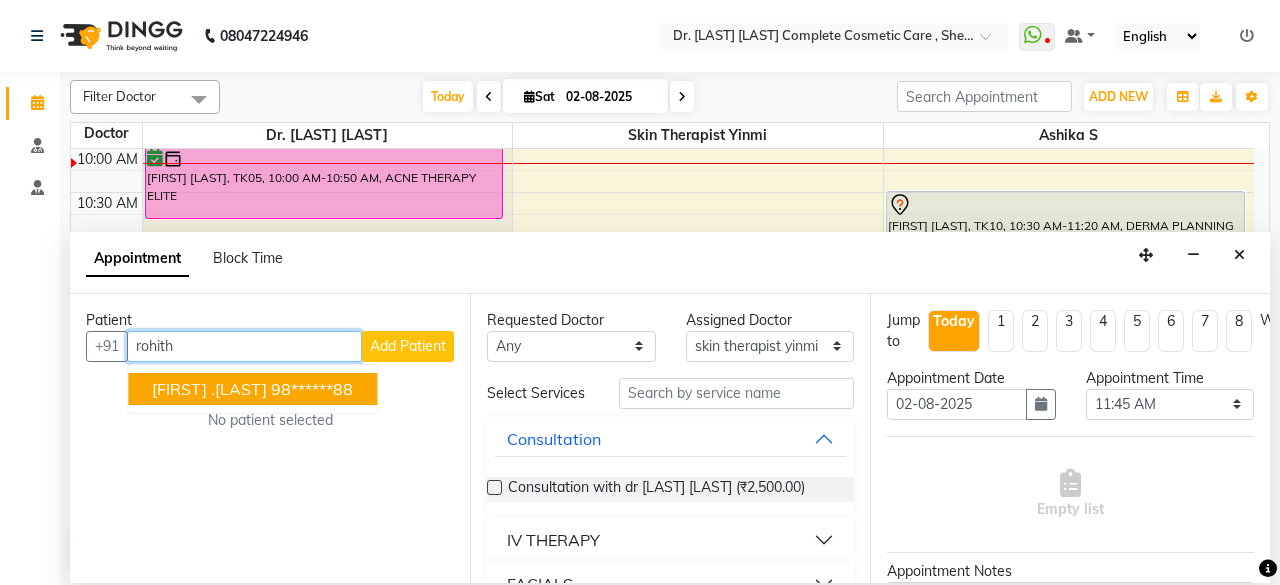 click on "[FIRST] .[LAST]  [PHONE]" at bounding box center [252, 389] 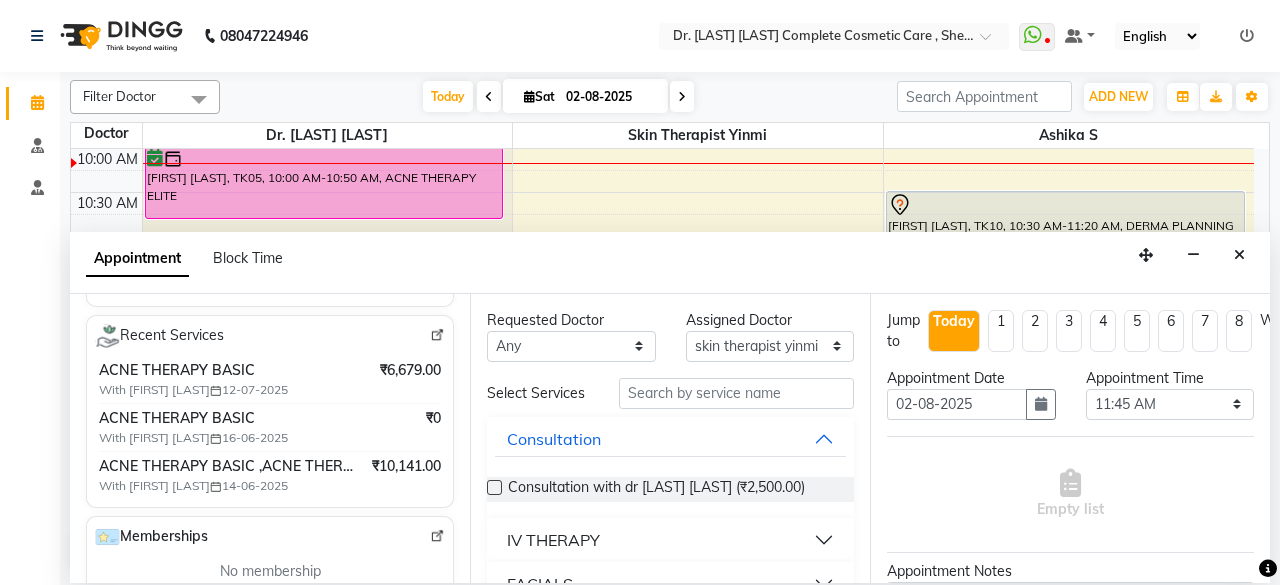 scroll, scrollTop: 396, scrollLeft: 0, axis: vertical 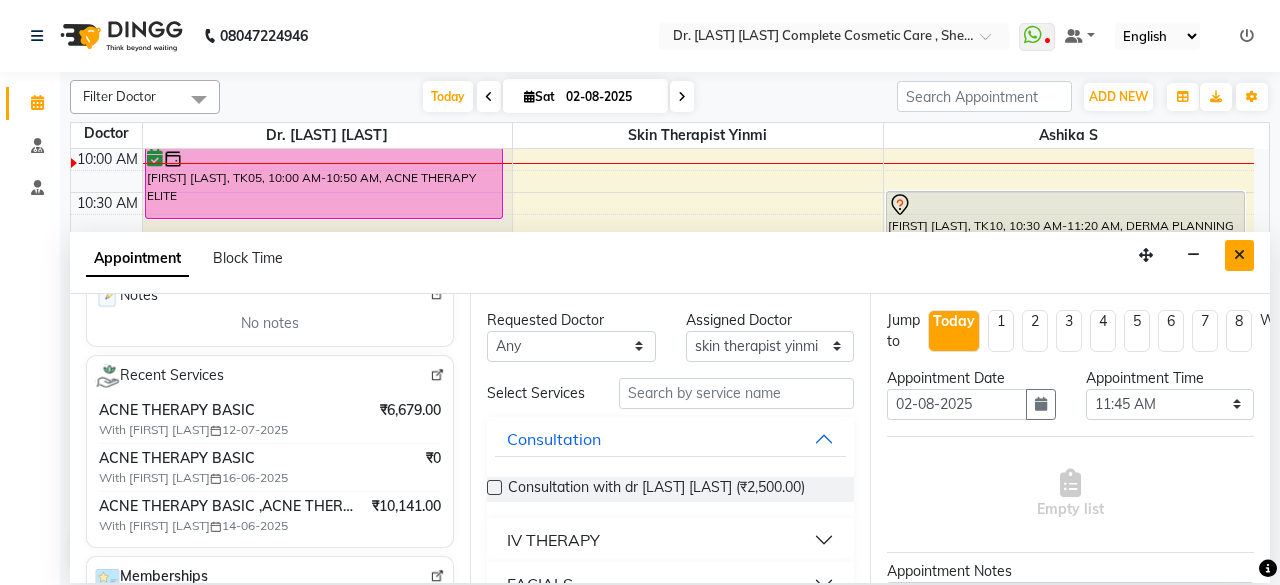 type on "98******88" 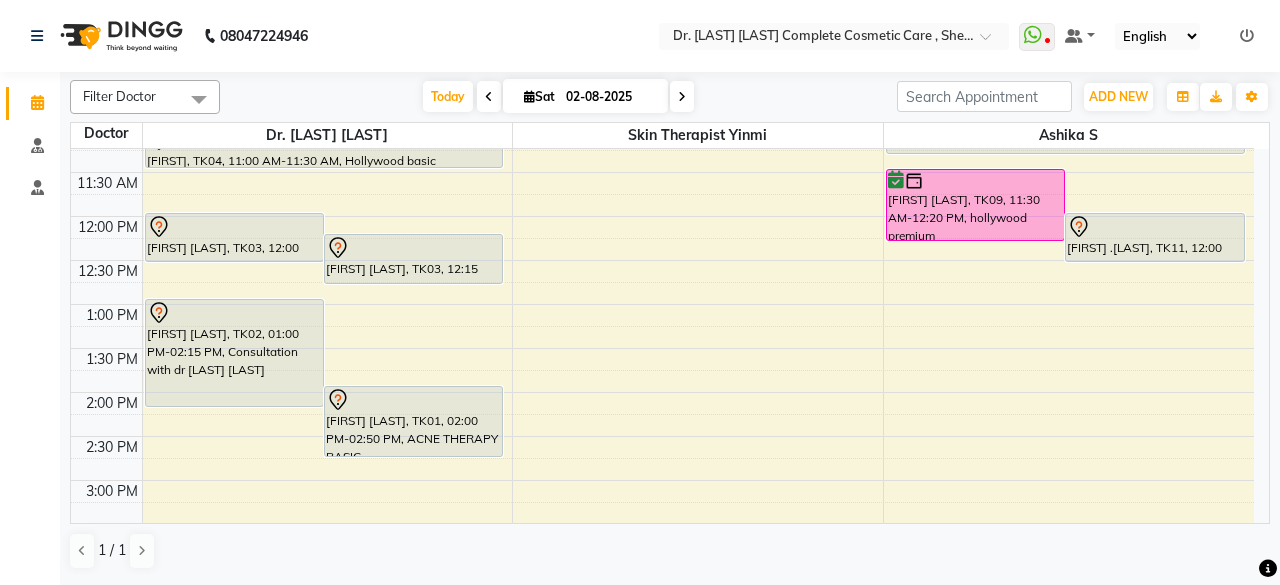 scroll, scrollTop: 0, scrollLeft: 0, axis: both 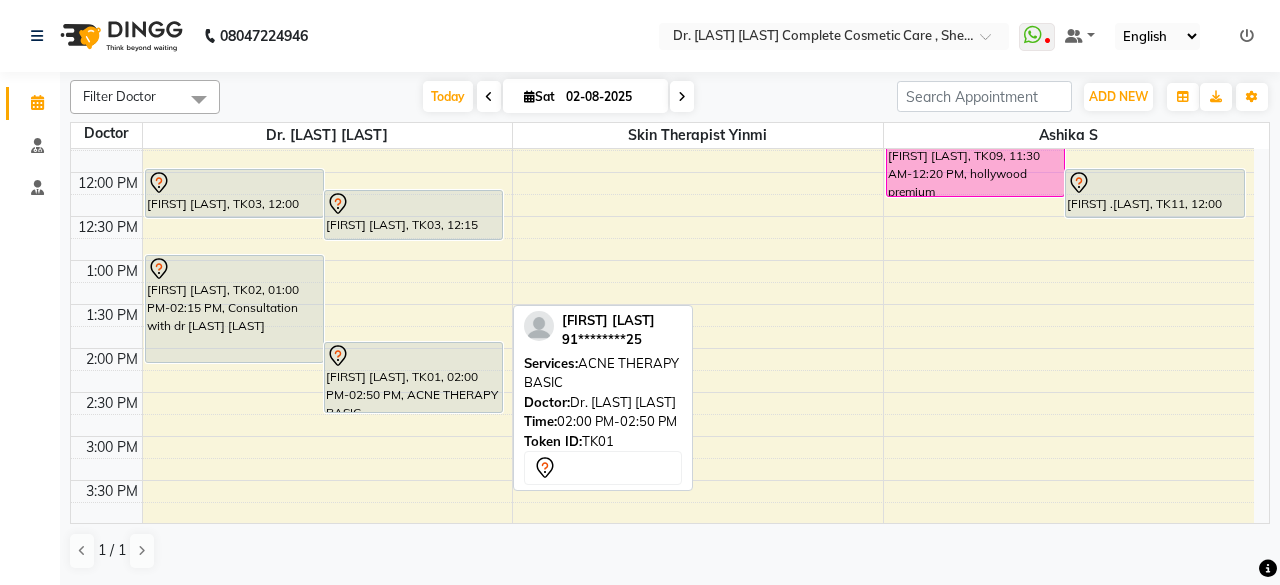 click on "[FIRST] [LAST], TK01, 02:00 PM-02:50 PM, ACNE THERAPY BASIC" at bounding box center [413, 377] 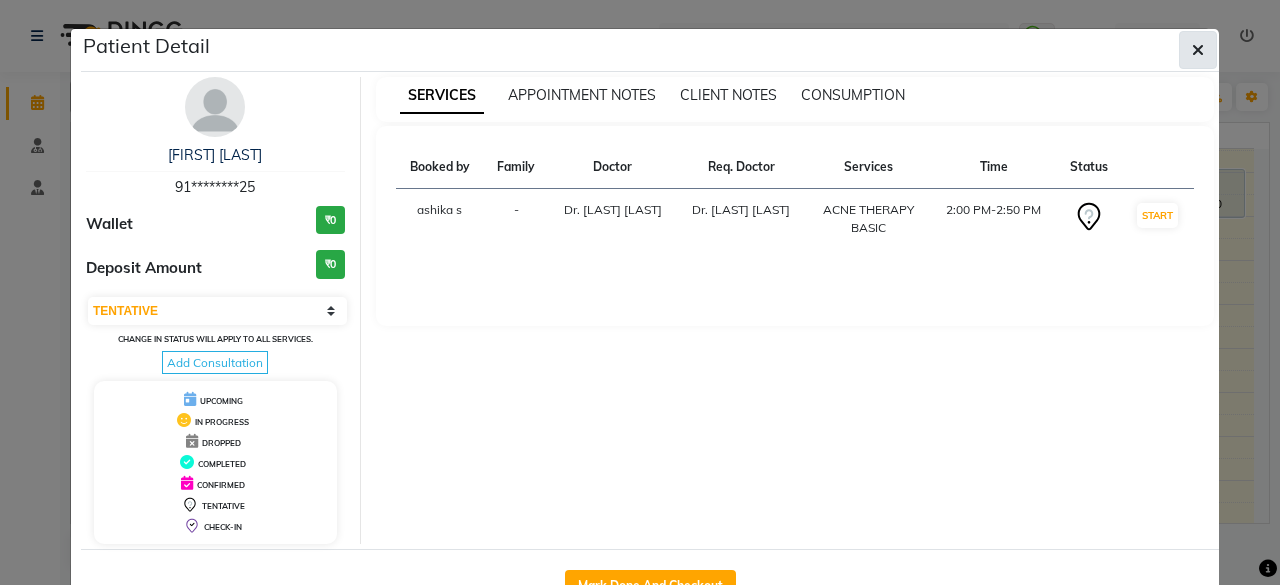 click 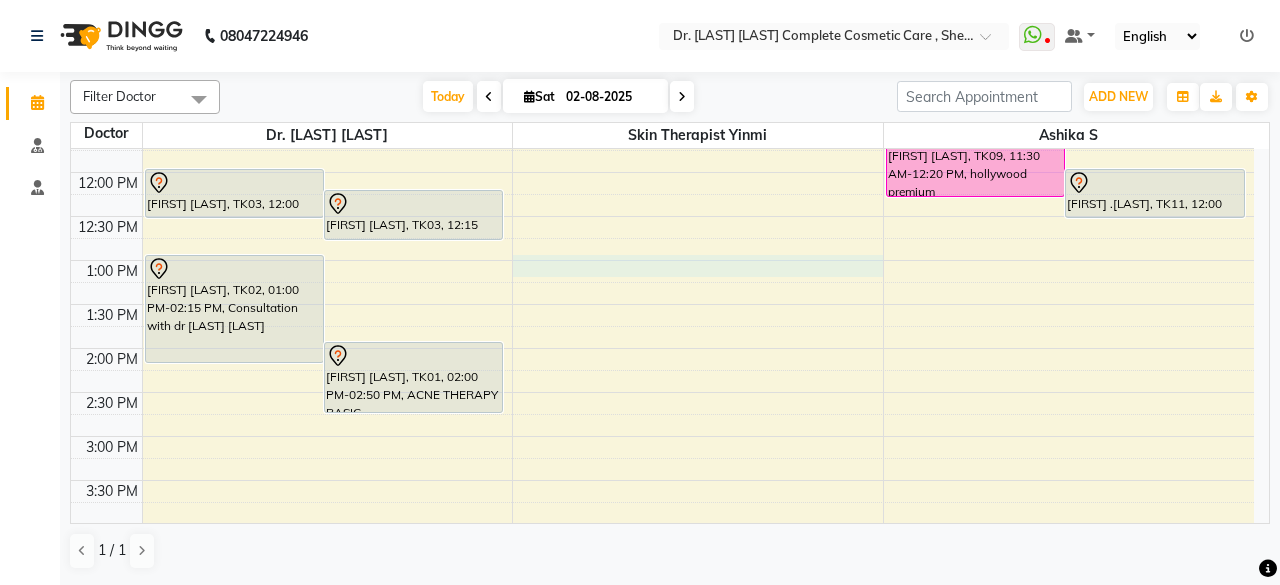 click on "9:00 AM 9:30 AM 10:00 AM 10:30 AM 11:00 AM 11:30 AM 12:00 PM 12:30 PM 1:00 PM 1:30 PM 2:00 PM 2:30 PM 3:00 PM 3:30 PM 4:00 PM 4:30 PM 5:00 PM 5:30 PM 6:00 PM 6:30 PM 7:00 PM 7:30 PM 8:00 PM 8:30 PM             [FIRST] [LAST], TK03, 12:00 PM-12:35 PM, DERMA PLANNING ELITE             [FIRST] [LAST], TK03, 12:15 PM-12:50 PM, ACNE THERAPY ELITE             [FIRST] [LAST], TK02, 01:00 PM-02:15 PM, Consultation with dr [LAST] [LAST]             [FIRST] [LAST], TK01, 02:00 PM-02:50 PM, ACNE THERAPY BASIC      [FIRST] [LAST], TK05, 10:00 AM-10:50 AM, ACNE THERAPY ELITE             [LAST], TK04, 11:00 AM-11:30 AM, Hollywood basic              [FIRST] [LAST], TK06, 05:00 PM-06:30 PM, IV skin lightening treatment - Elite     [FIRST] [LAST], TK09, 11:30 AM-12:20 PM, hollywood premium             [FIRST] .[LAST], TK11, 12:00 PM-12:35 PM, ACNE THERAPY BASIC              [FIRST] [LAST], TK10, 10:30 AM-11:20 AM, DERMA PLANNING BASIC" at bounding box center (662, 436) 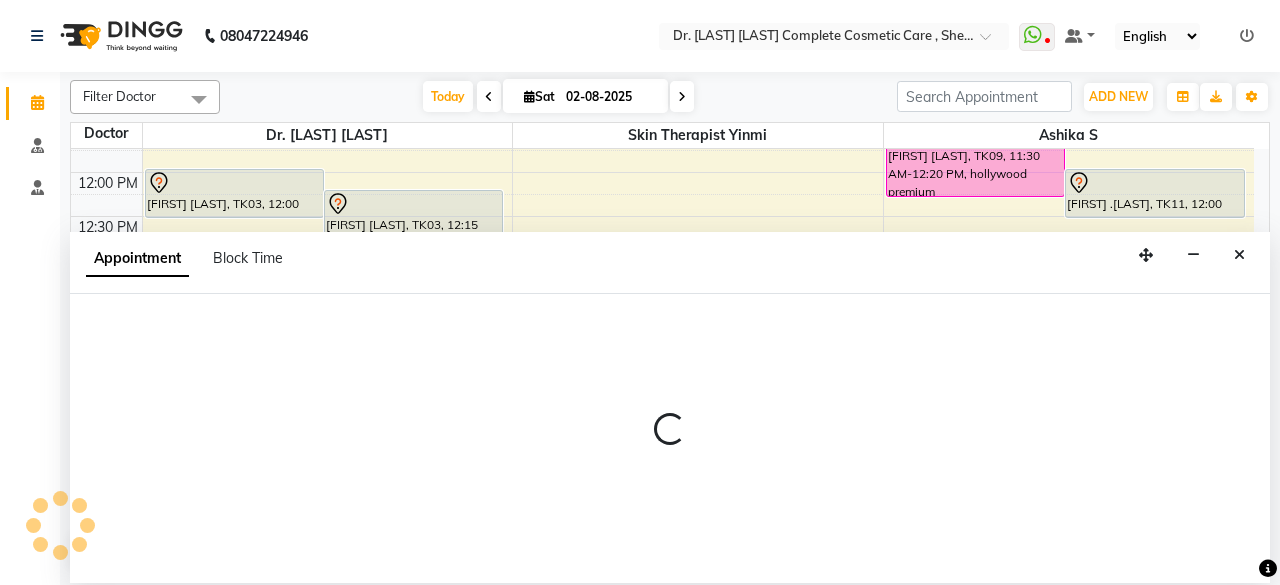 select on "70591" 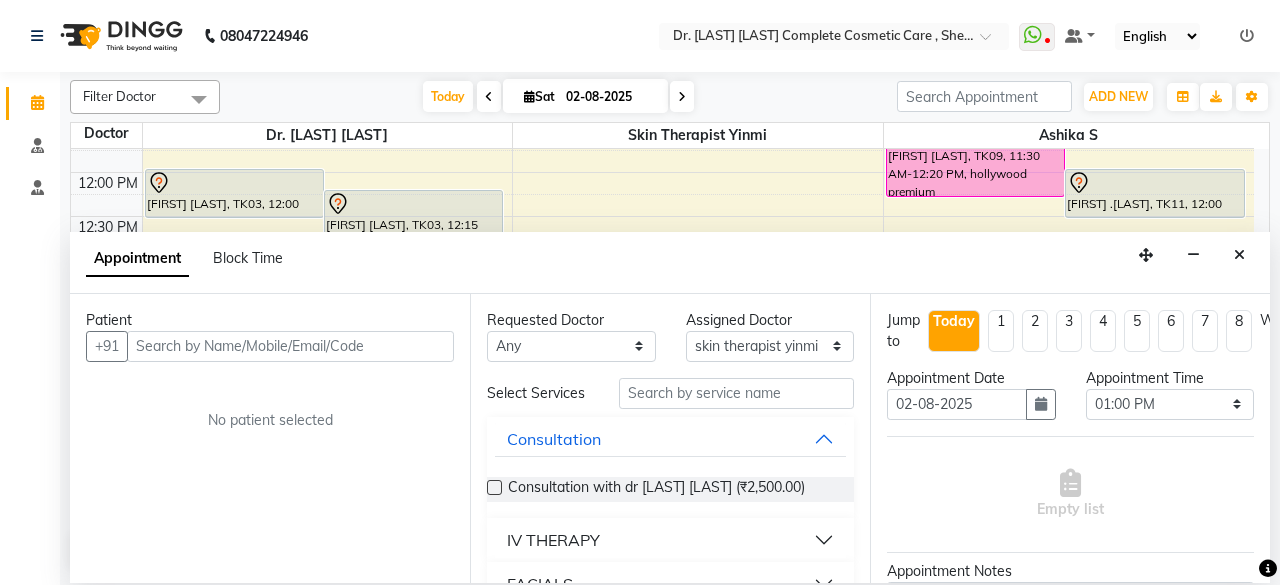 click at bounding box center [290, 346] 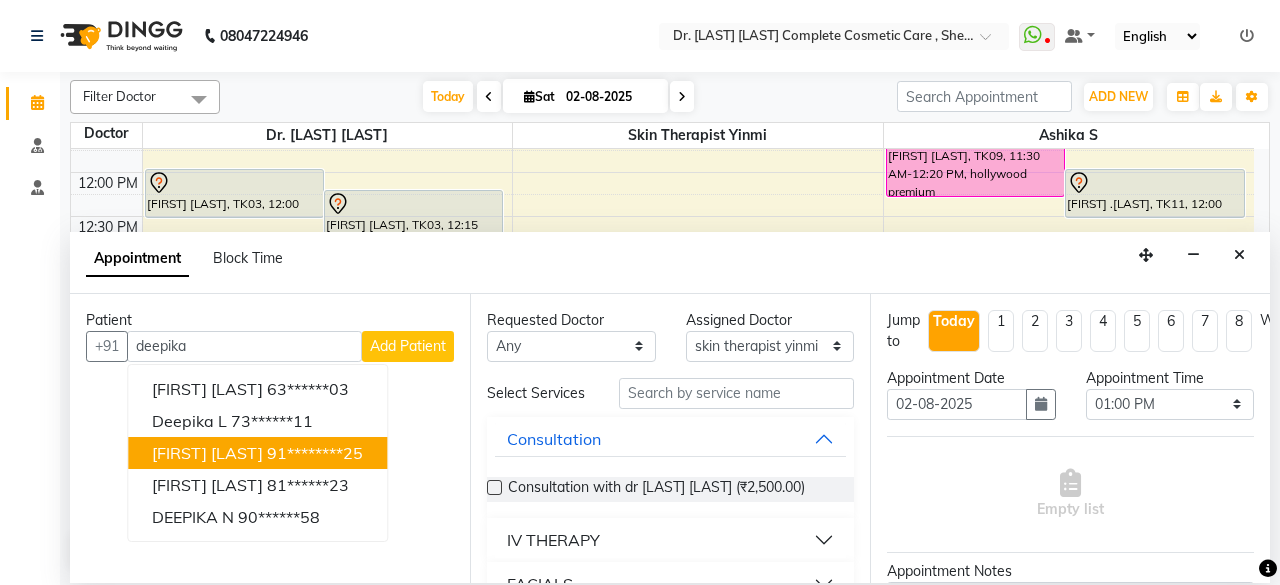 click on "[FIRST] [LAST]  [PHONE]" at bounding box center [257, 453] 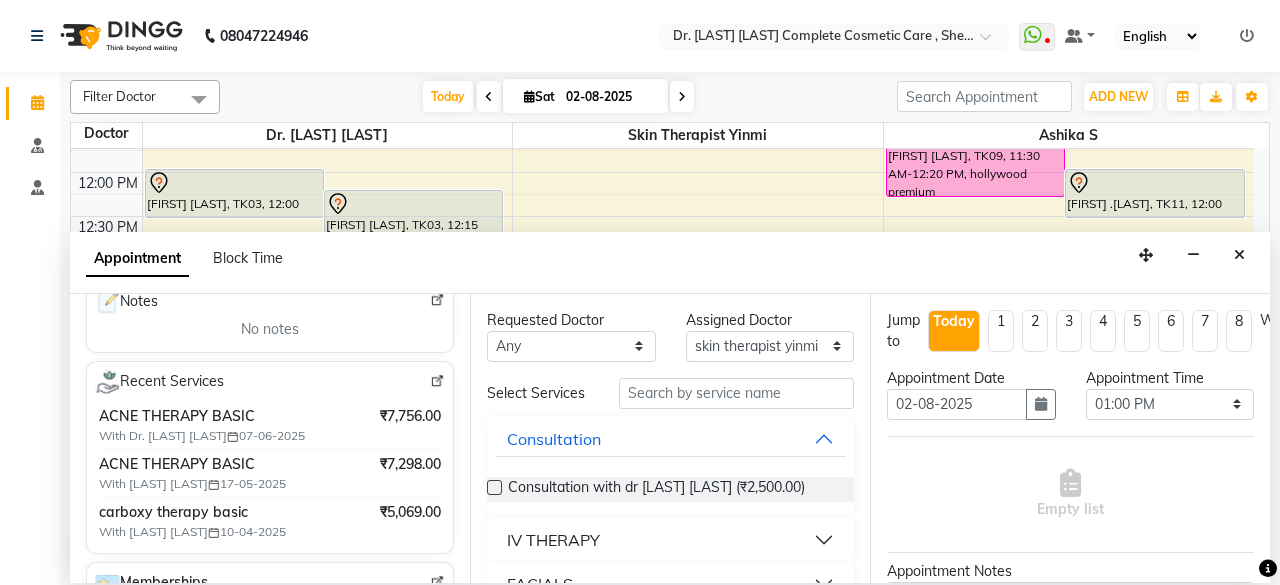 scroll, scrollTop: 325, scrollLeft: 0, axis: vertical 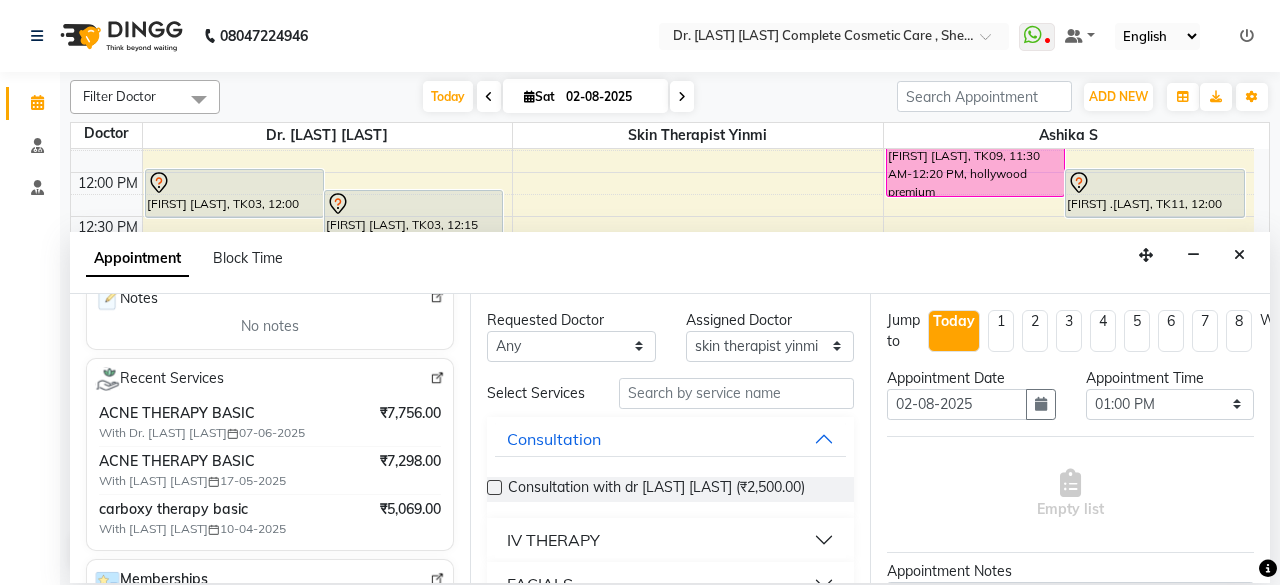 type on "91********25" 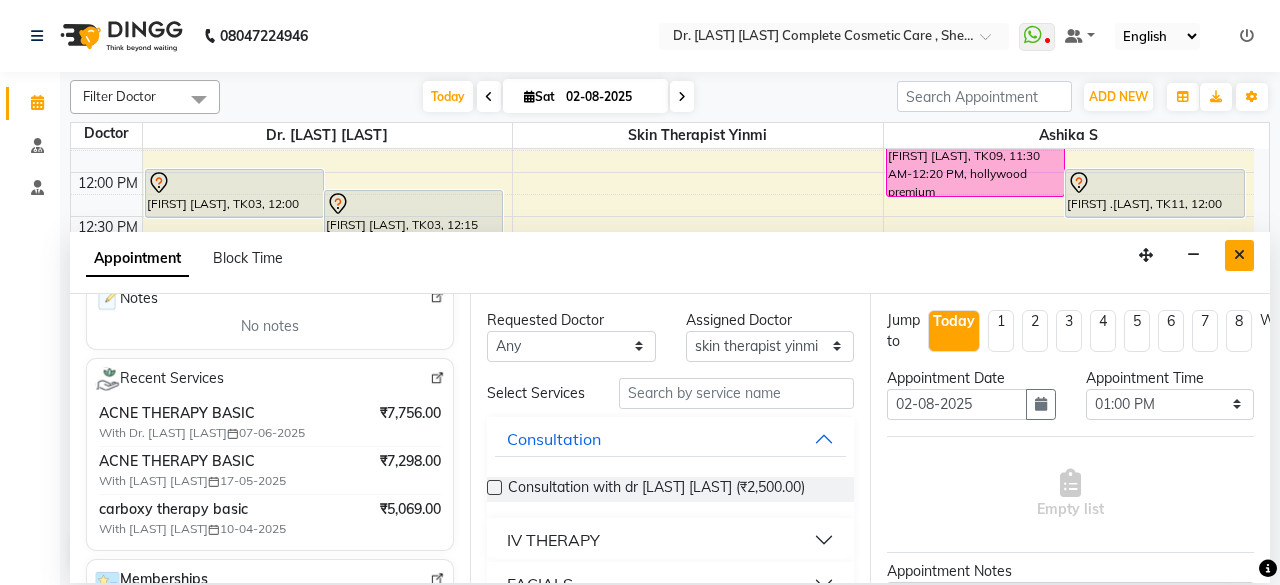 click at bounding box center (1239, 255) 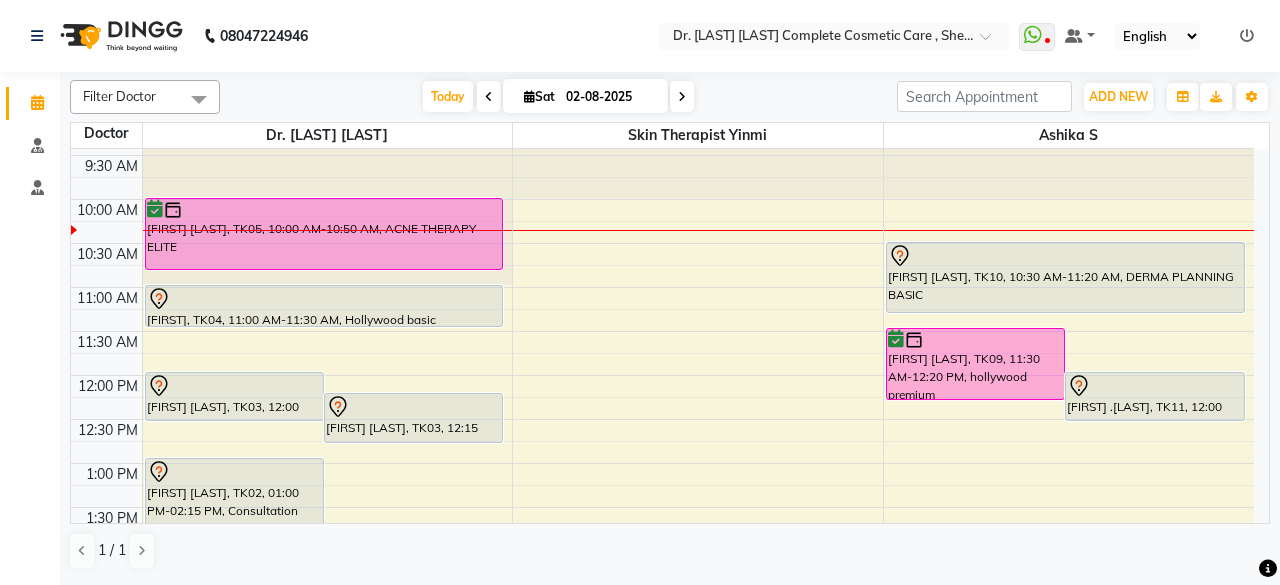 scroll, scrollTop: 35, scrollLeft: 0, axis: vertical 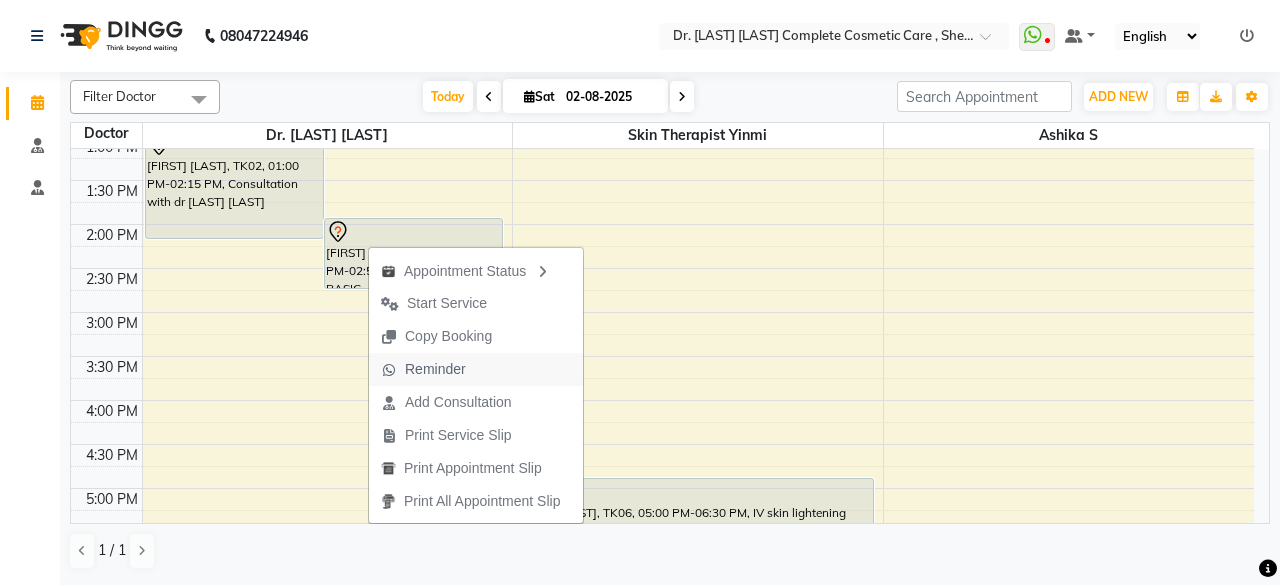 click on "Reminder" at bounding box center (423, 369) 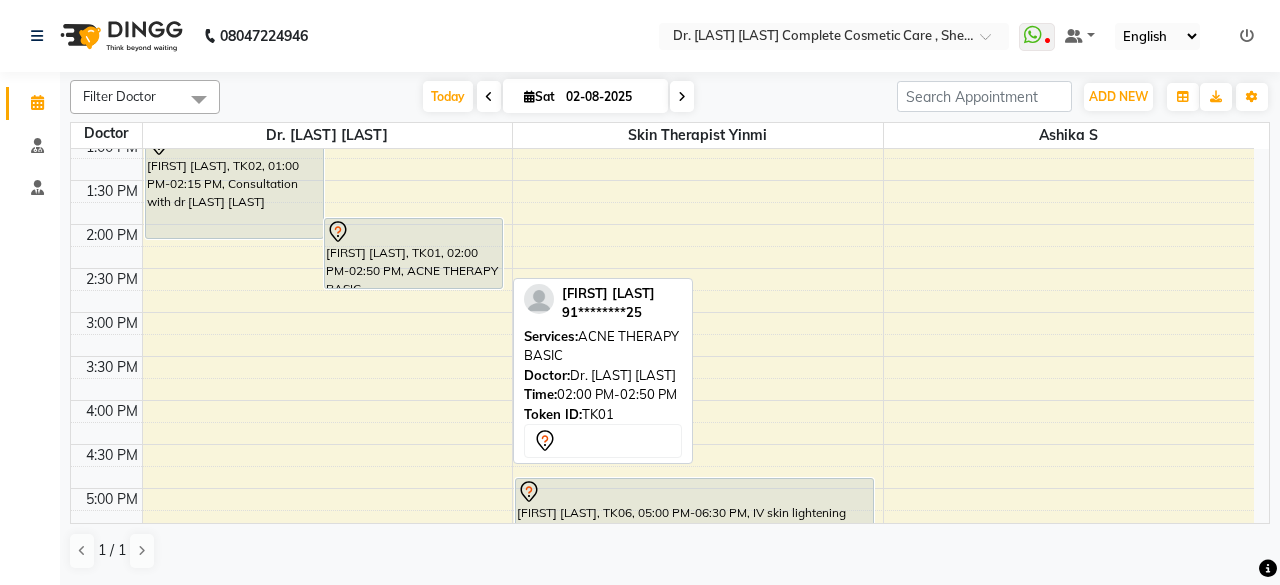 click on "[FIRST] [LAST], TK01, 02:00 PM-02:50 PM, ACNE THERAPY BASIC" at bounding box center [413, 253] 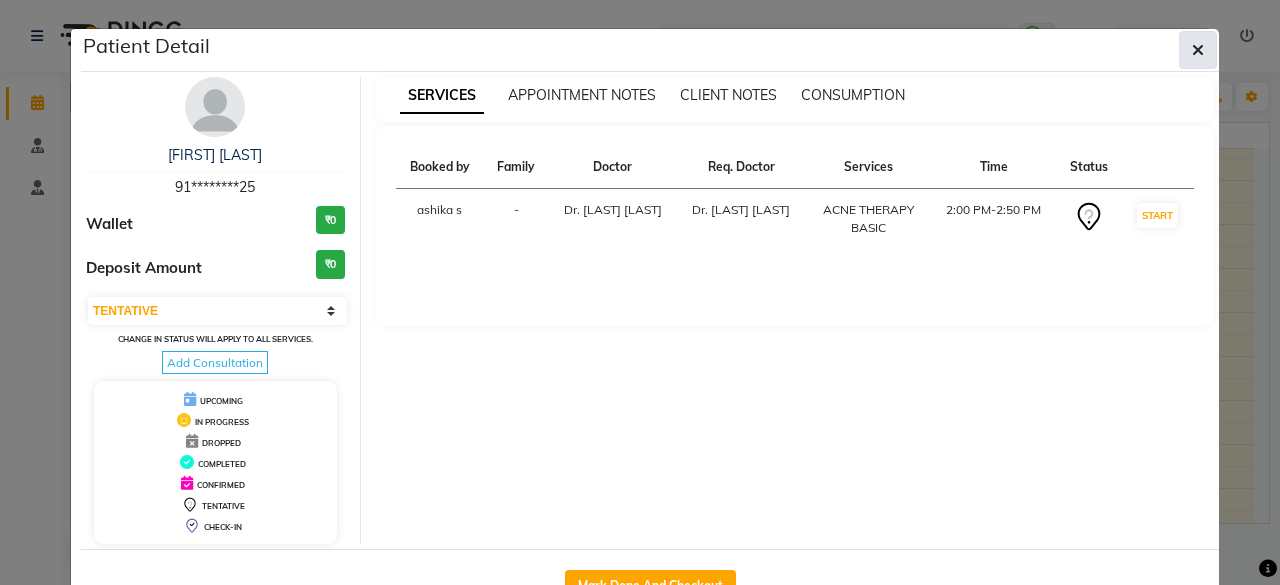 click 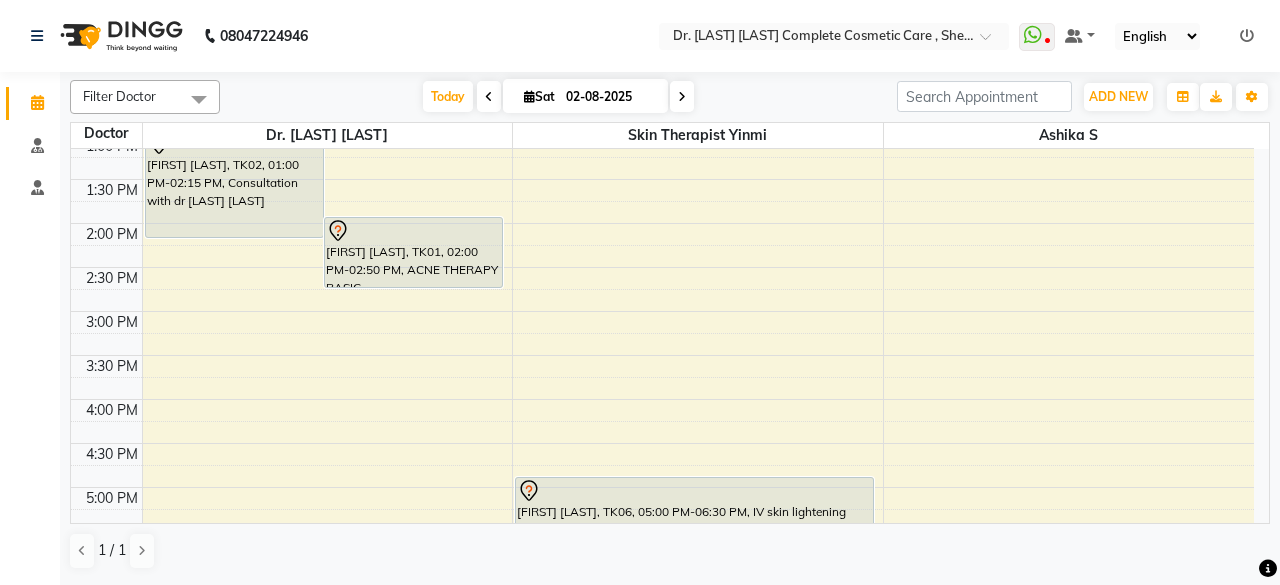 scroll, scrollTop: 0, scrollLeft: 0, axis: both 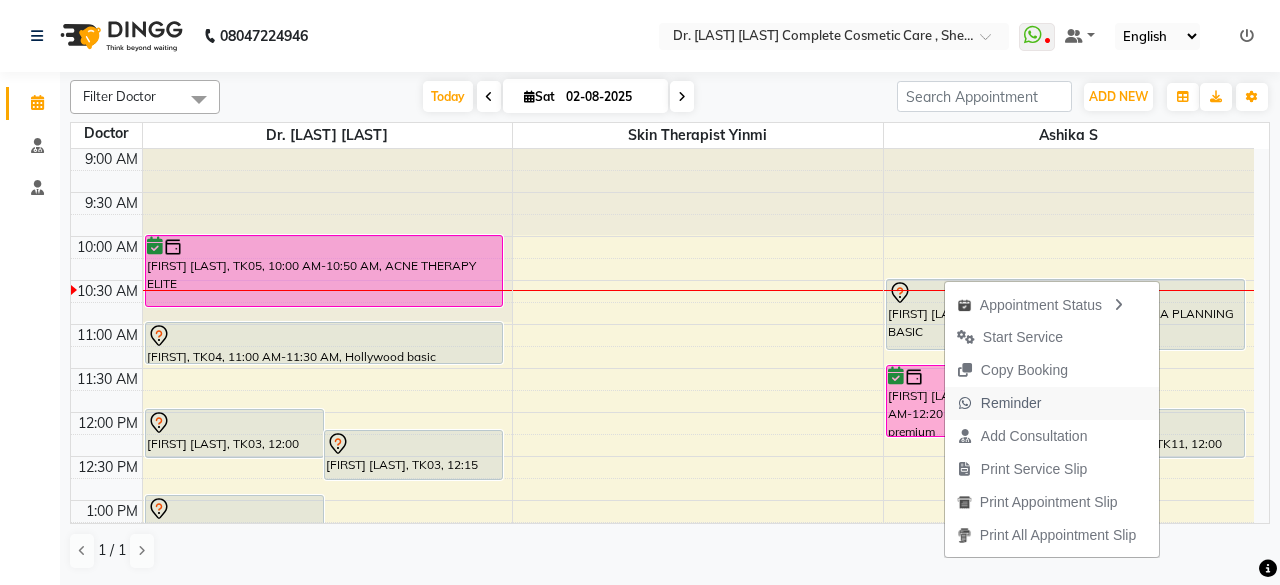 click on "Reminder" at bounding box center (1052, 403) 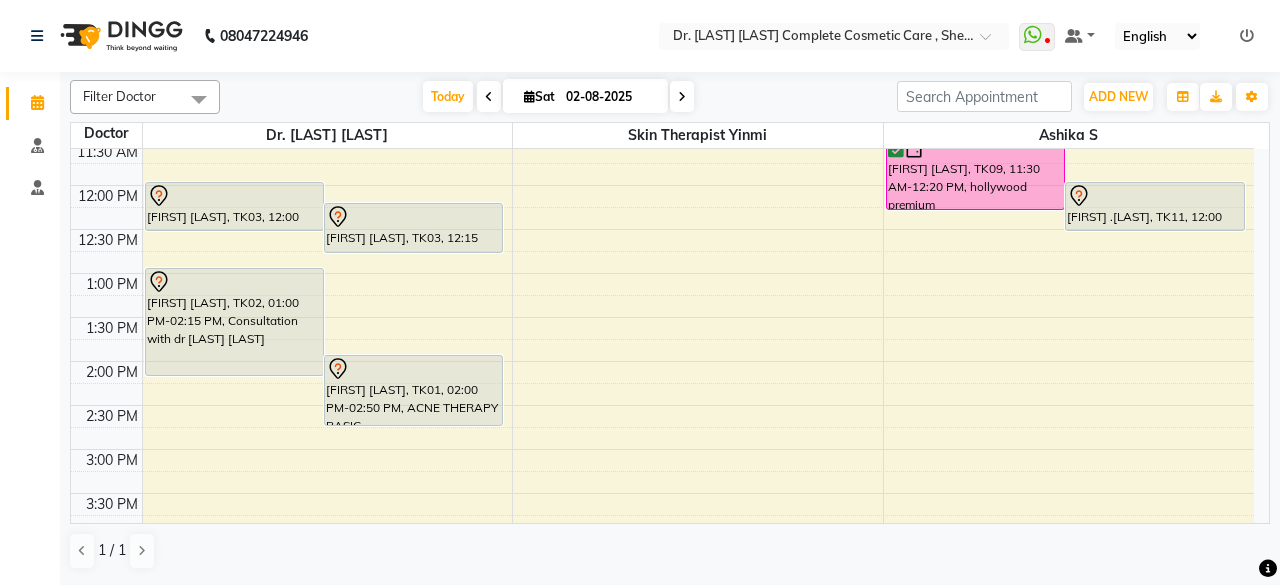 scroll, scrollTop: 229, scrollLeft: 0, axis: vertical 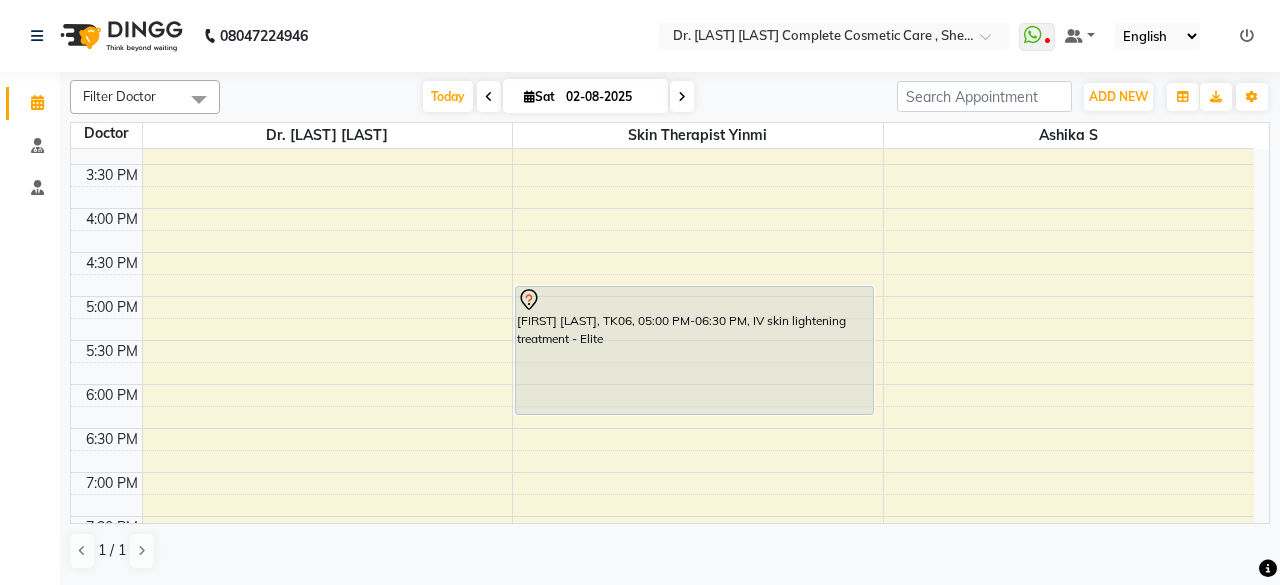 click at bounding box center [698, 351] 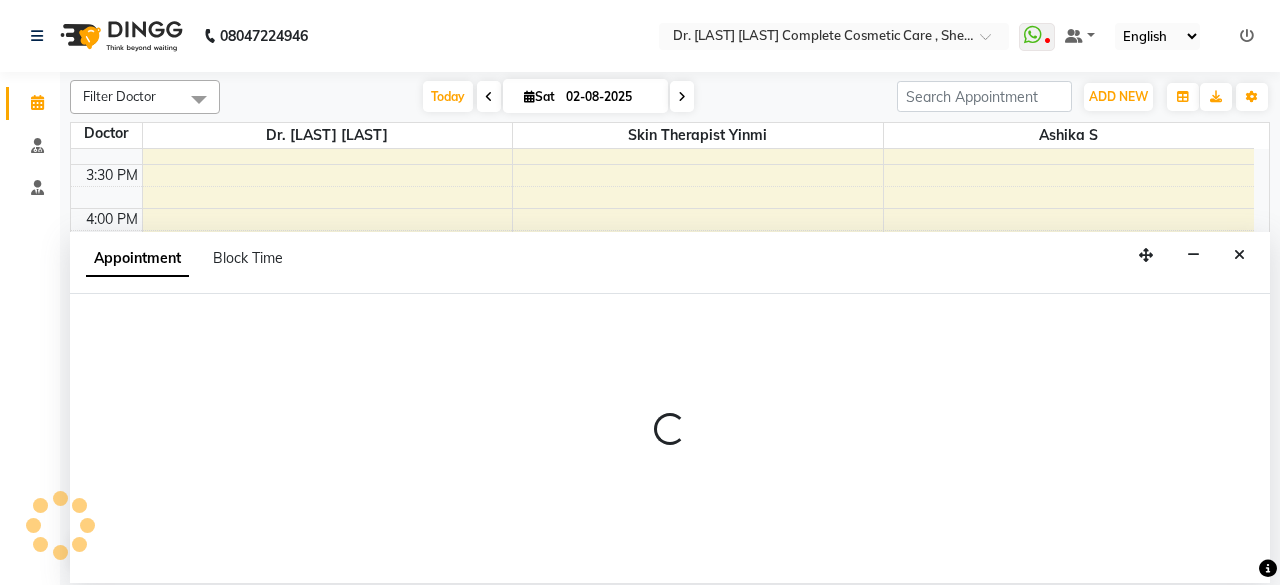 select on "67035" 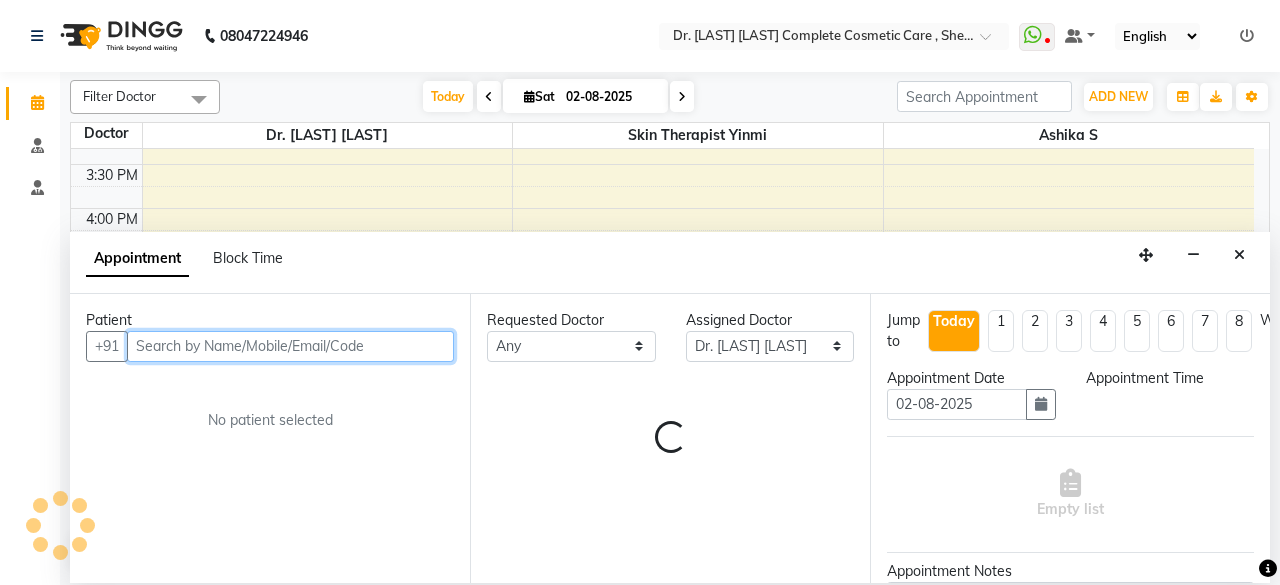 select on "1035" 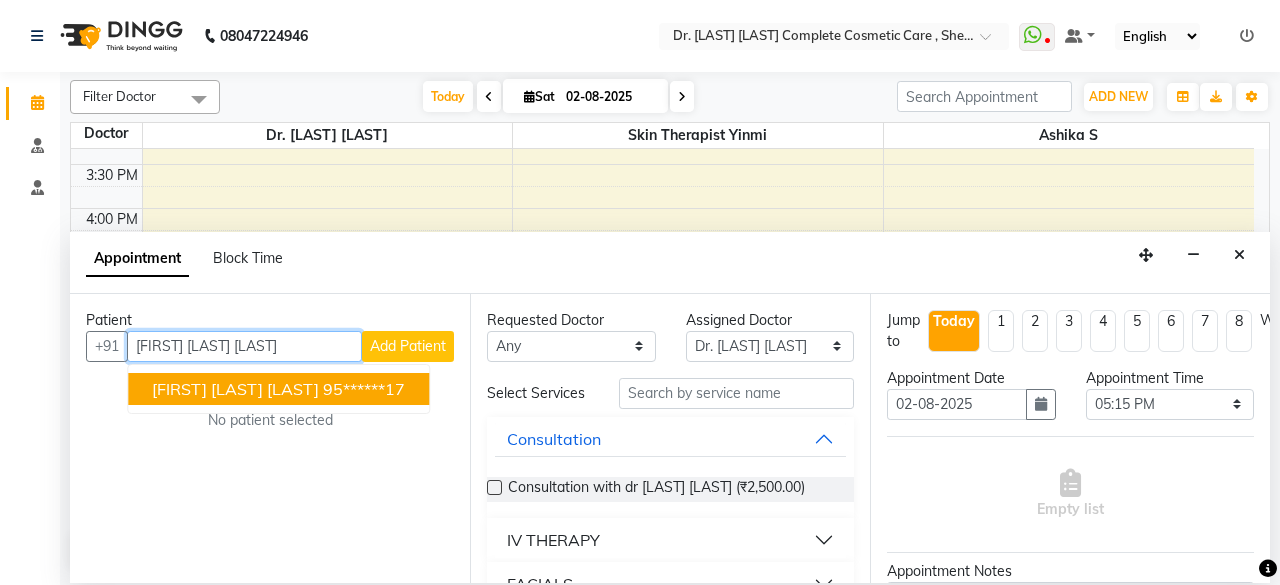 click on "[FIRST] [LAST] [LAST]" at bounding box center (235, 389) 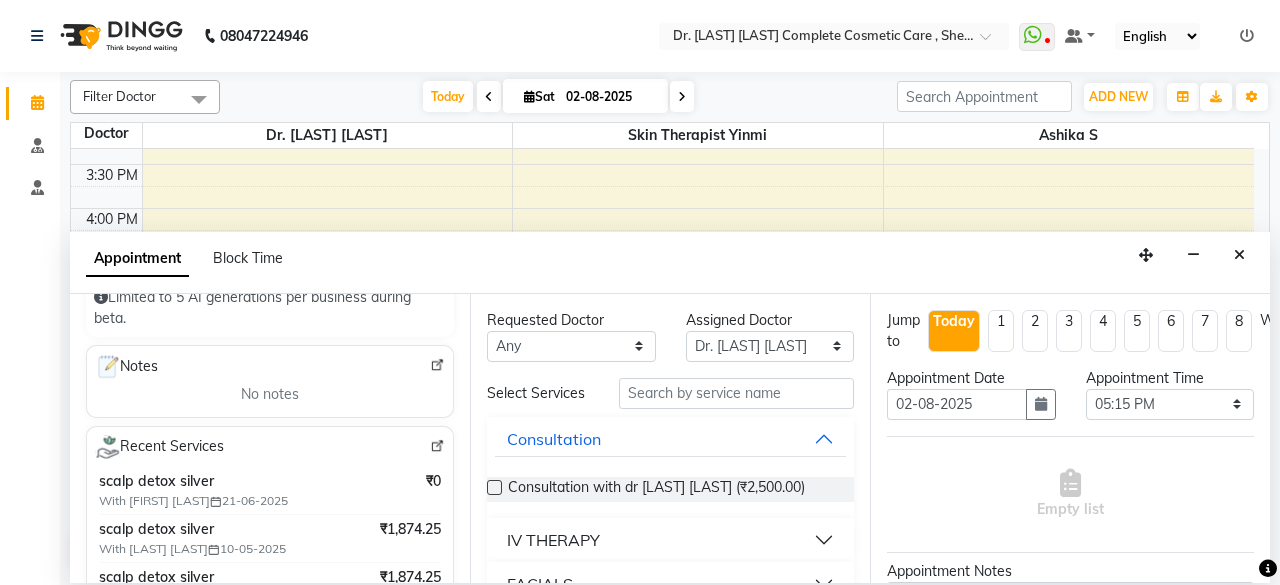 scroll, scrollTop: 242, scrollLeft: 0, axis: vertical 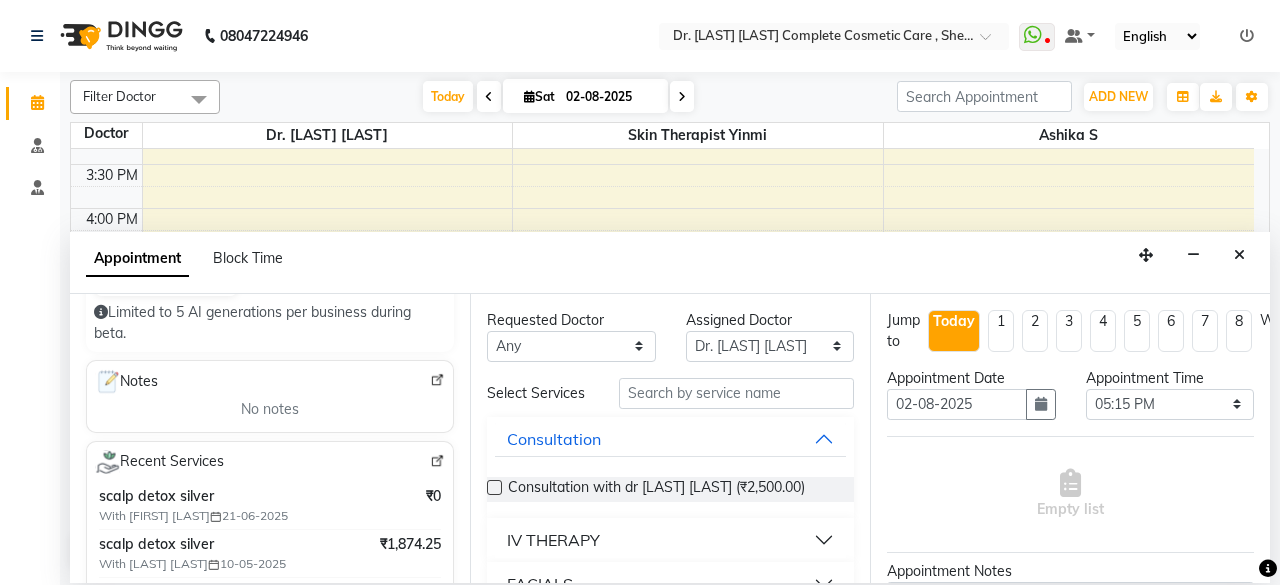 type on "95******17" 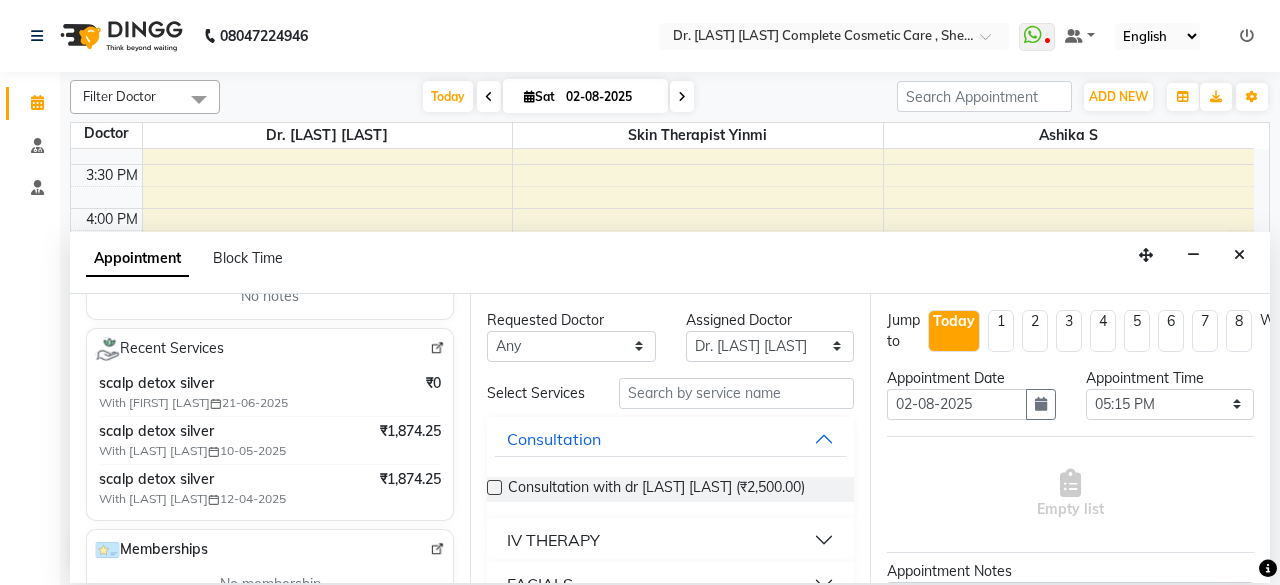 scroll, scrollTop: 362, scrollLeft: 0, axis: vertical 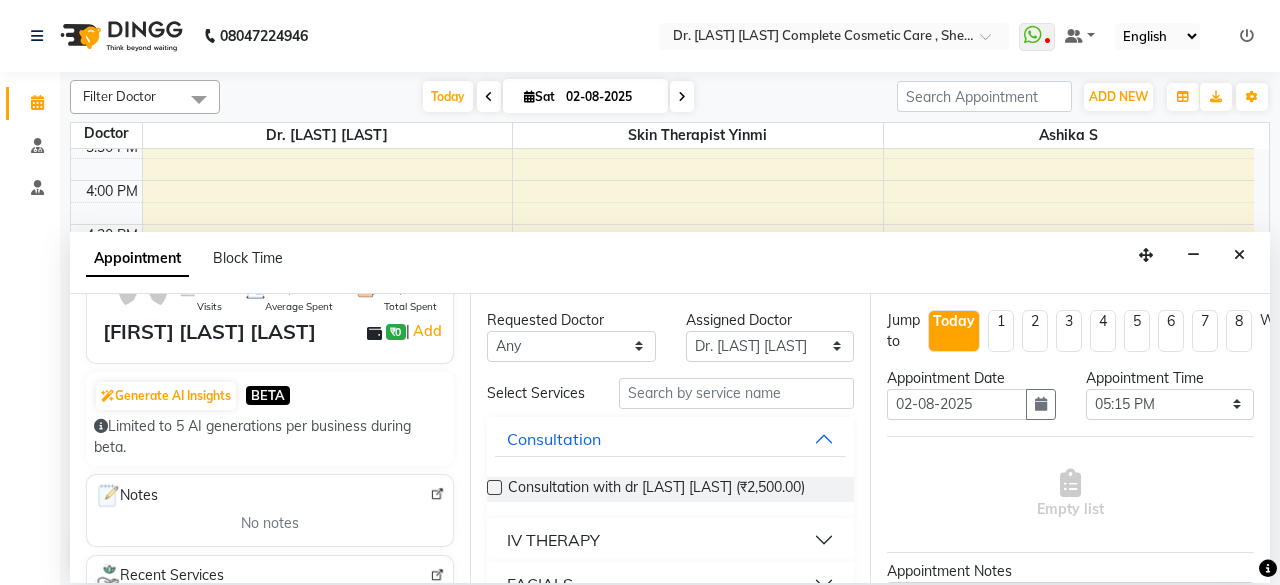 click at bounding box center [682, 97] 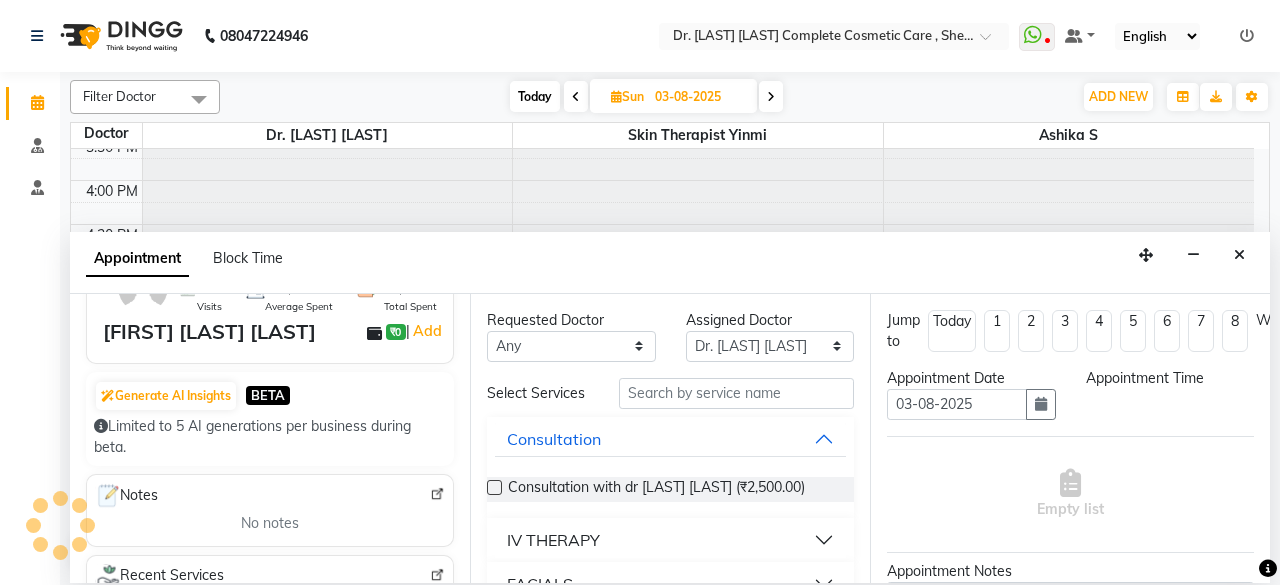 scroll, scrollTop: 88, scrollLeft: 0, axis: vertical 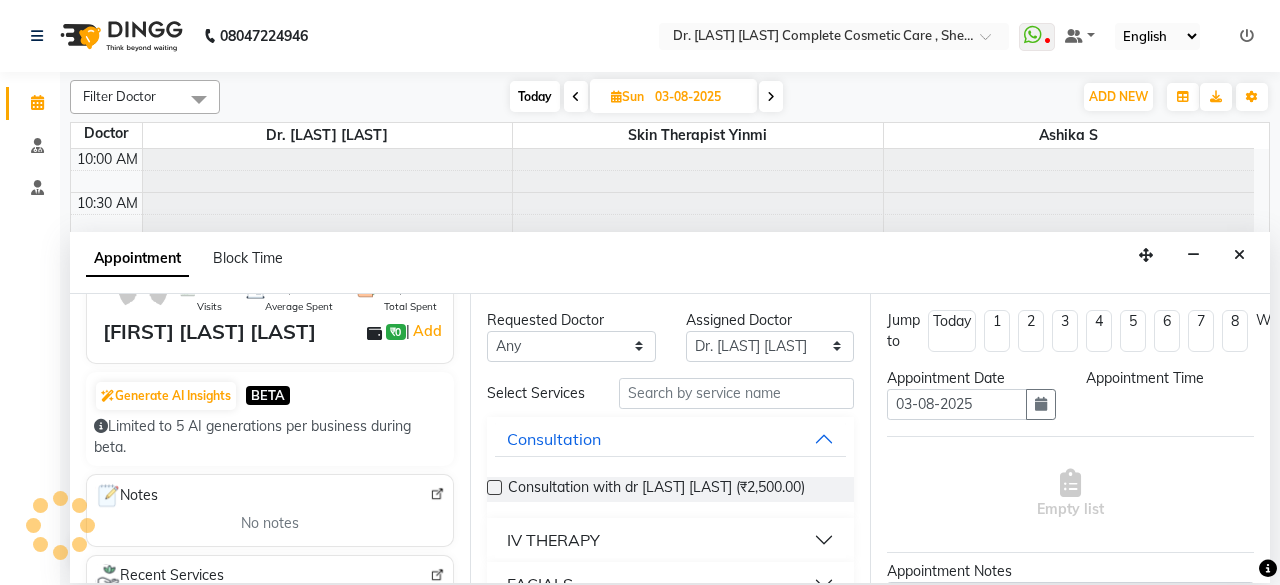 select on "1035" 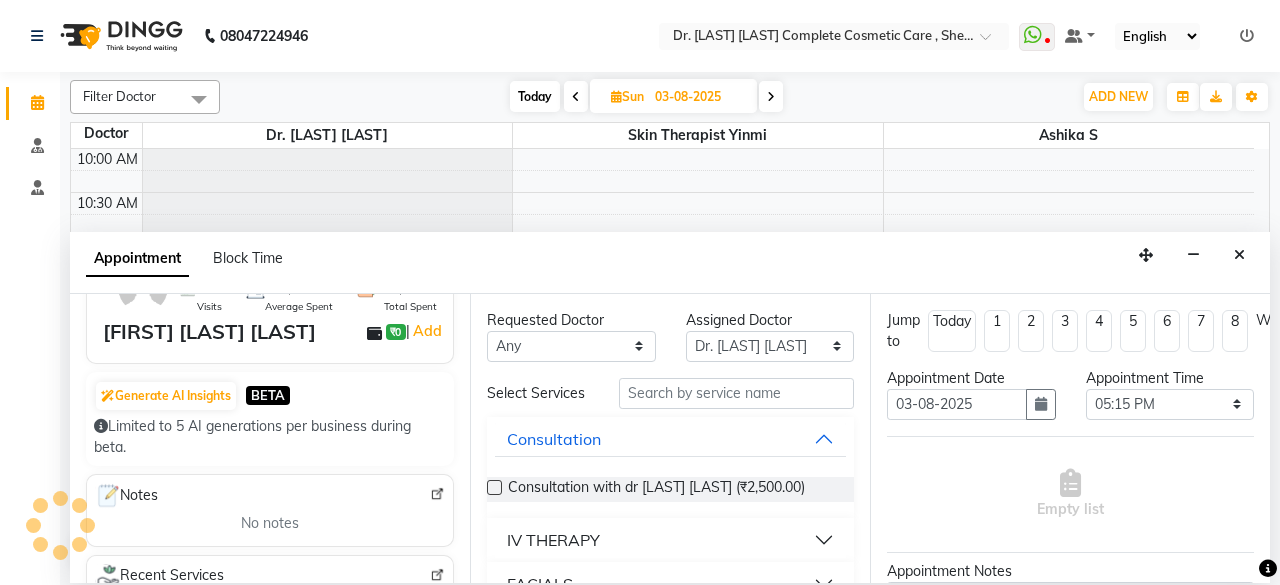 click on "Sun" at bounding box center (627, 96) 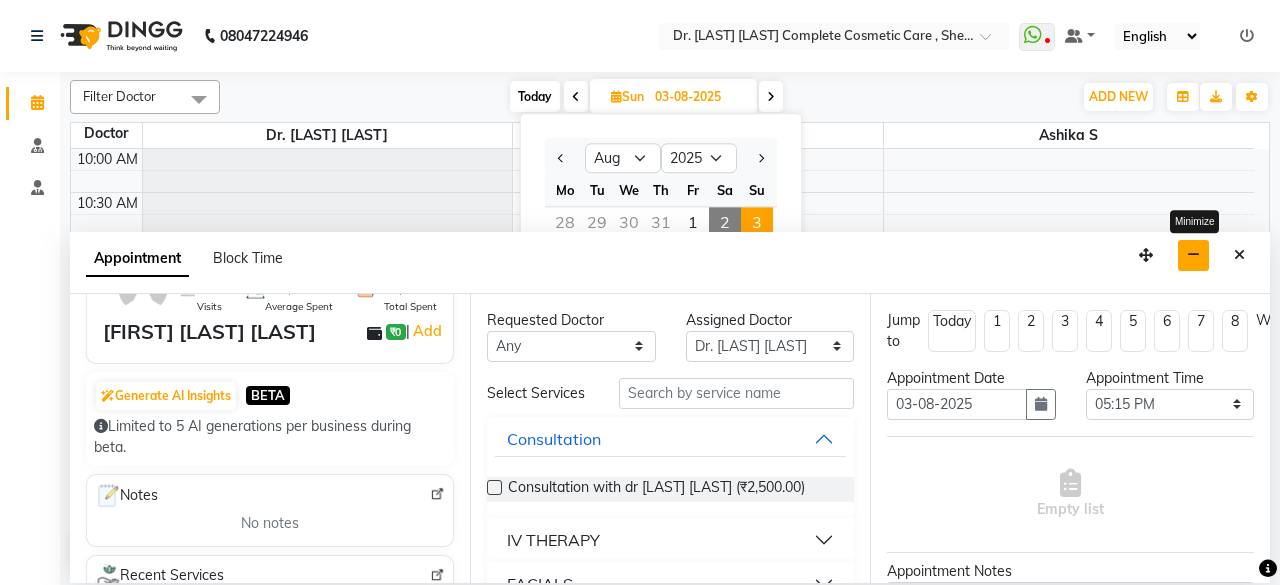 click at bounding box center (1193, 255) 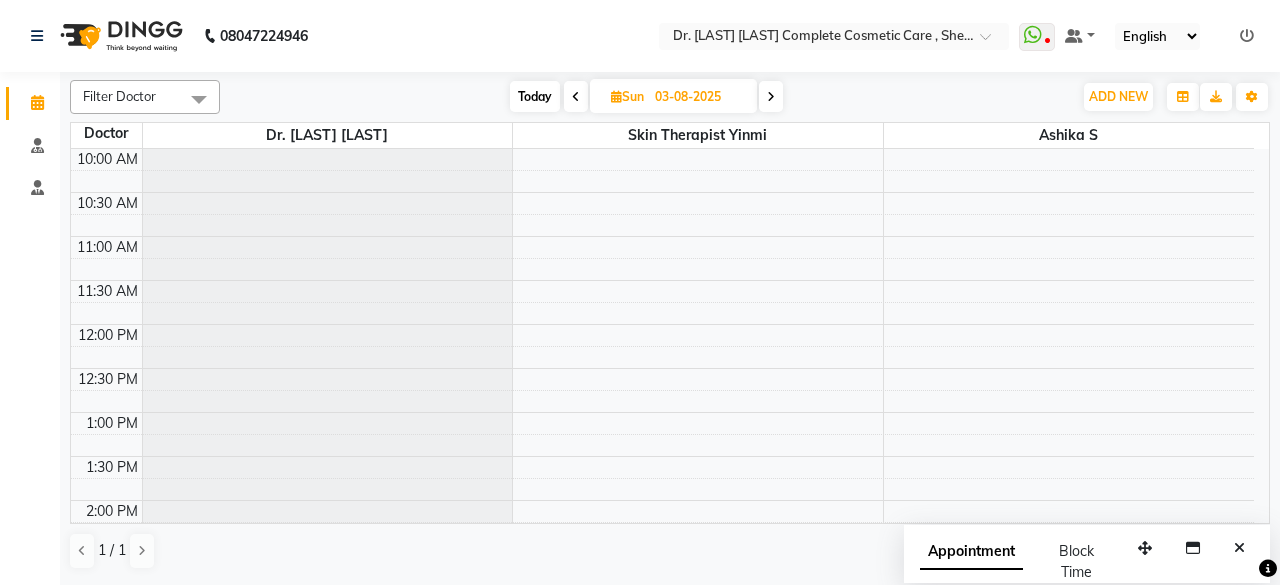click on "03-08-2025" at bounding box center (699, 97) 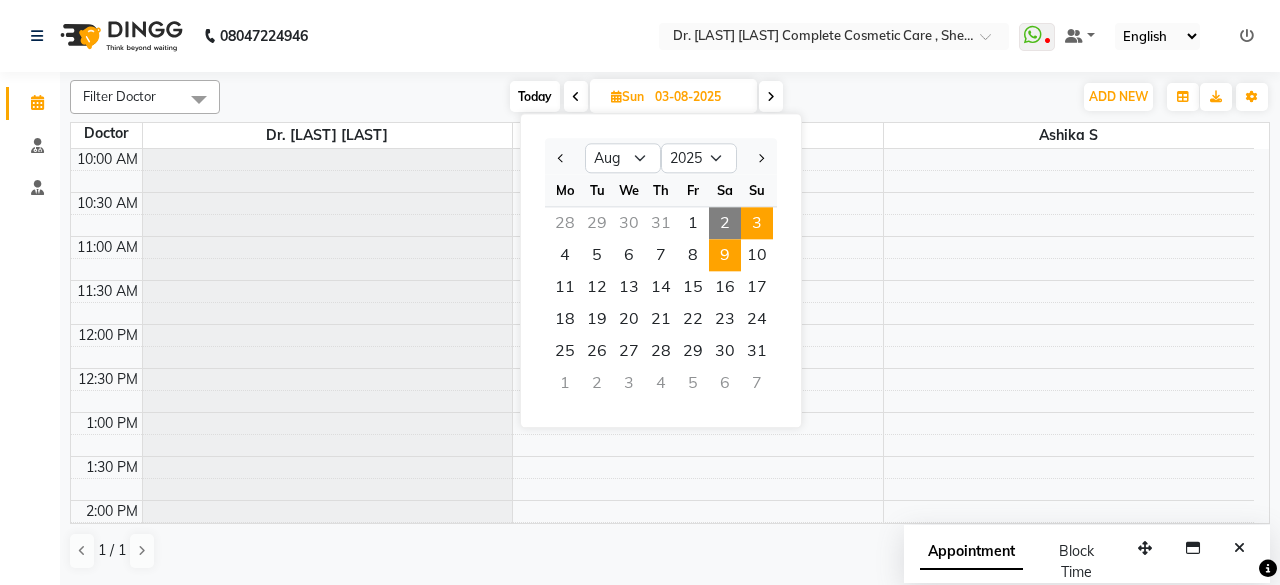 click on "9" at bounding box center (725, 255) 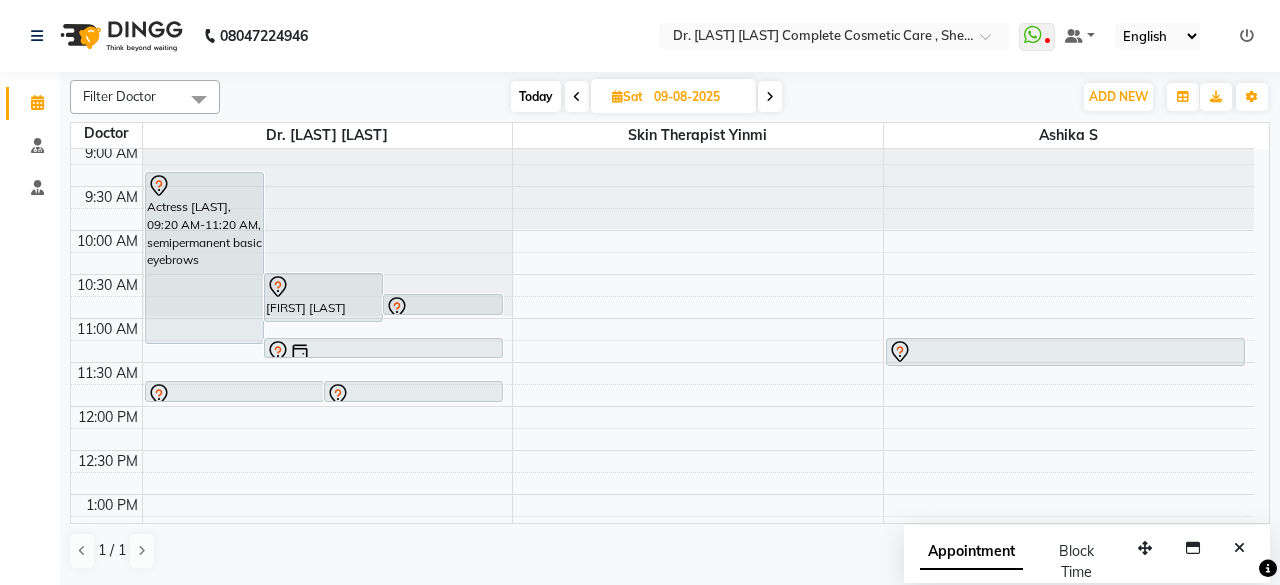 scroll, scrollTop: 0, scrollLeft: 0, axis: both 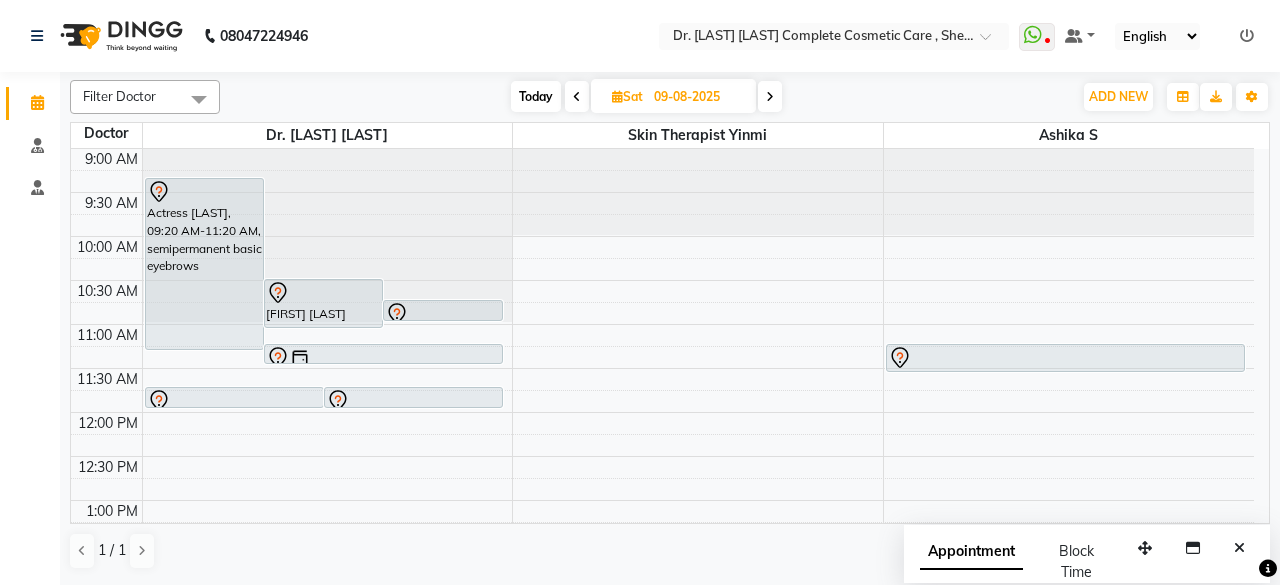 click on "Today" at bounding box center [536, 96] 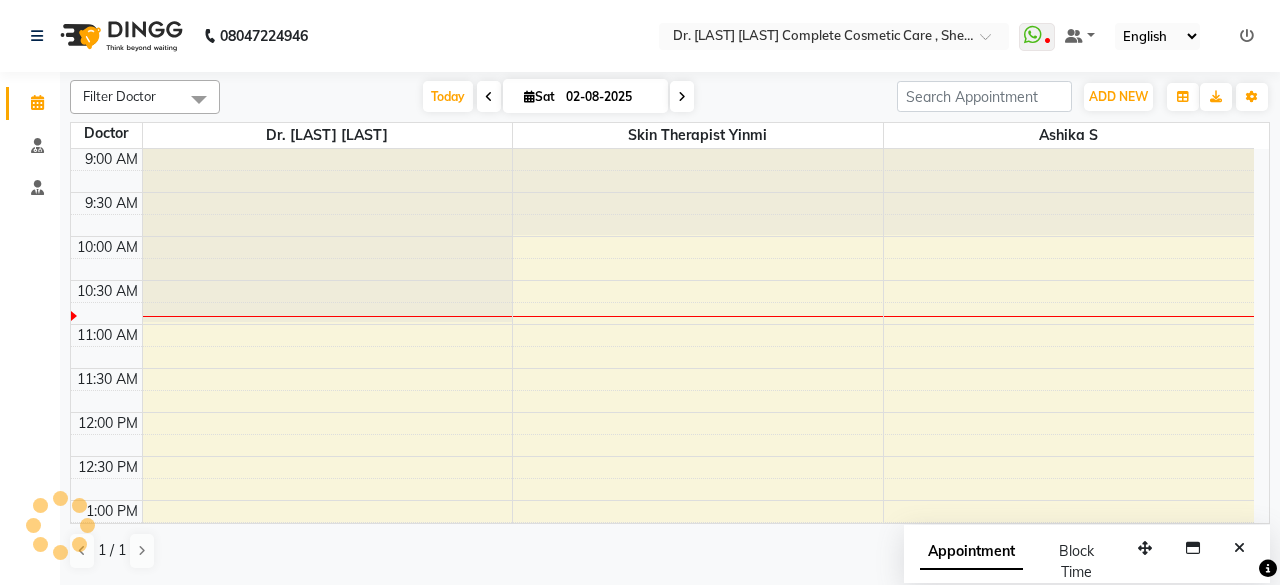 scroll, scrollTop: 88, scrollLeft: 0, axis: vertical 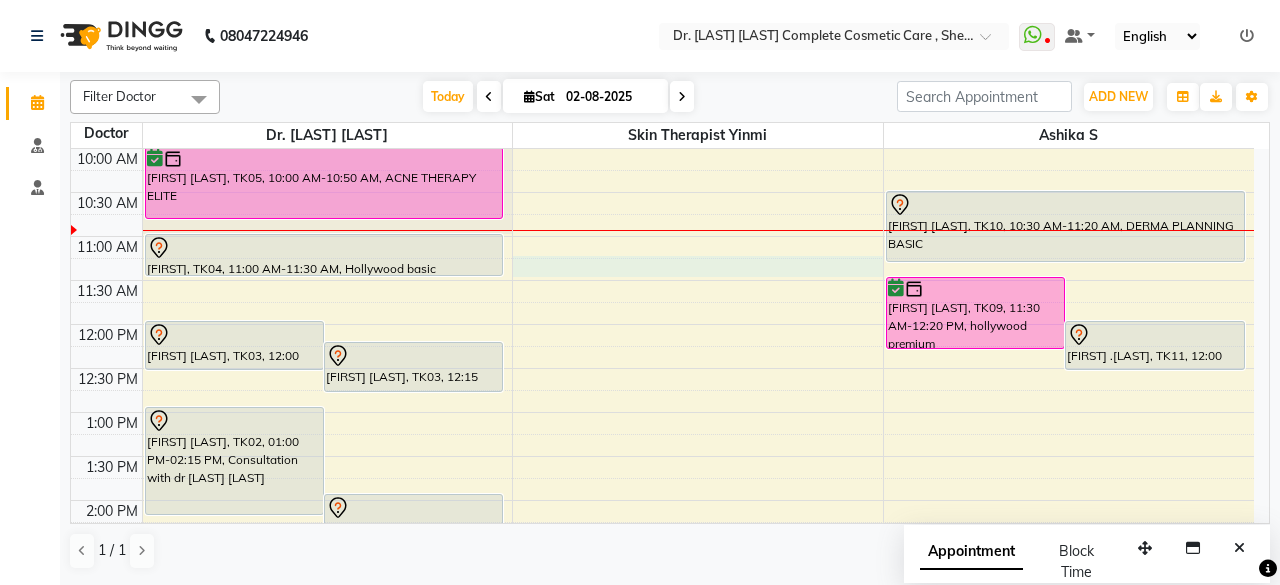 click on "9:00 AM 9:30 AM 10:00 AM 10:30 AM 11:00 AM 11:30 AM 12:00 PM 12:30 PM 1:00 PM 1:30 PM 2:00 PM 2:30 PM 3:00 PM 3:30 PM 4:00 PM 4:30 PM 5:00 PM 5:30 PM 6:00 PM 6:30 PM 7:00 PM 7:30 PM 8:00 PM 8:30 PM             [FIRST] [LAST], TK03, 12:00 PM-12:35 PM, DERMA PLANNING ELITE             [FIRST] [LAST], TK03, 12:15 PM-12:50 PM, ACNE THERAPY ELITE             [FIRST] [LAST], TK02, 01:00 PM-02:15 PM, Consultation with dr [LAST] [LAST]             [FIRST] [LAST], TK01, 02:00 PM-02:50 PM, ACNE THERAPY BASIC      [FIRST] [LAST], TK05, 10:00 AM-10:50 AM, ACNE THERAPY ELITE             [LAST], TK04, 11:00 AM-11:30 AM, Hollywood basic              [FIRST] [LAST], TK06, 05:00 PM-06:30 PM, IV skin lightening treatment - Elite     [FIRST] [LAST], TK09, 11:30 AM-12:20 PM, hollywood premium             [FIRST] .[LAST], TK11, 12:00 PM-12:35 PM, ACNE THERAPY BASIC              [FIRST] [LAST], TK10, 10:30 AM-11:20 AM, DERMA PLANNING BASIC" at bounding box center [662, 588] 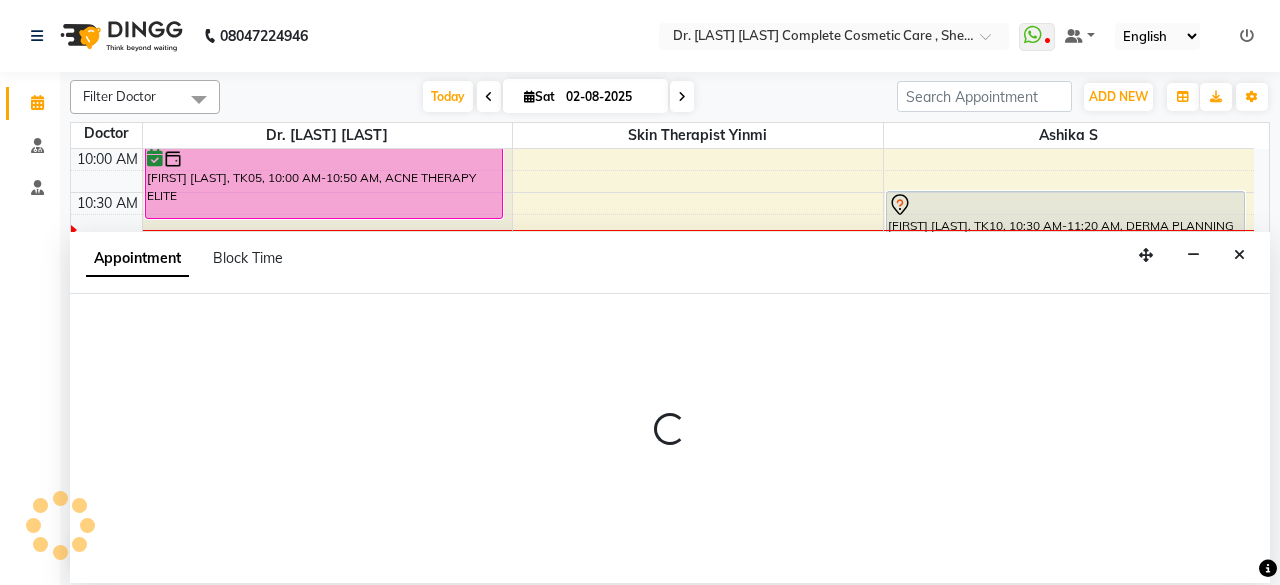 select on "70591" 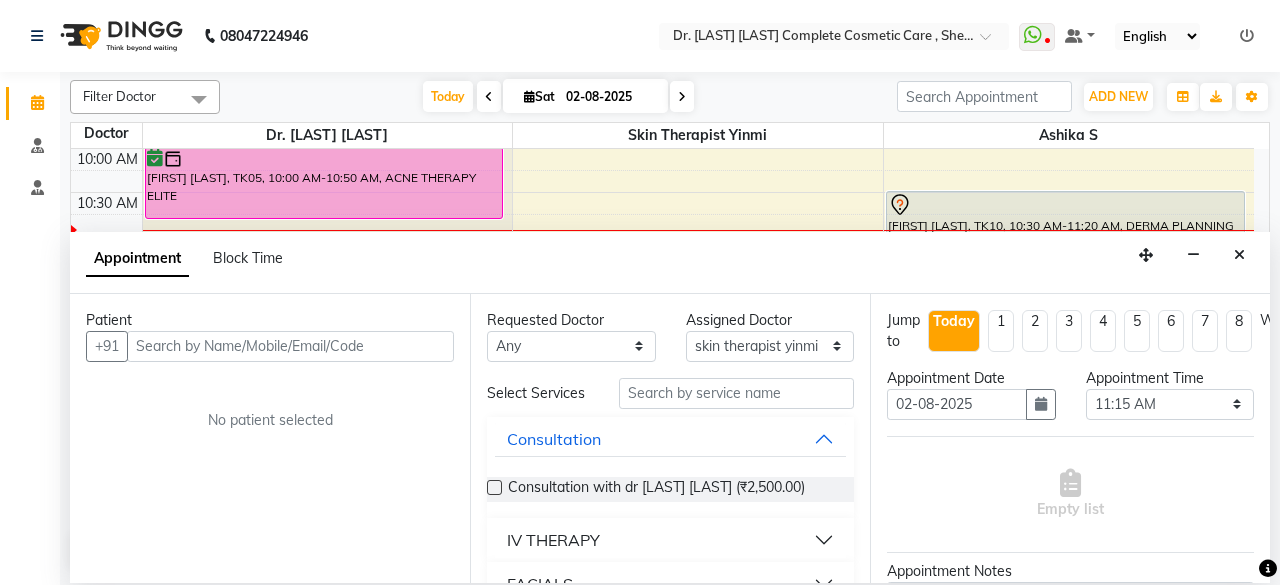click at bounding box center [290, 346] 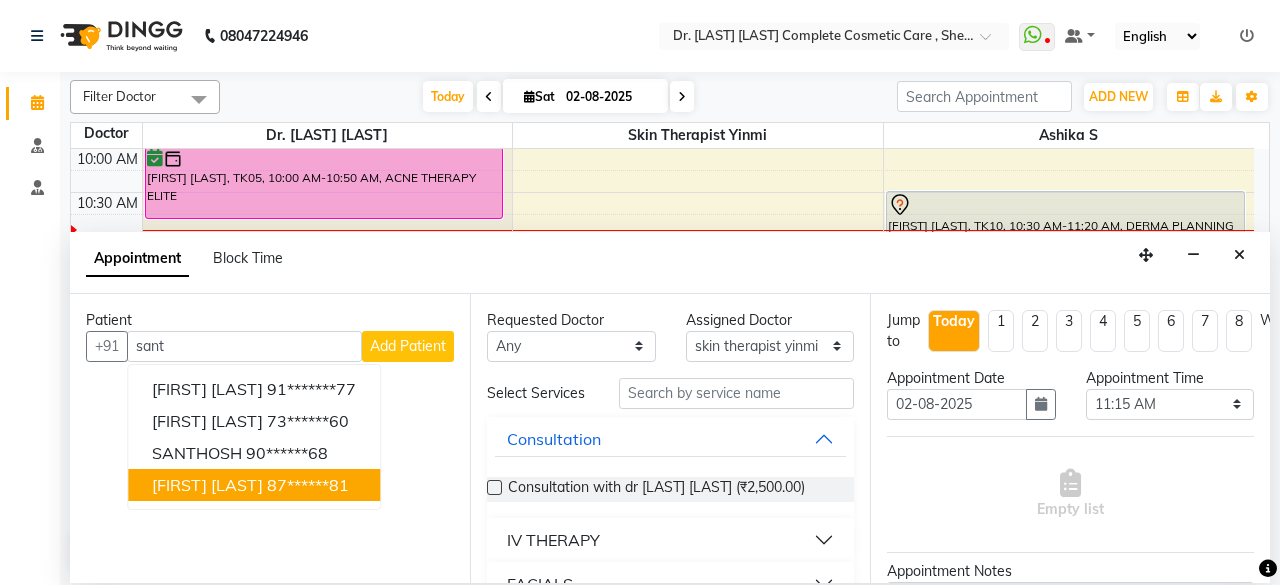 click on "[FIRST] [LAST]" at bounding box center (207, 485) 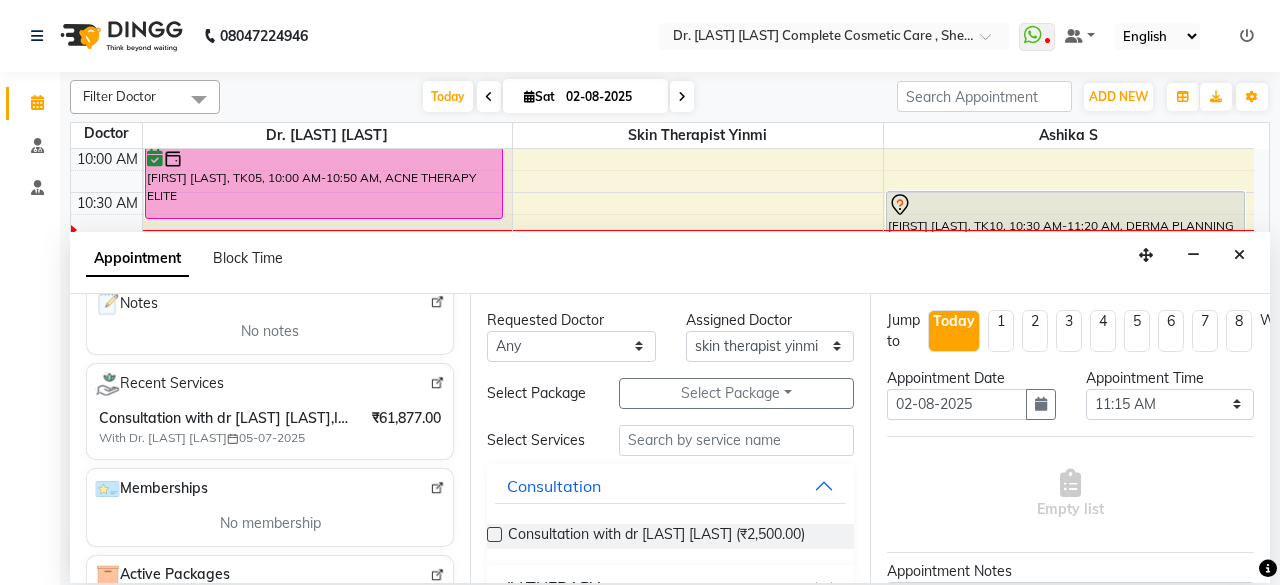 scroll, scrollTop: 323, scrollLeft: 0, axis: vertical 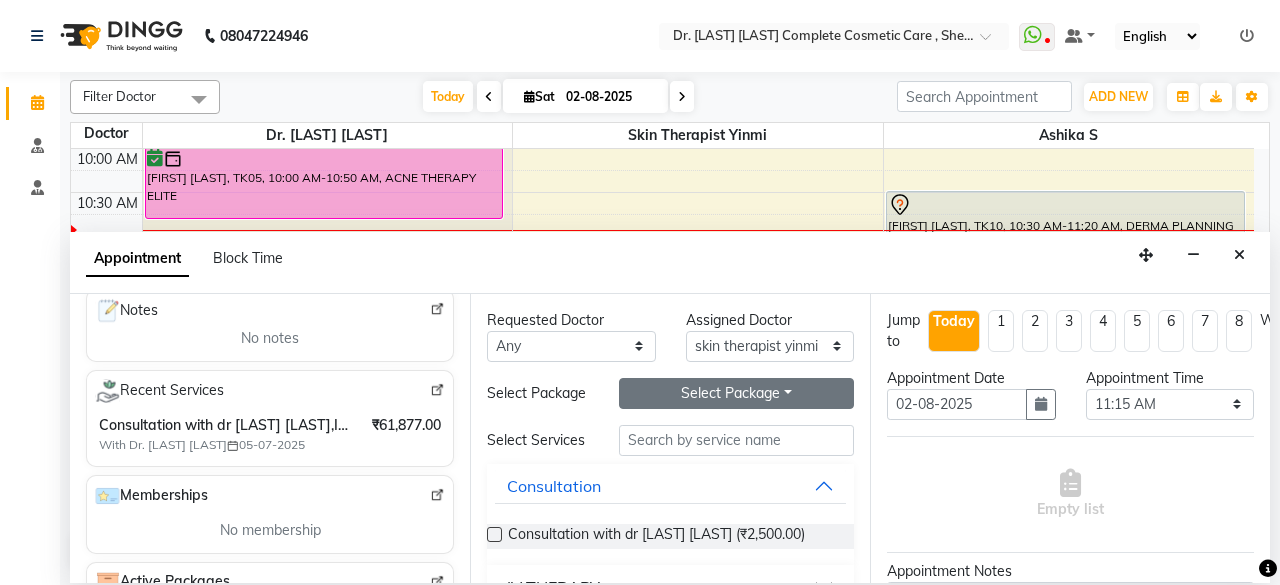 type on "87******81" 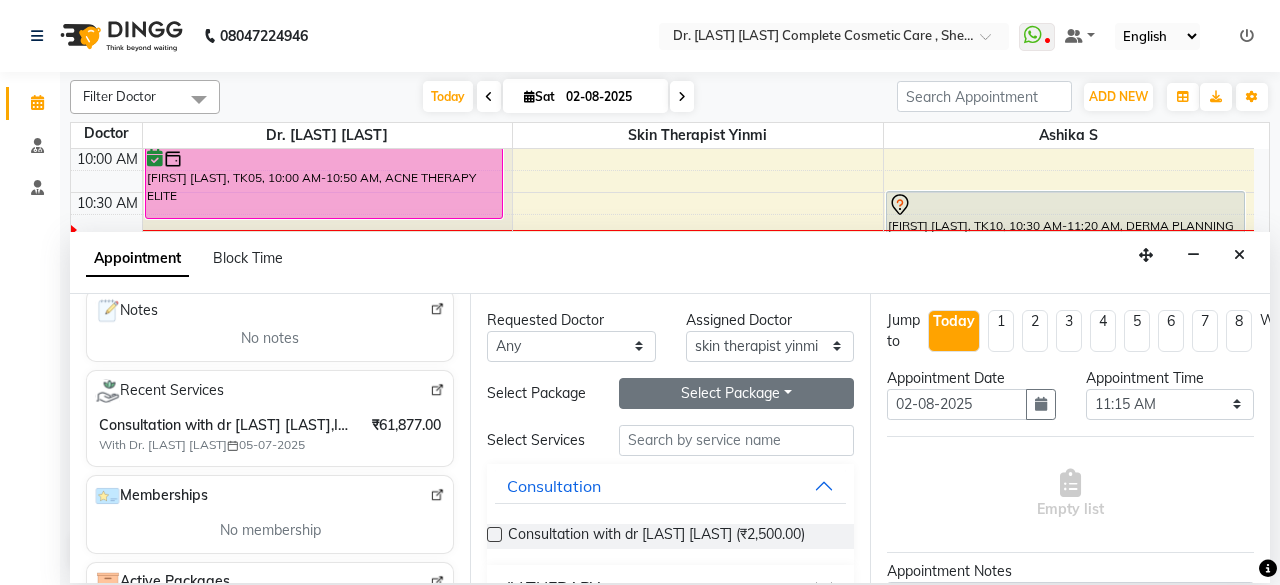 click on "Select Package  Toggle Dropdown" at bounding box center [736, 393] 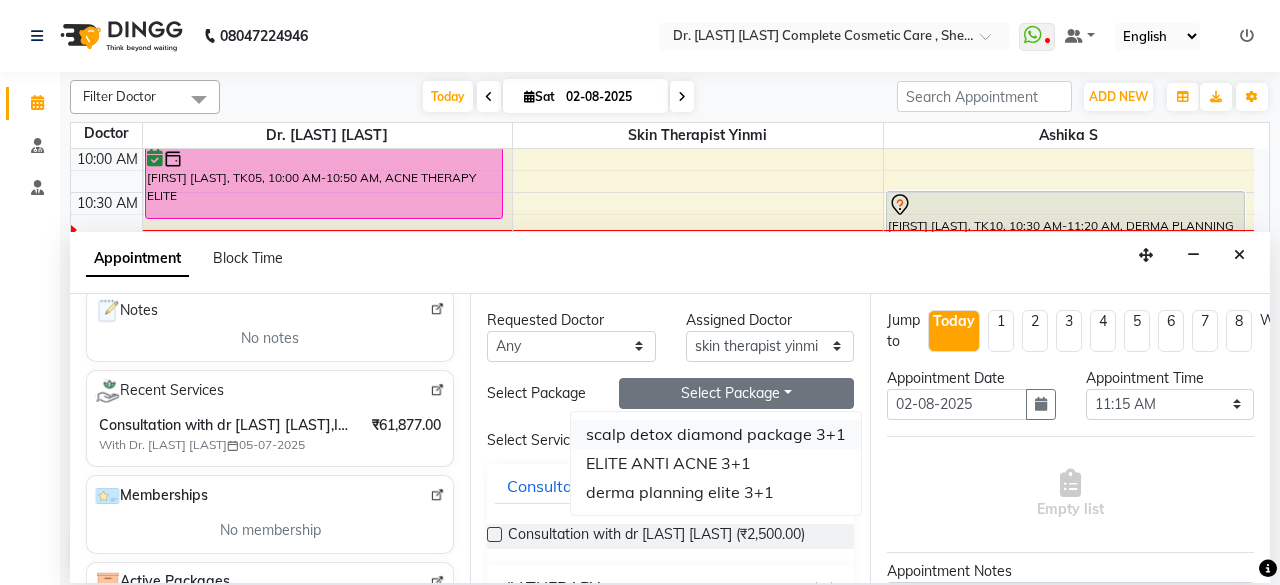 click on "scalp detox diamond package 3+1" at bounding box center (716, 434) 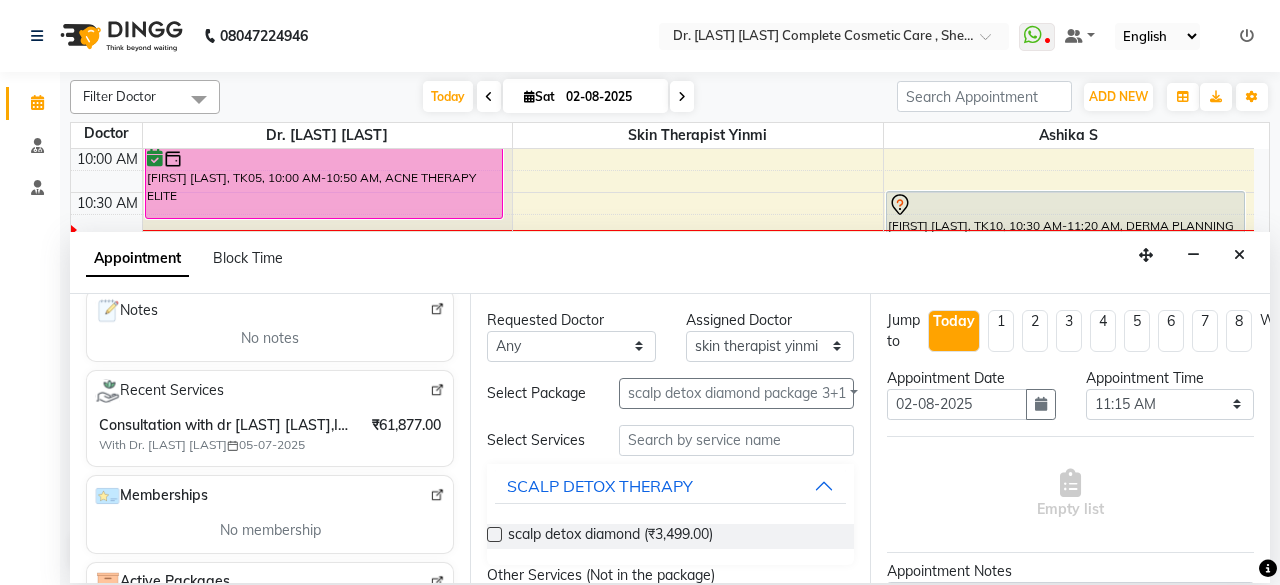click at bounding box center [494, 534] 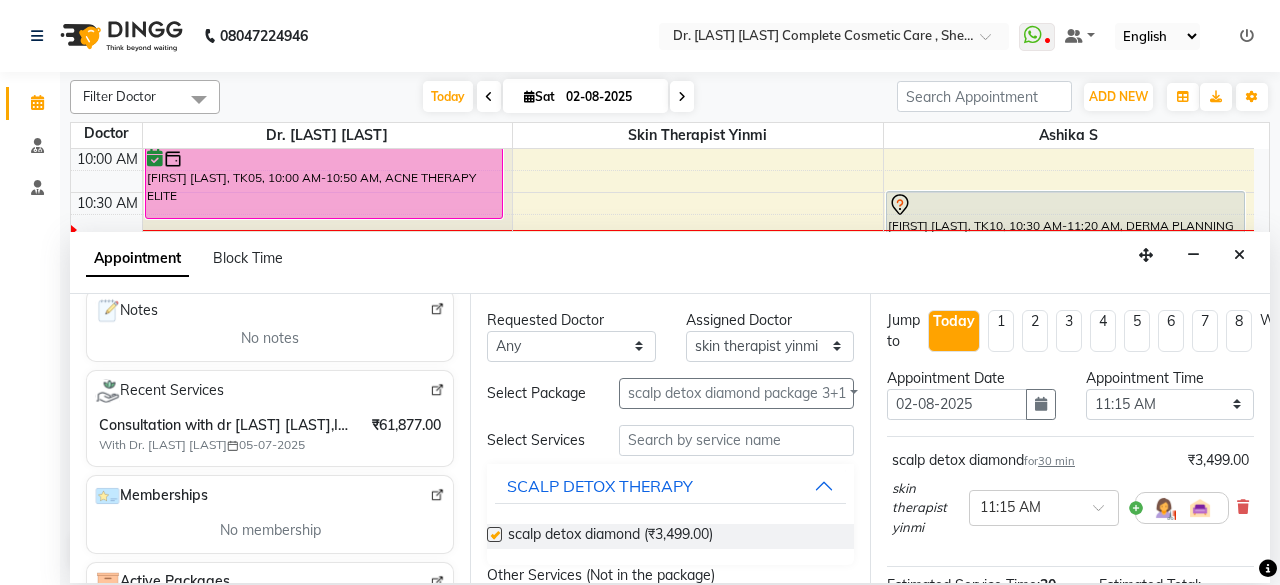 checkbox on "false" 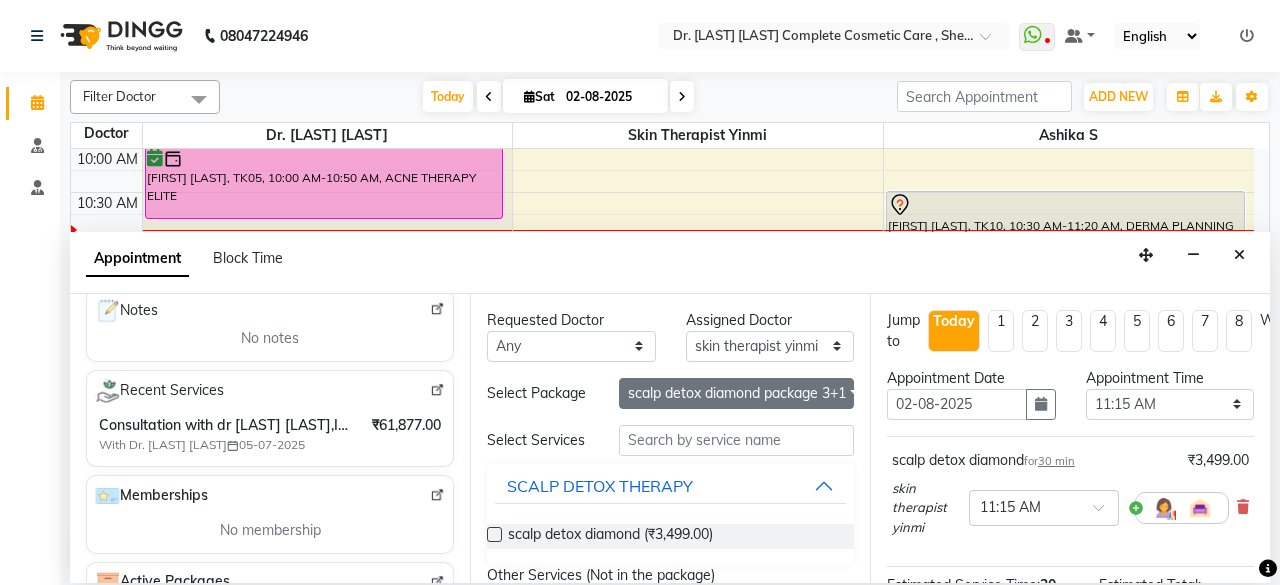 click on "scalp detox diamond package 3+1" at bounding box center (736, 393) 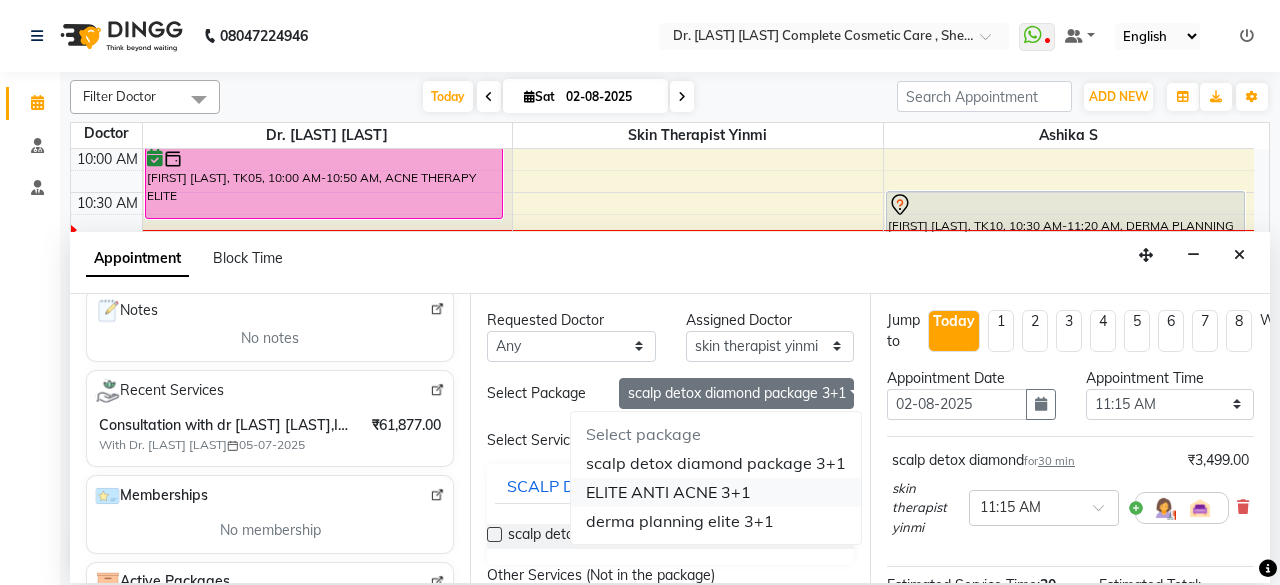 click on "ELITE ANTI ACNE 3+1" at bounding box center (716, 492) 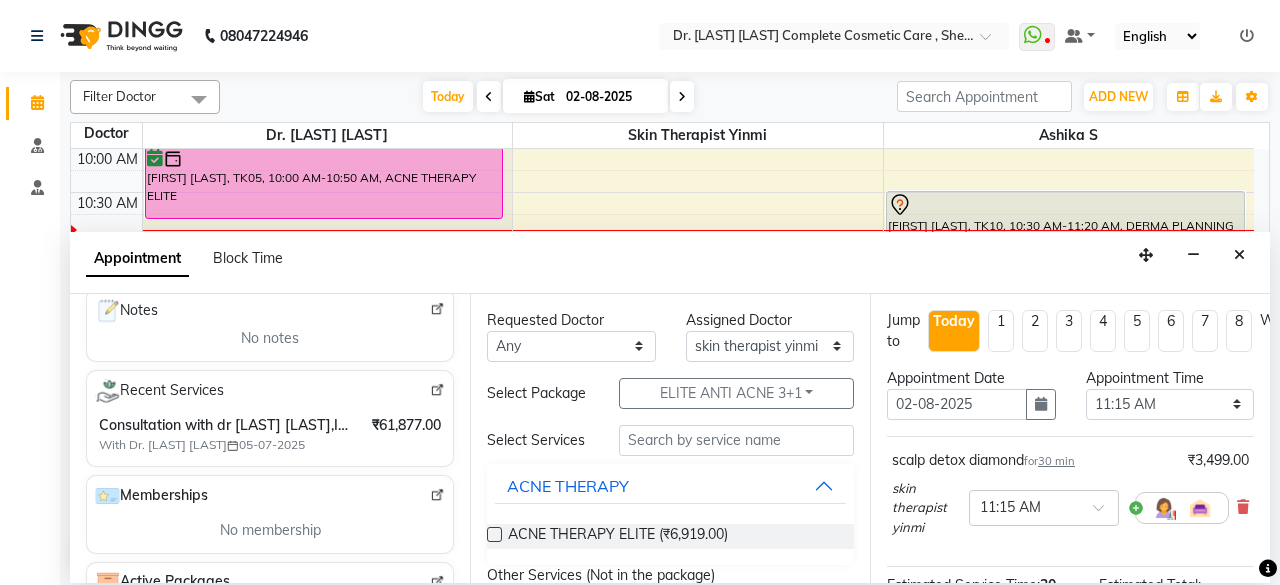 click at bounding box center [494, 534] 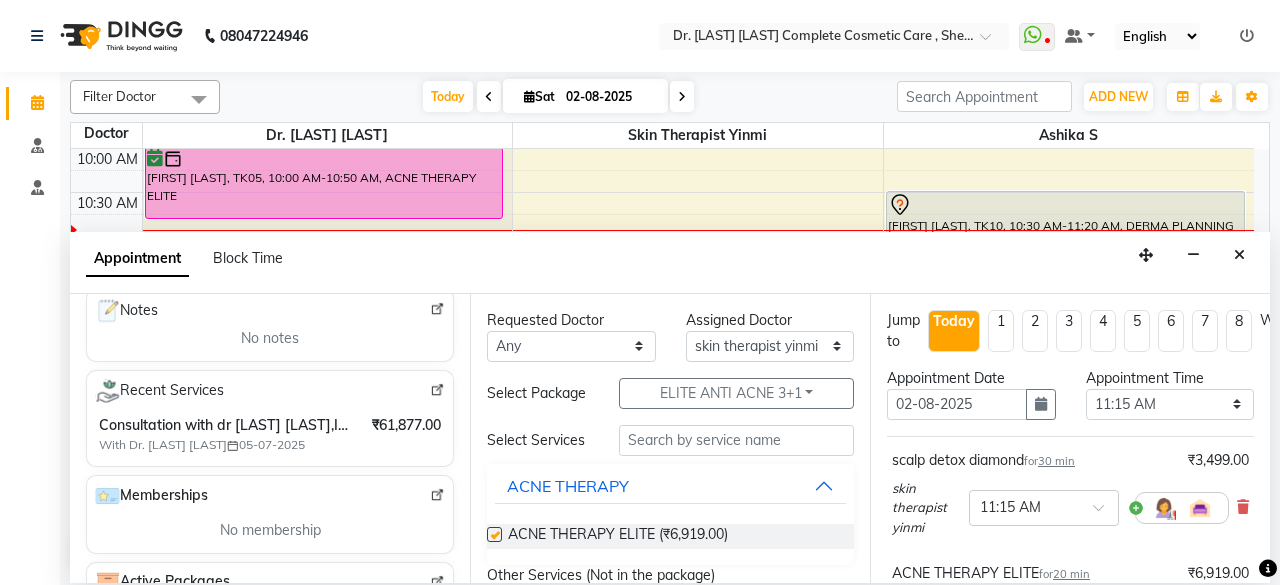 checkbox on "false" 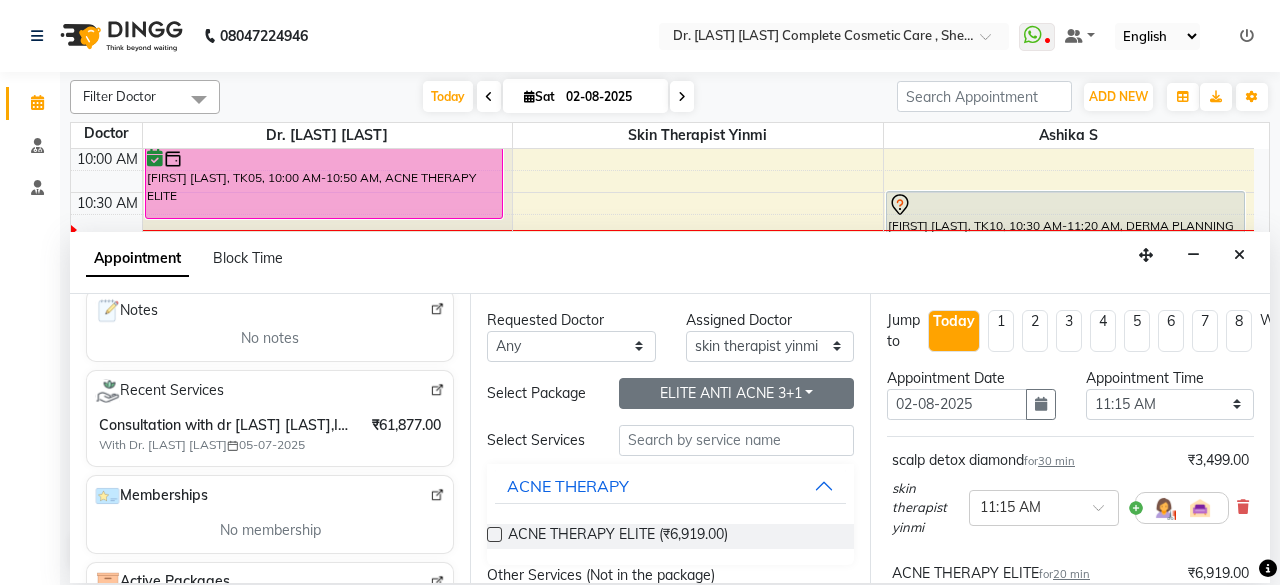 click on "ELITE ANTI ACNE 3+1" at bounding box center (736, 393) 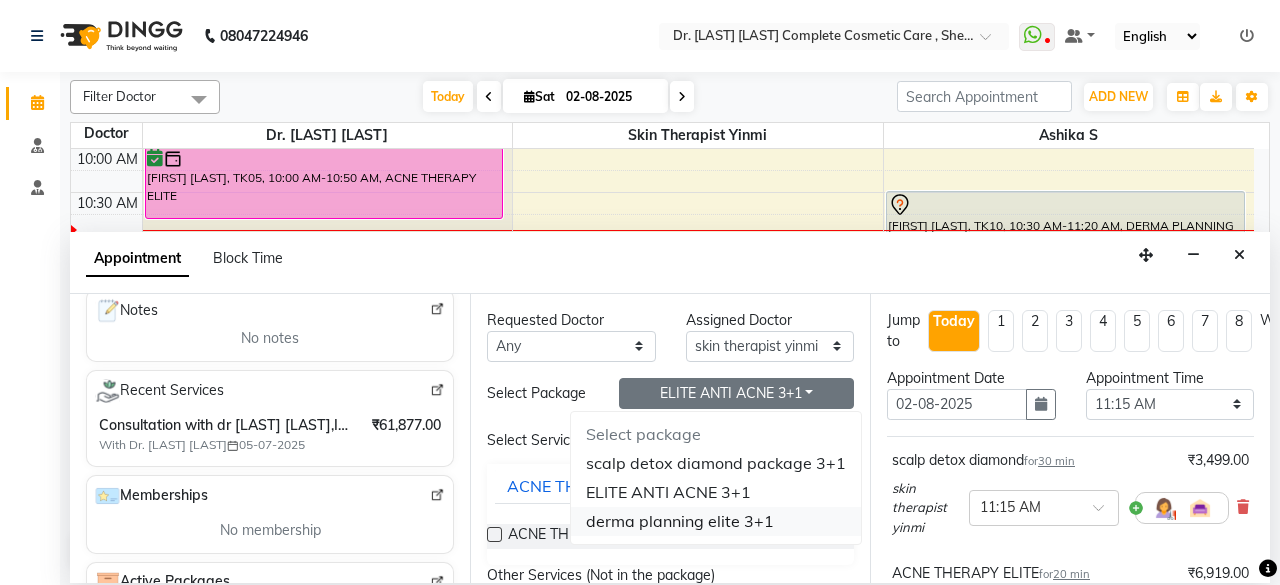 click on "derma planning elite 3+1" at bounding box center [716, 521] 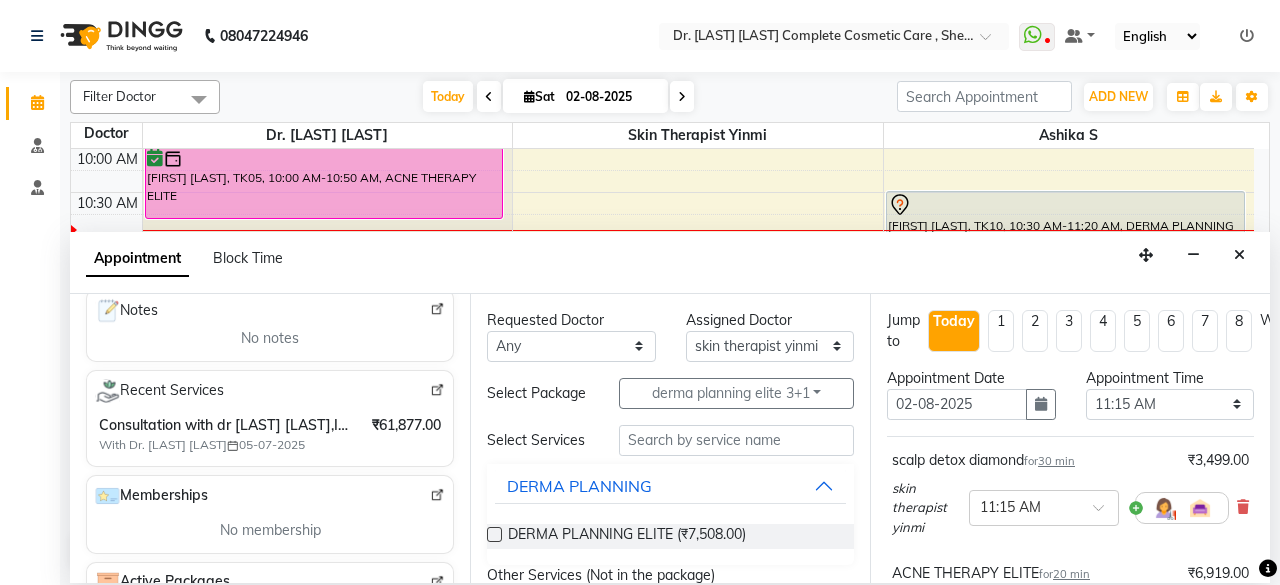 click at bounding box center (494, 534) 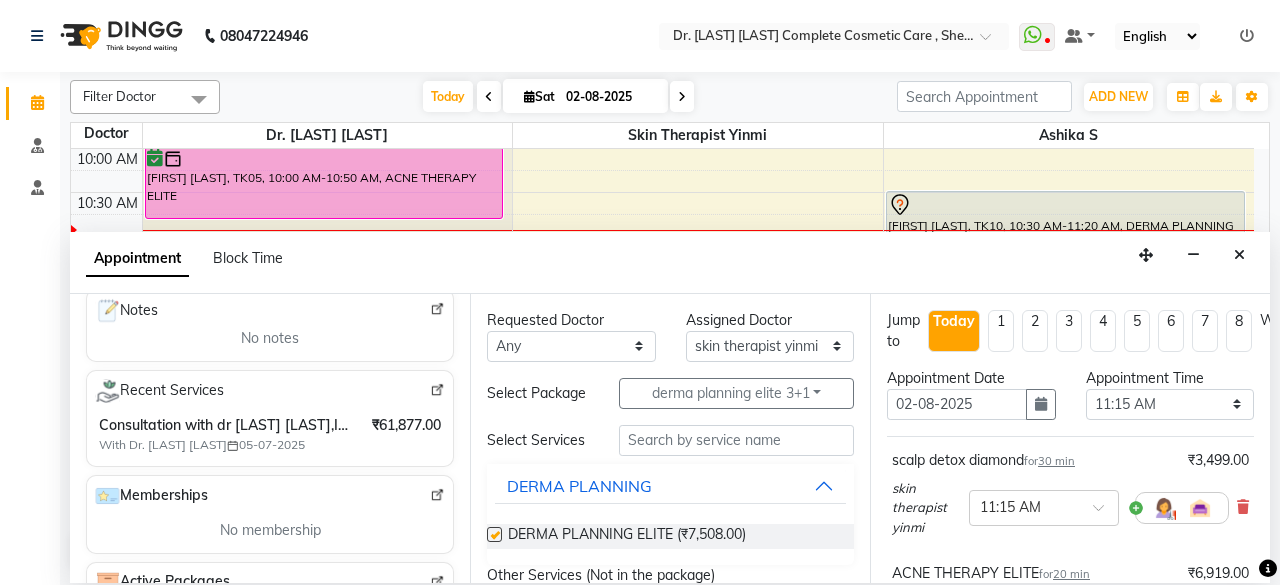 checkbox on "false" 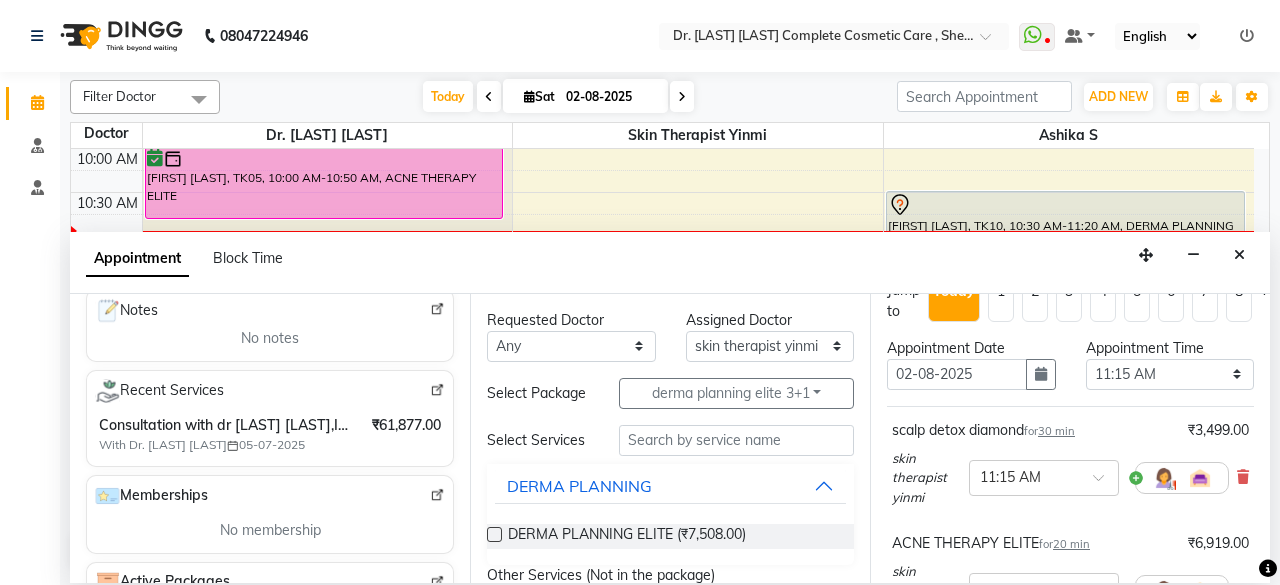 scroll, scrollTop: 16, scrollLeft: 0, axis: vertical 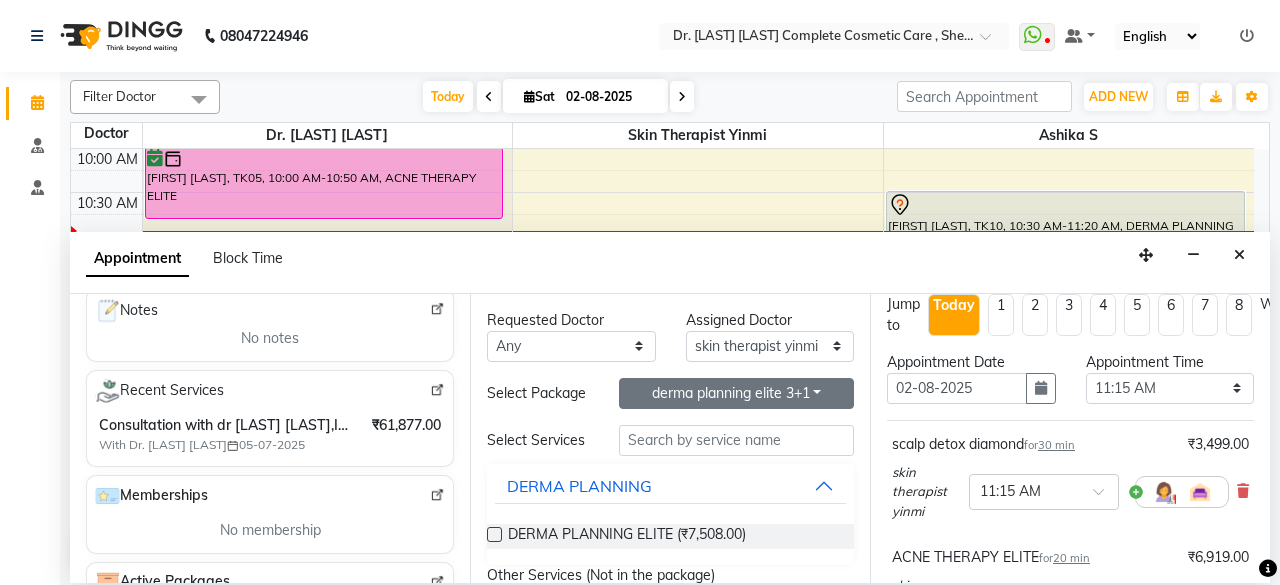 click on "derma planning elite 3+1" at bounding box center (736, 393) 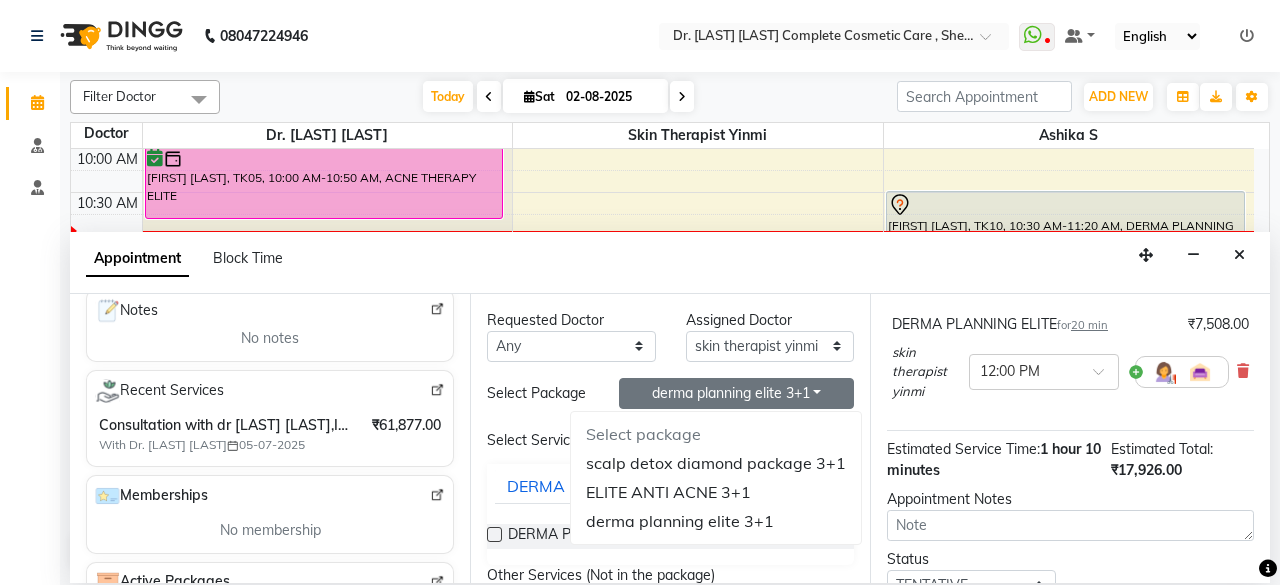 scroll, scrollTop: 521, scrollLeft: 0, axis: vertical 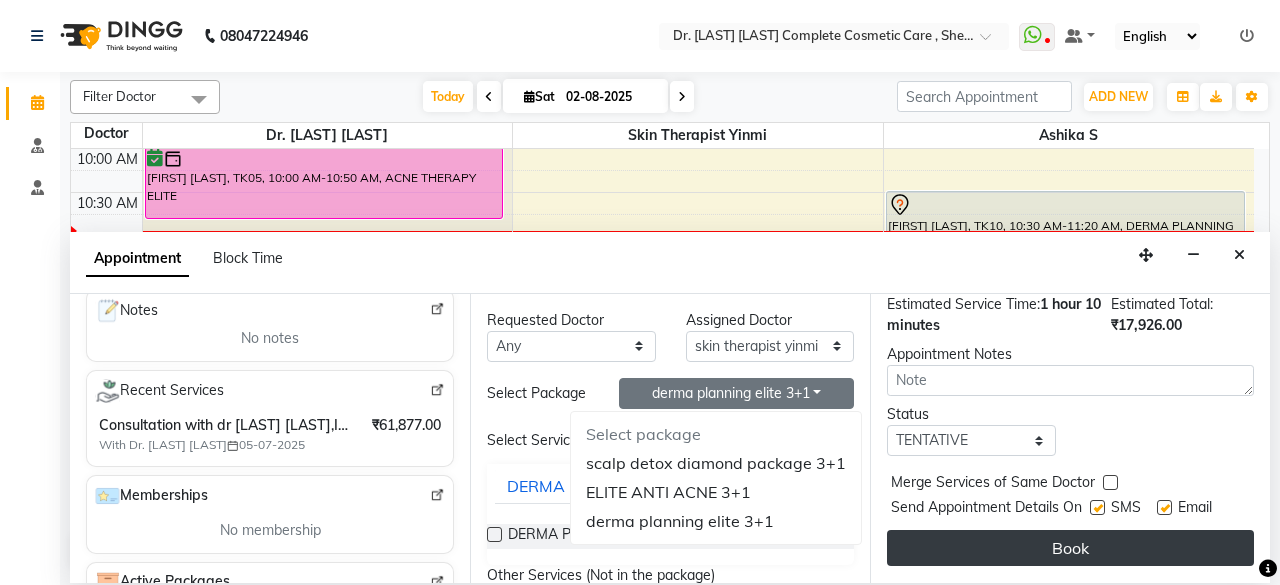 click on "Book" at bounding box center [1070, 548] 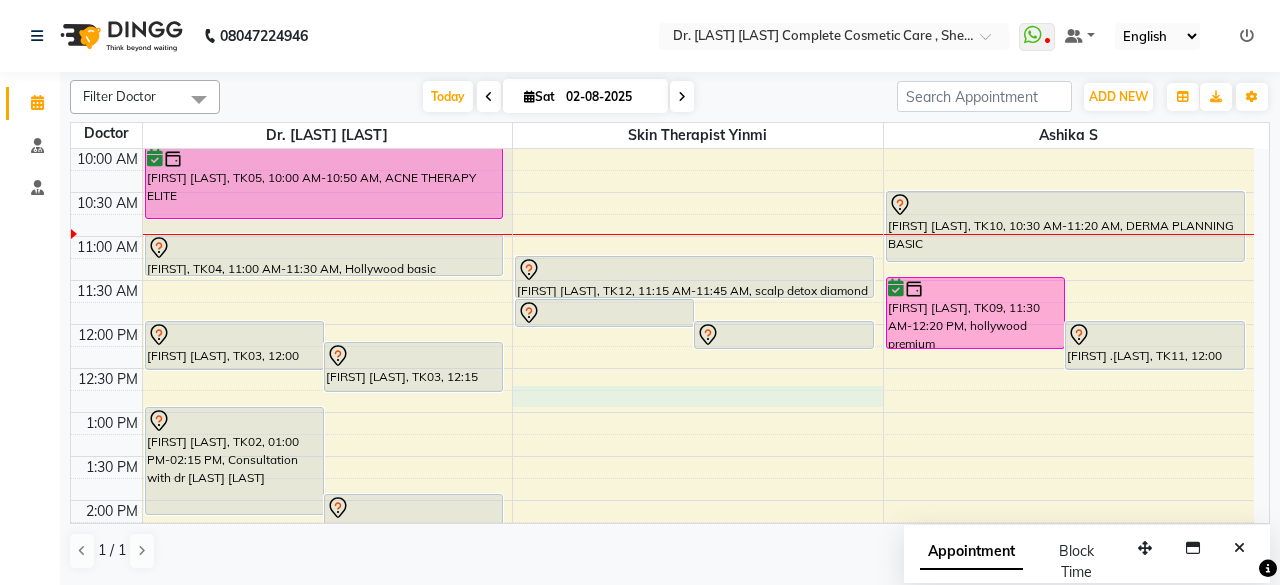 click on "9:00 AM 9:30 AM 10:00 AM 10:30 AM 11:00 AM 11:30 AM 12:00 PM 12:30 PM 1:00 PM 1:30 PM 2:00 PM 2:30 PM 3:00 PM 3:30 PM 4:00 PM 4:30 PM 5:00 PM 5:30 PM 6:00 PM 6:30 PM 7:00 PM 7:30 PM 8:00 PM 8:30 PM             [FIRST] [LAST], TK03, 12:00 PM-12:35 PM, DERMA PLANNING ELITE             [FIRST] [LAST], TK03, 12:15 PM-12:50 PM, ACNE THERAPY ELITE             [FIRST] [LAST], TK02, 01:00 PM-02:15 PM, Consultation with dr [LAST] [LAST]             [FIRST] [LAST], TK01, 02:00 PM-02:50 PM, ACNE THERAPY BASIC      [FIRST] [LAST], TK05, 10:00 AM-10:50 AM, ACNE THERAPY ELITE             [LAST], TK04, 11:00 AM-11:30 AM, Hollywood basic              [FIRST] [LAST], TK12, 11:45 AM-12:05 PM, ACNE THERAPY ELITE             [FIRST] [LAST], TK12, 12:00 PM-12:20 PM, DERMA PLANNING ELITE             [FIRST] [LAST], TK12, 11:15 AM-11:45 AM, scalp detox diamond             [FIRST] [LAST], TK06, 05:00 PM-06:30 PM, IV skin lightening treatment - Elite     [FIRST] [LAST], TK09, 11:30 AM-12:20 PM, hollywood premium" at bounding box center (662, 588) 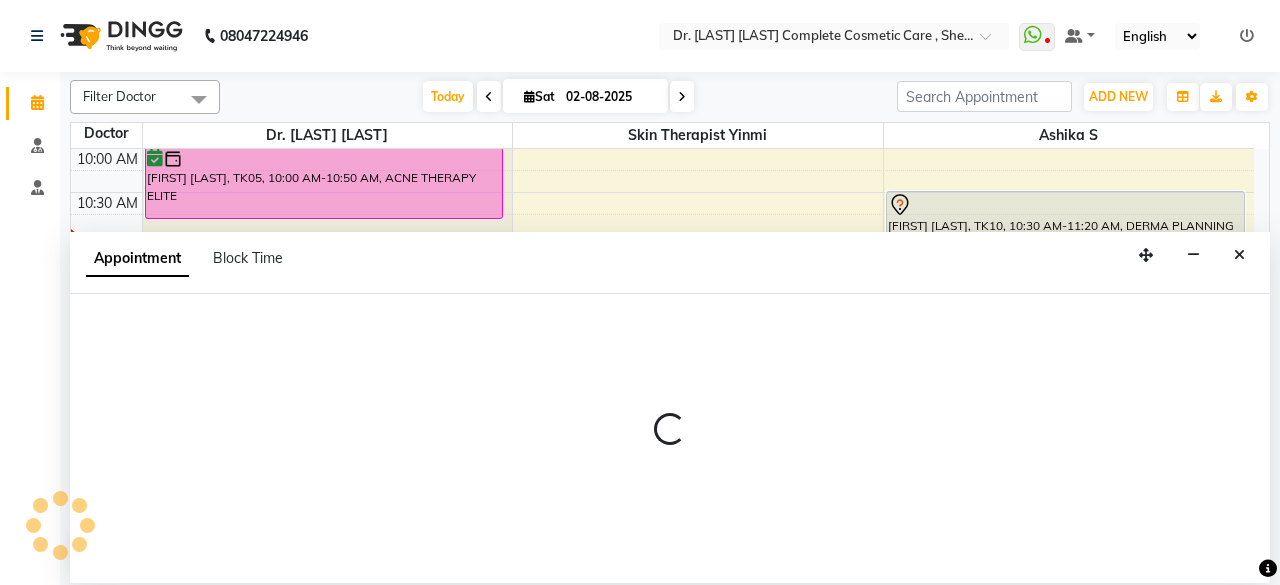 select on "70591" 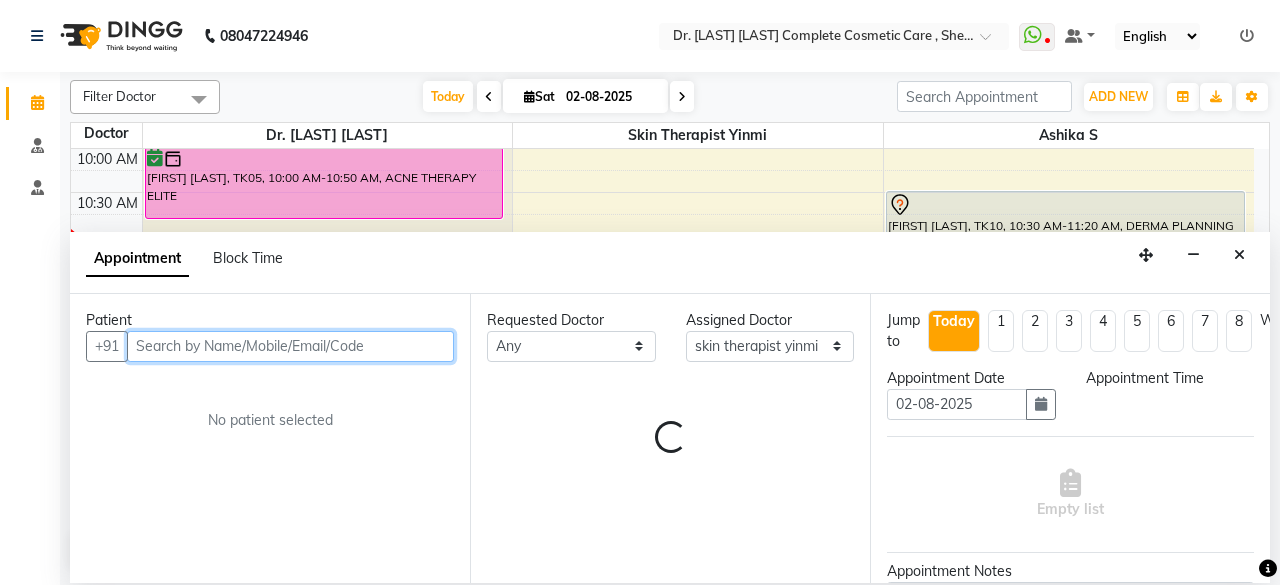select on "765" 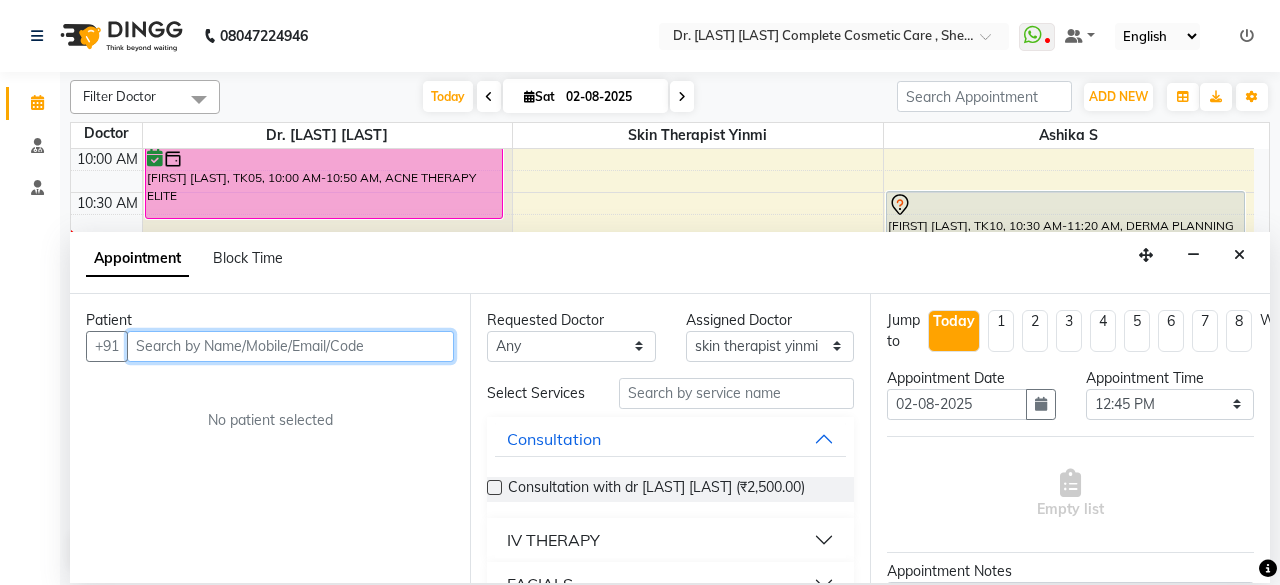 click at bounding box center (290, 346) 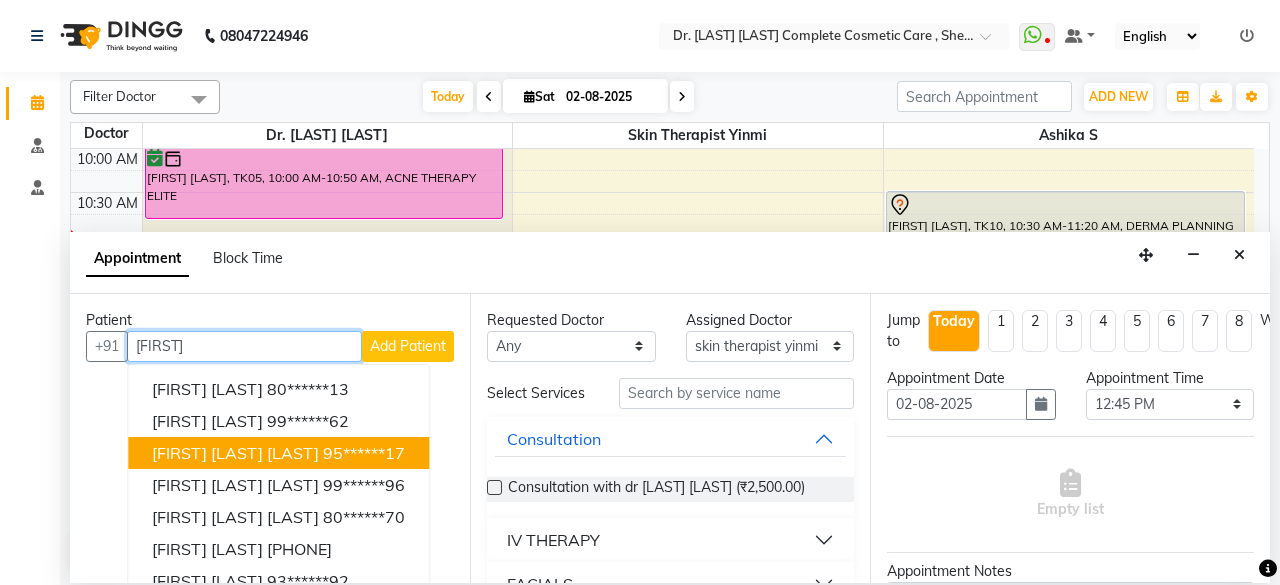 click on "[FIRST] [LAST] [LAST]" at bounding box center (235, 453) 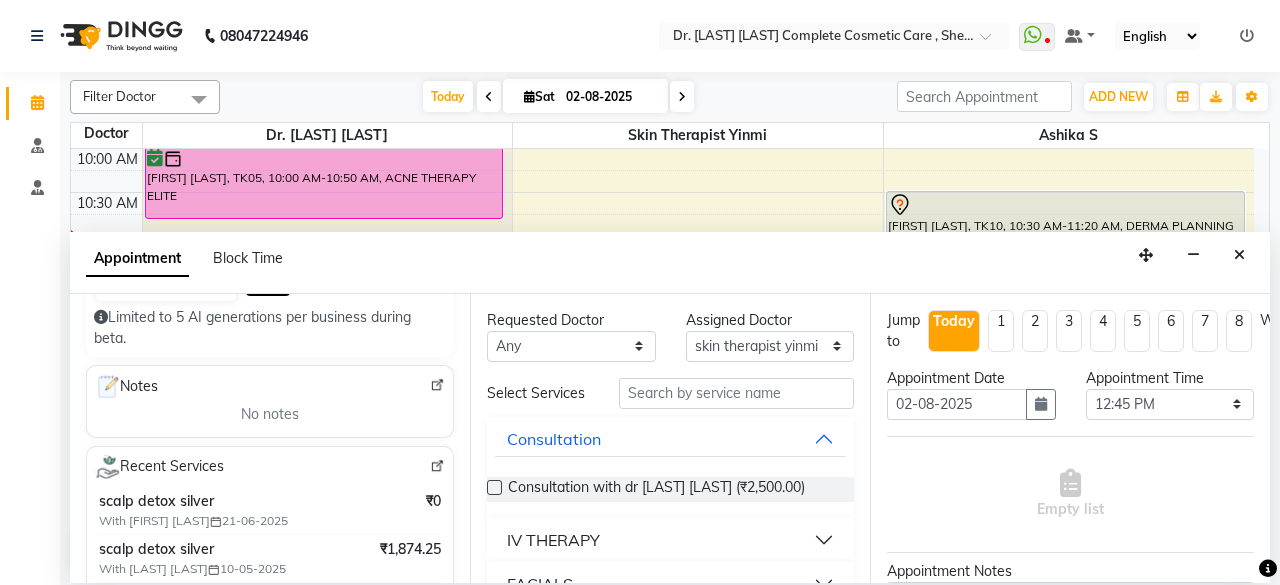 scroll, scrollTop: 145, scrollLeft: 0, axis: vertical 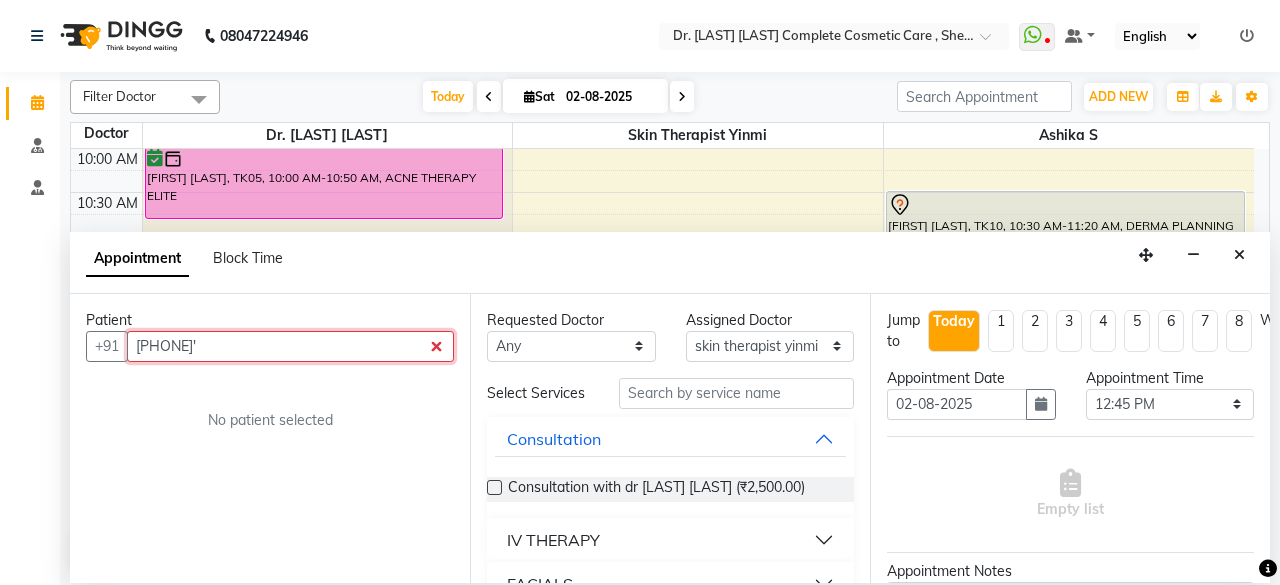 type on "[PHONE]'" 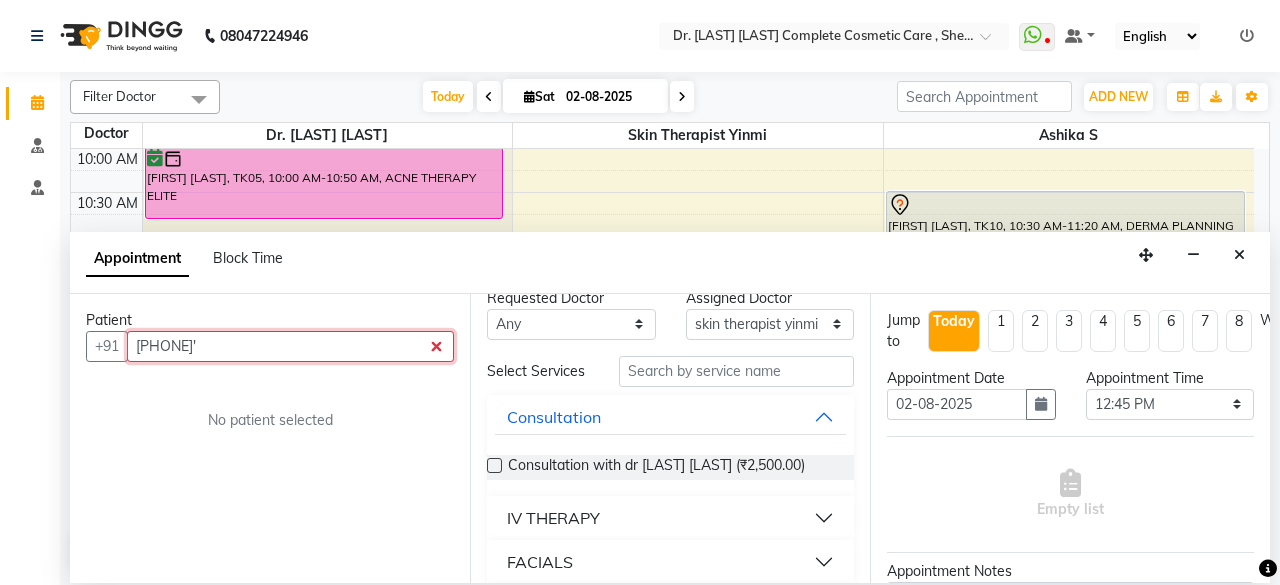 scroll, scrollTop: 0, scrollLeft: 0, axis: both 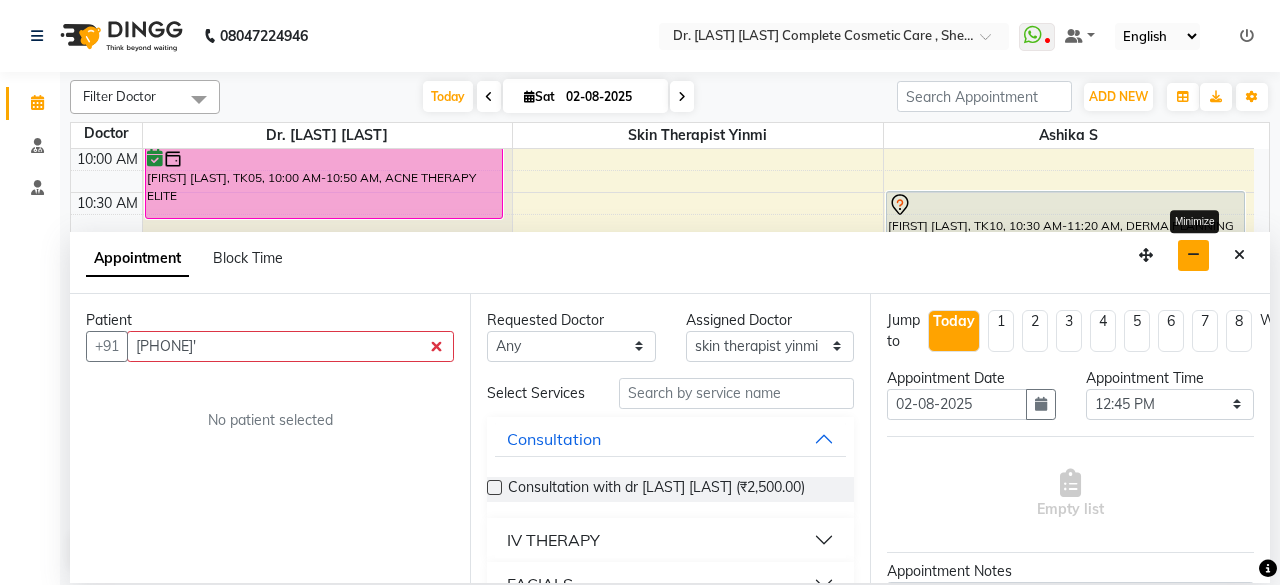 click at bounding box center [1193, 255] 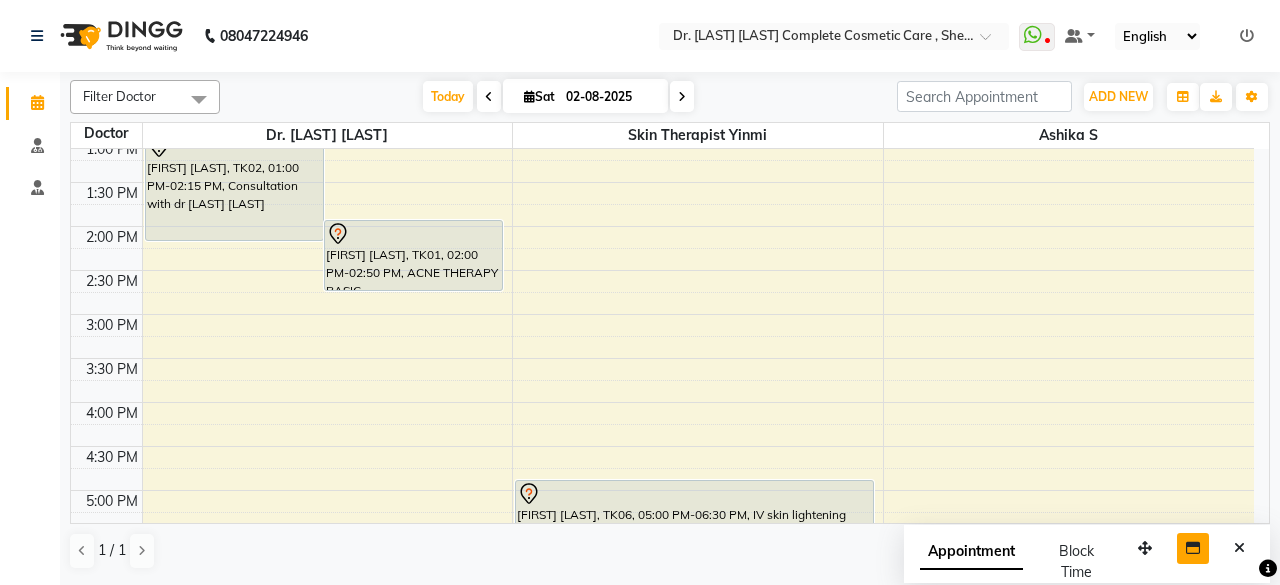 scroll, scrollTop: 364, scrollLeft: 0, axis: vertical 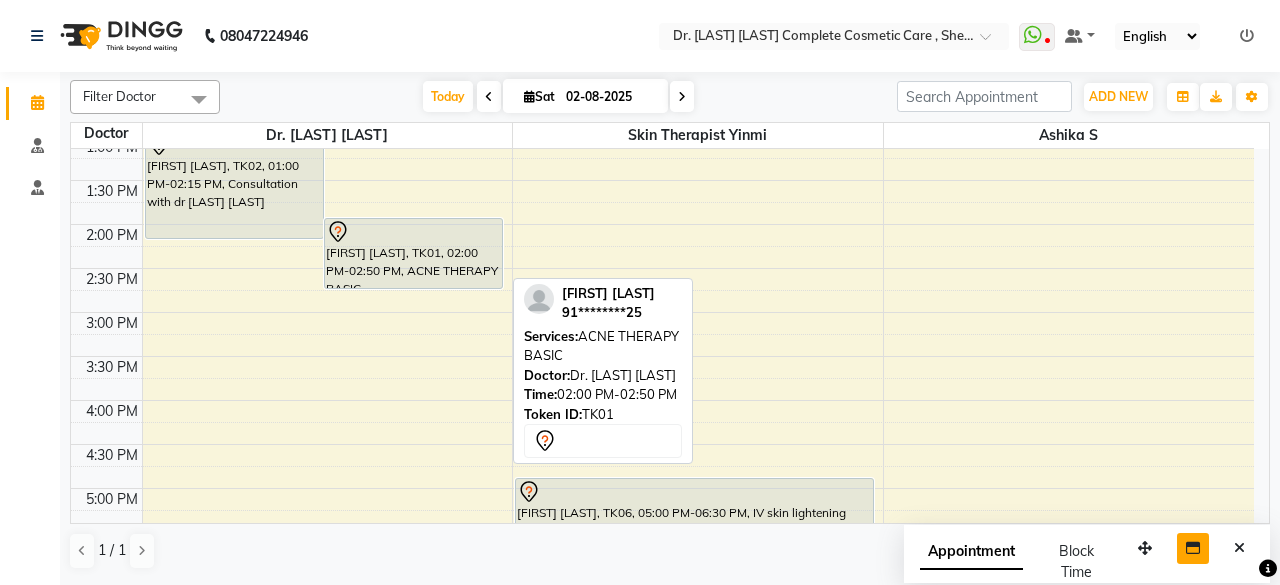 click on "[FIRST] [LAST], TK01, 02:00 PM-02:50 PM, ACNE THERAPY BASIC" at bounding box center [413, 253] 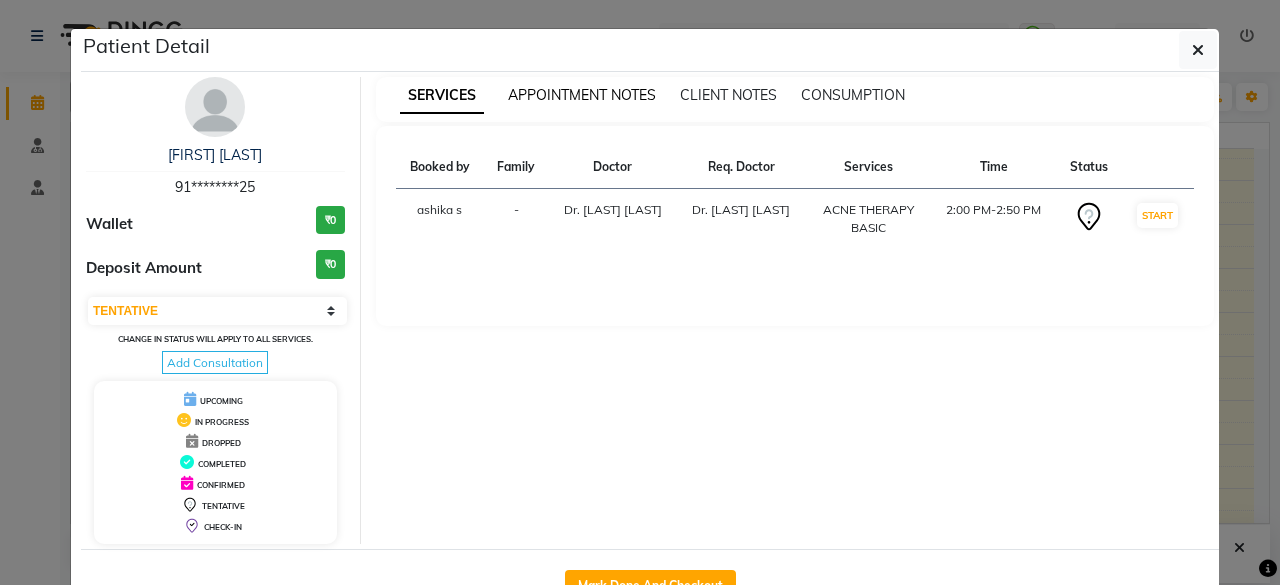 click on "APPOINTMENT NOTES" at bounding box center (582, 95) 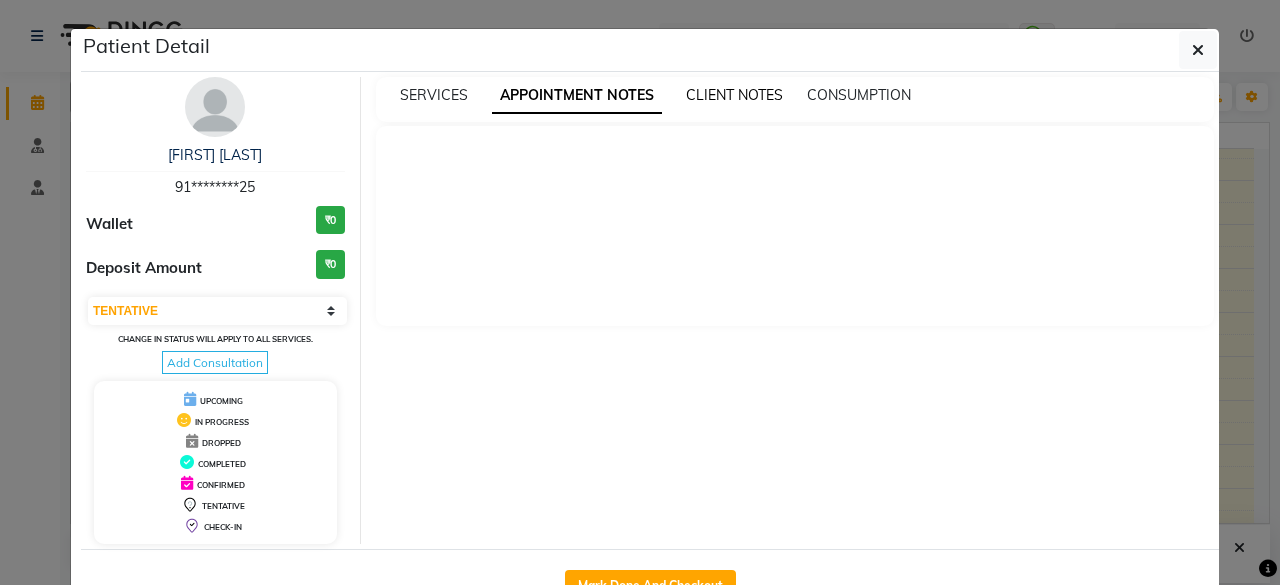 click on "CLIENT NOTES" at bounding box center [734, 95] 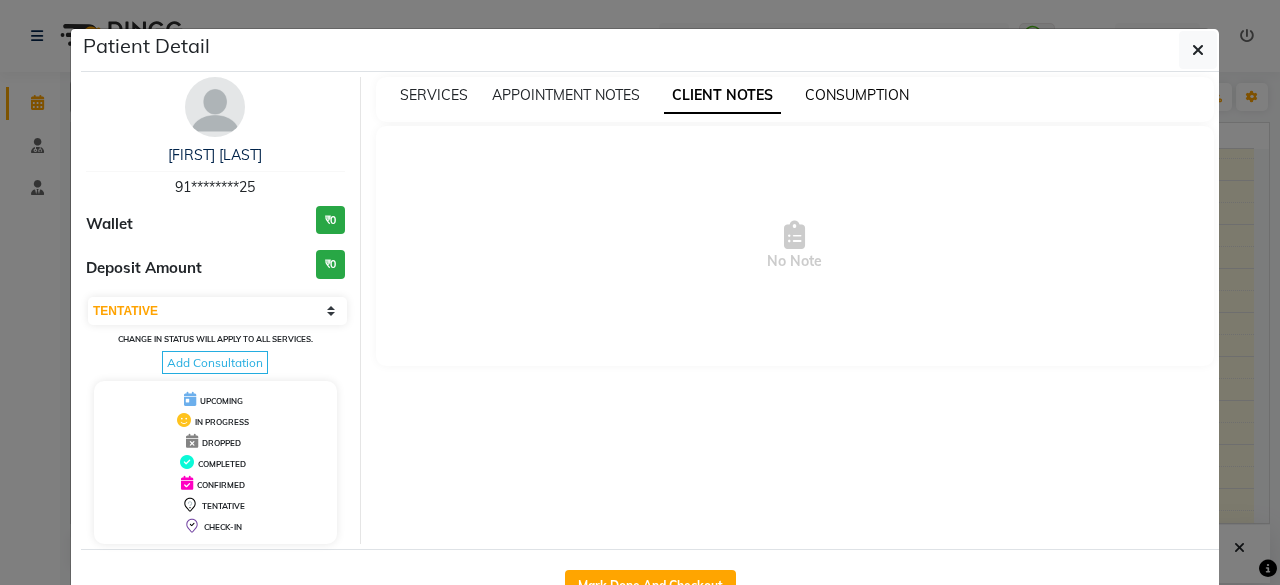 click on "CONSUMPTION" at bounding box center [857, 95] 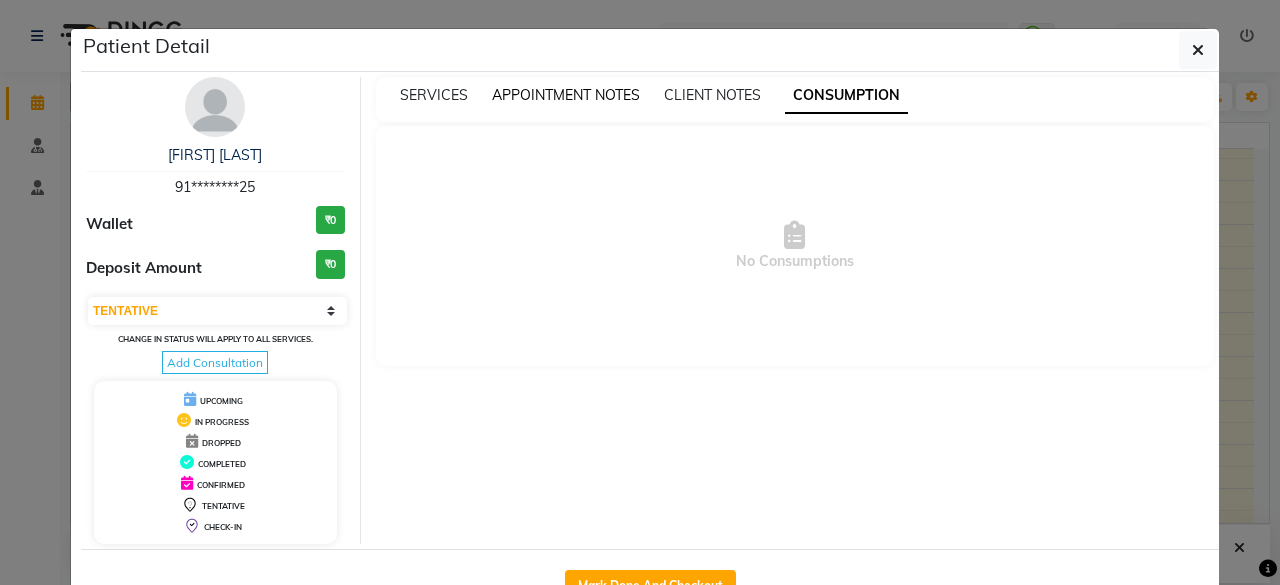 click on "APPOINTMENT NOTES" at bounding box center [566, 95] 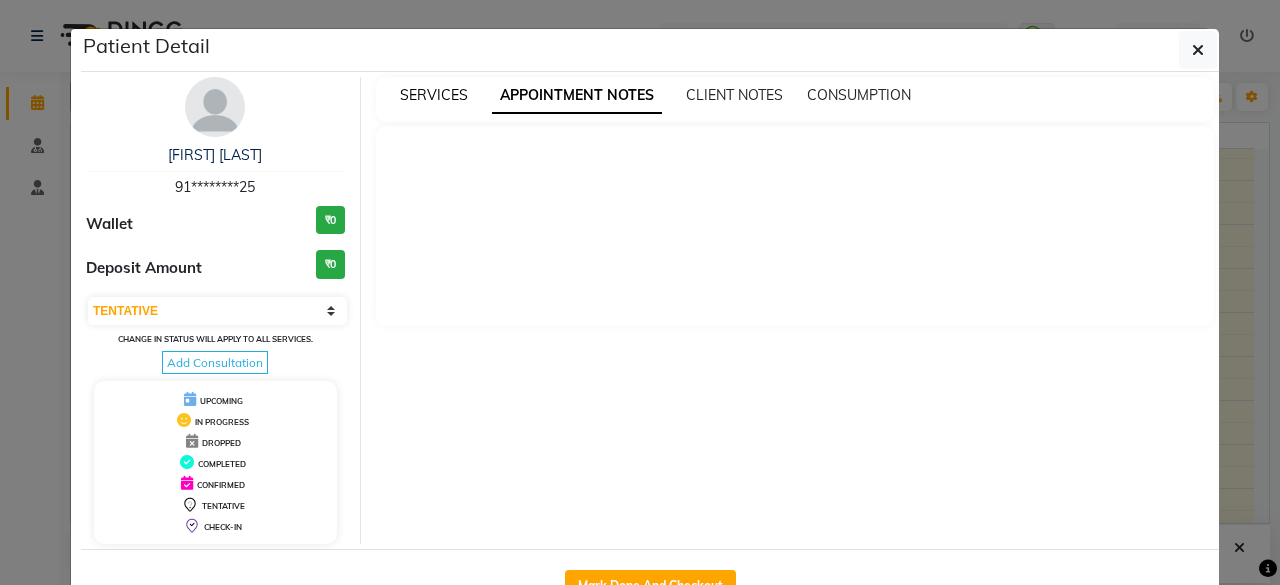 click on "SERVICES" at bounding box center [434, 95] 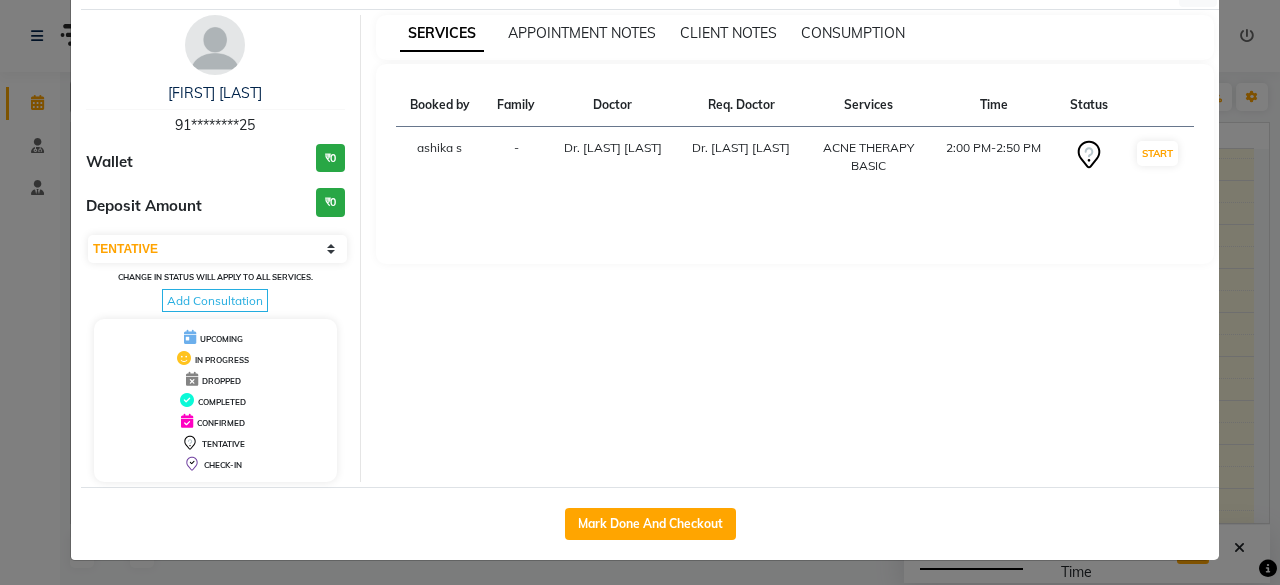 scroll, scrollTop: 0, scrollLeft: 0, axis: both 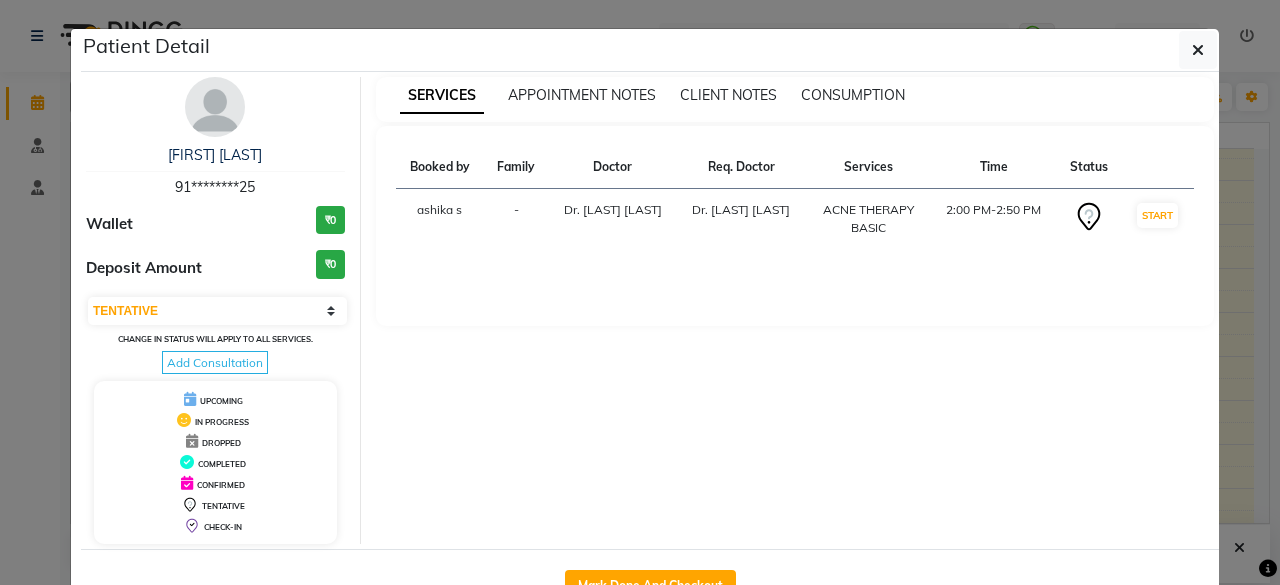 click on "2:00 PM-2:50 PM" at bounding box center (993, 219) 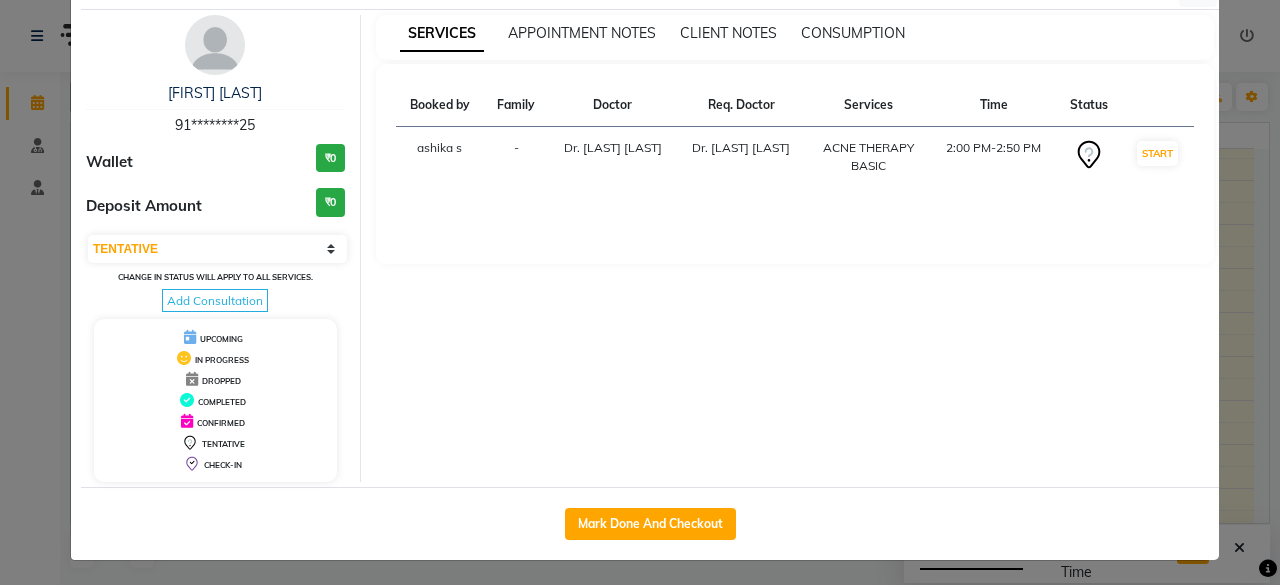 scroll, scrollTop: 0, scrollLeft: 0, axis: both 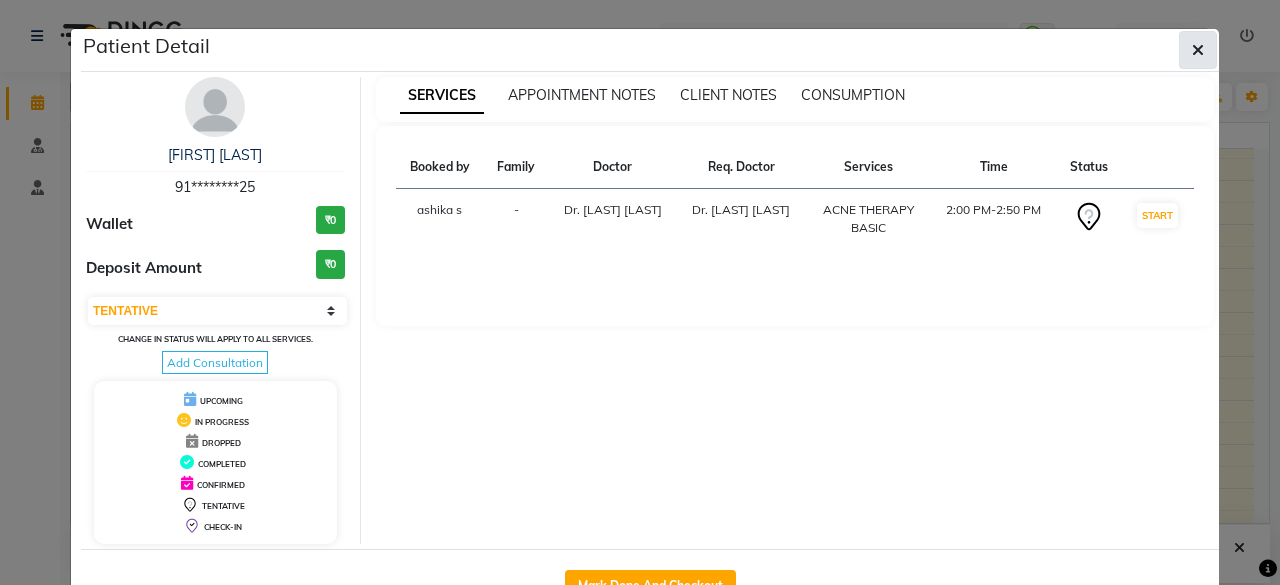 click 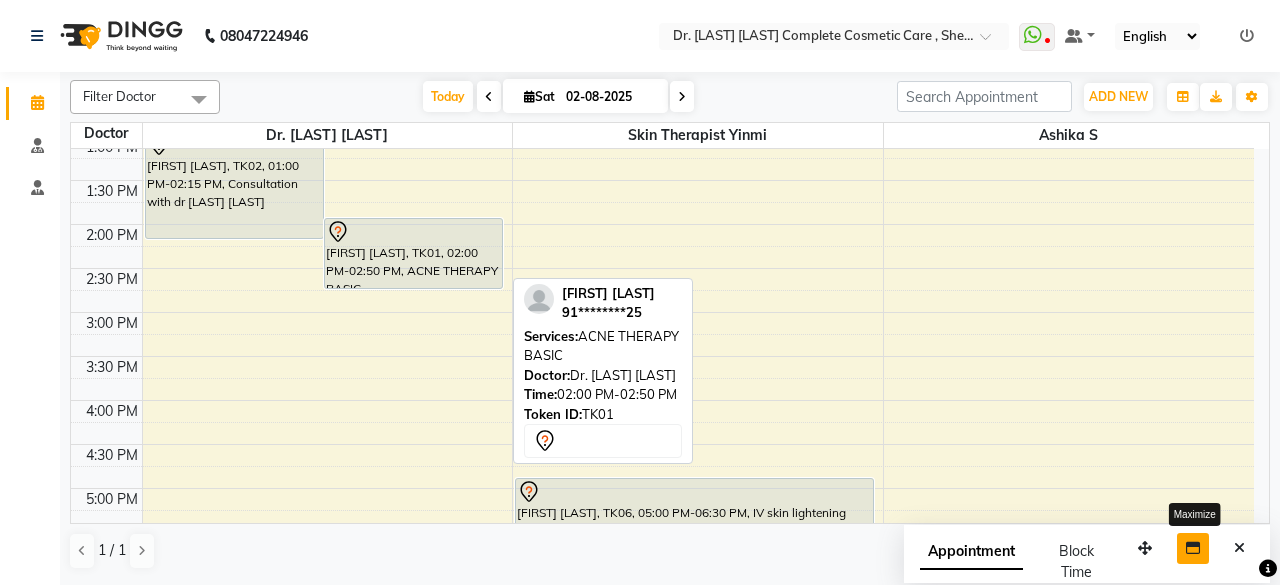 click at bounding box center (413, 232) 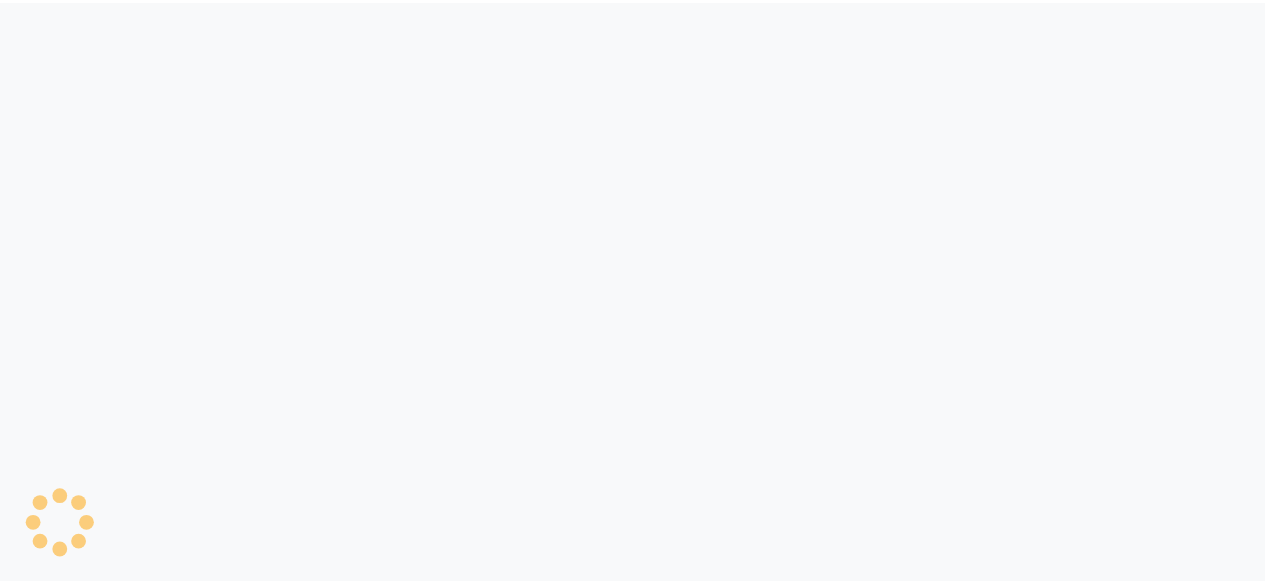 scroll, scrollTop: 0, scrollLeft: 0, axis: both 